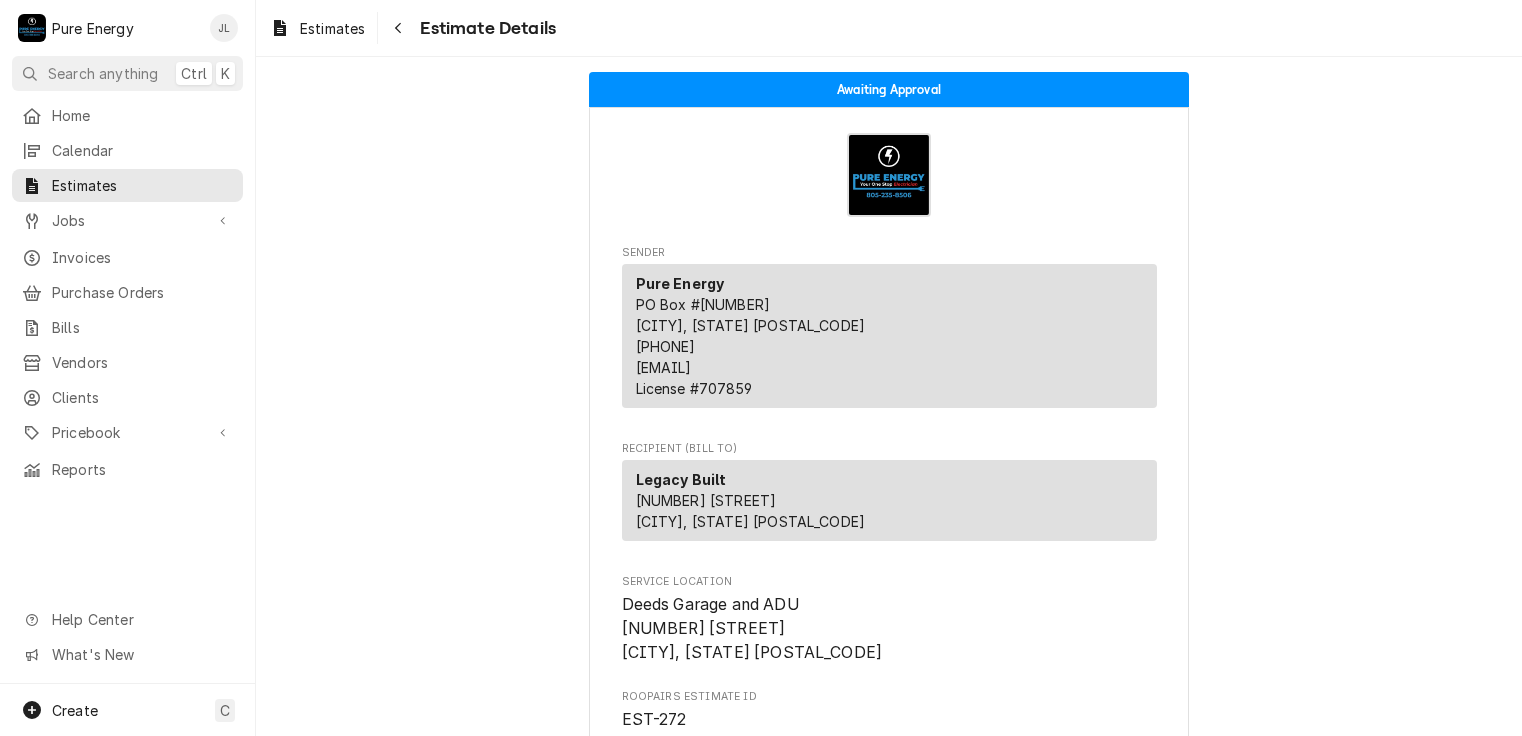 scroll, scrollTop: 0, scrollLeft: 0, axis: both 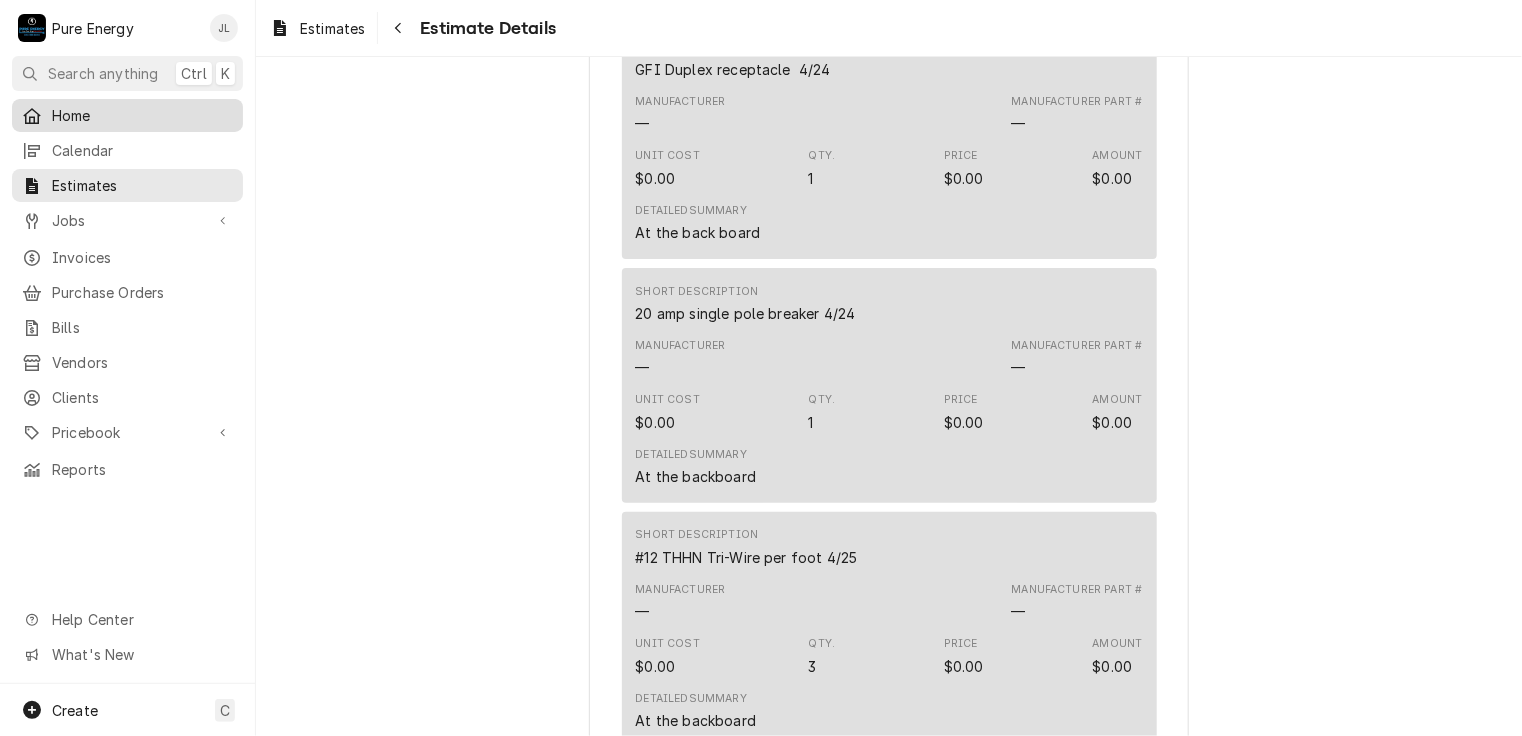 click on "Home" at bounding box center [142, 115] 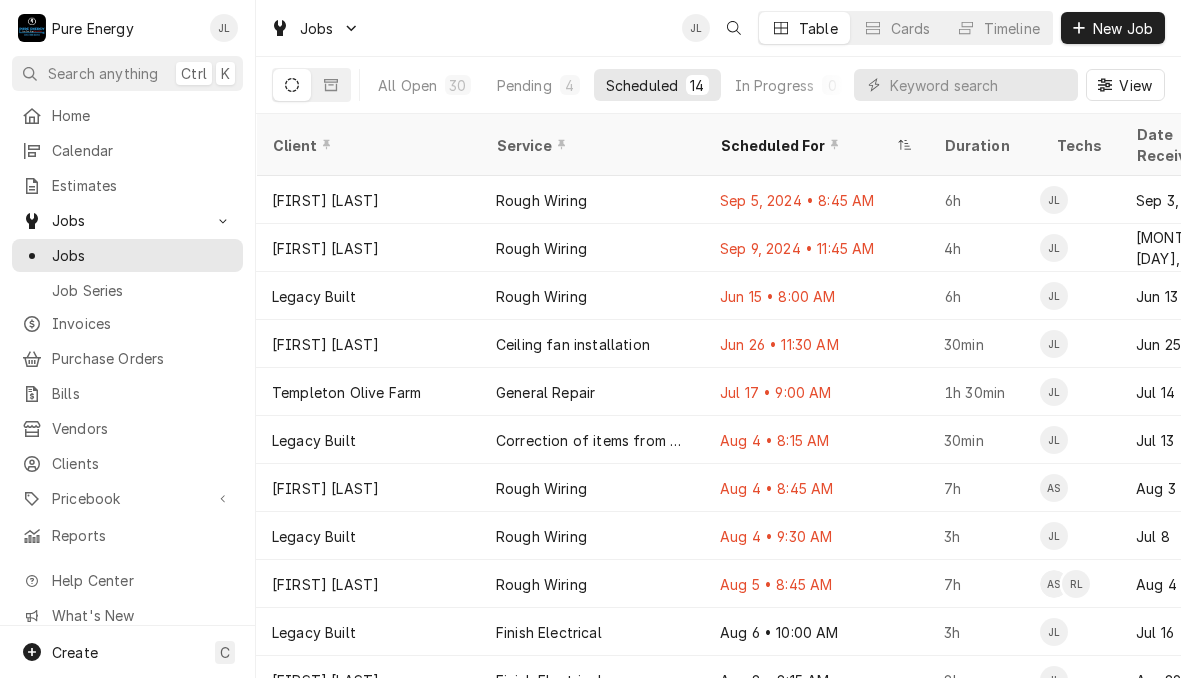 scroll, scrollTop: 0, scrollLeft: 0, axis: both 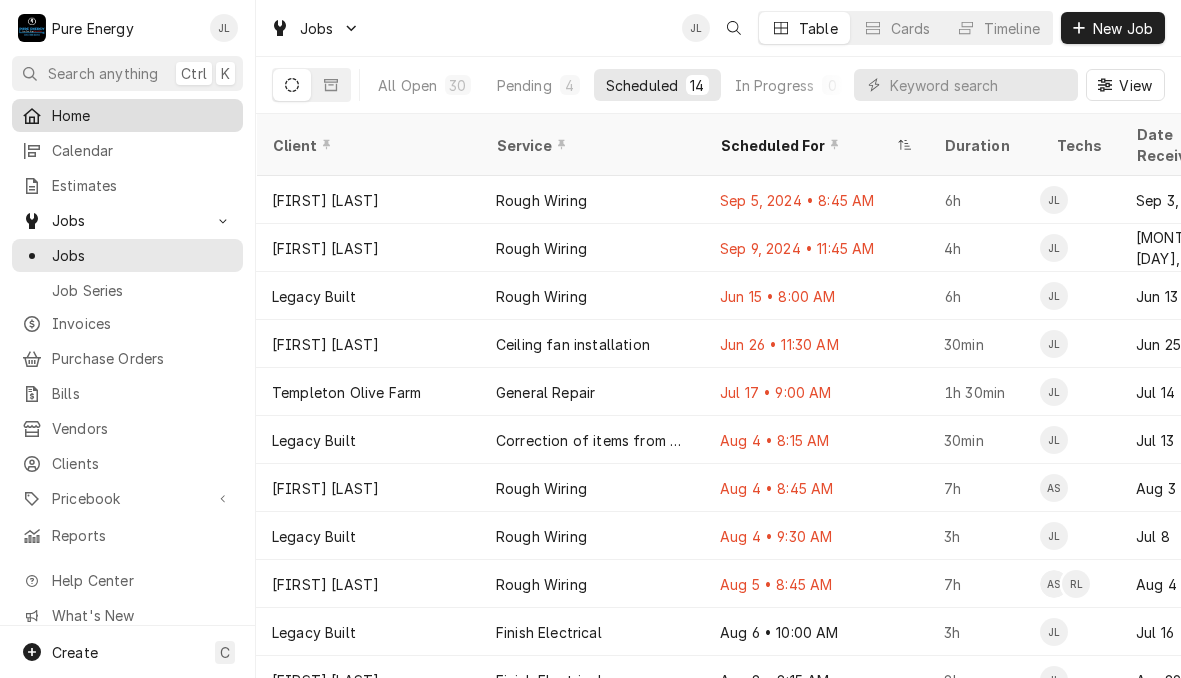 click on "Home" at bounding box center (142, 115) 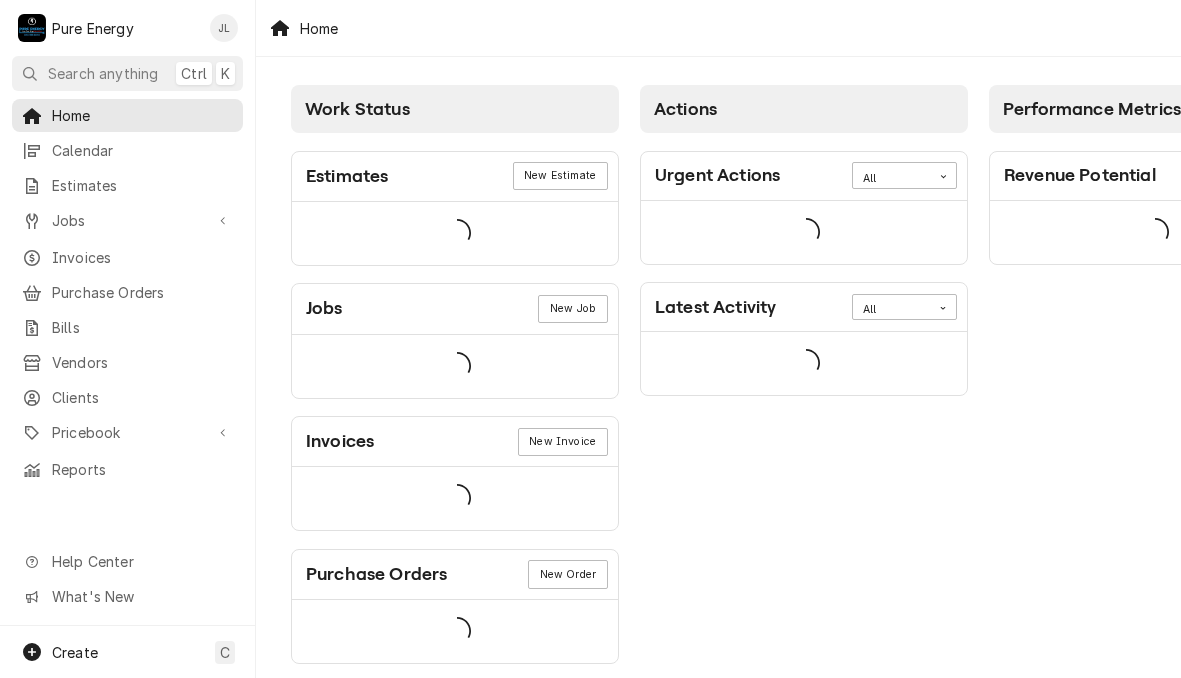 scroll, scrollTop: 0, scrollLeft: 0, axis: both 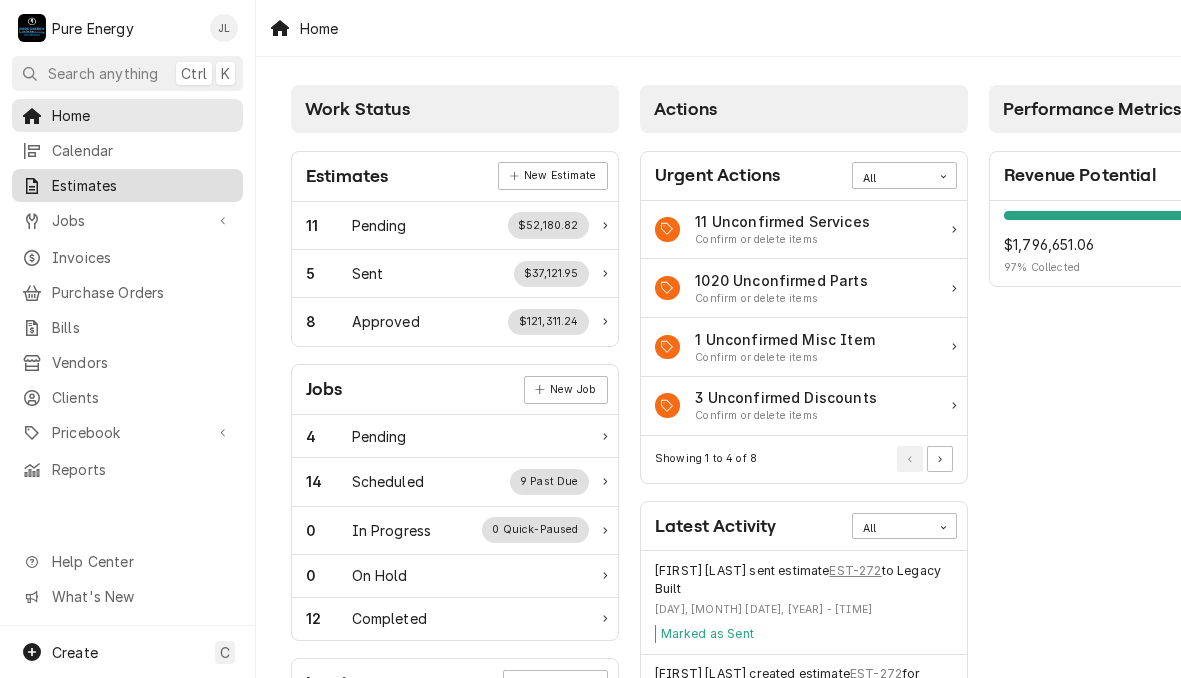 click on "Estimates" at bounding box center (142, 185) 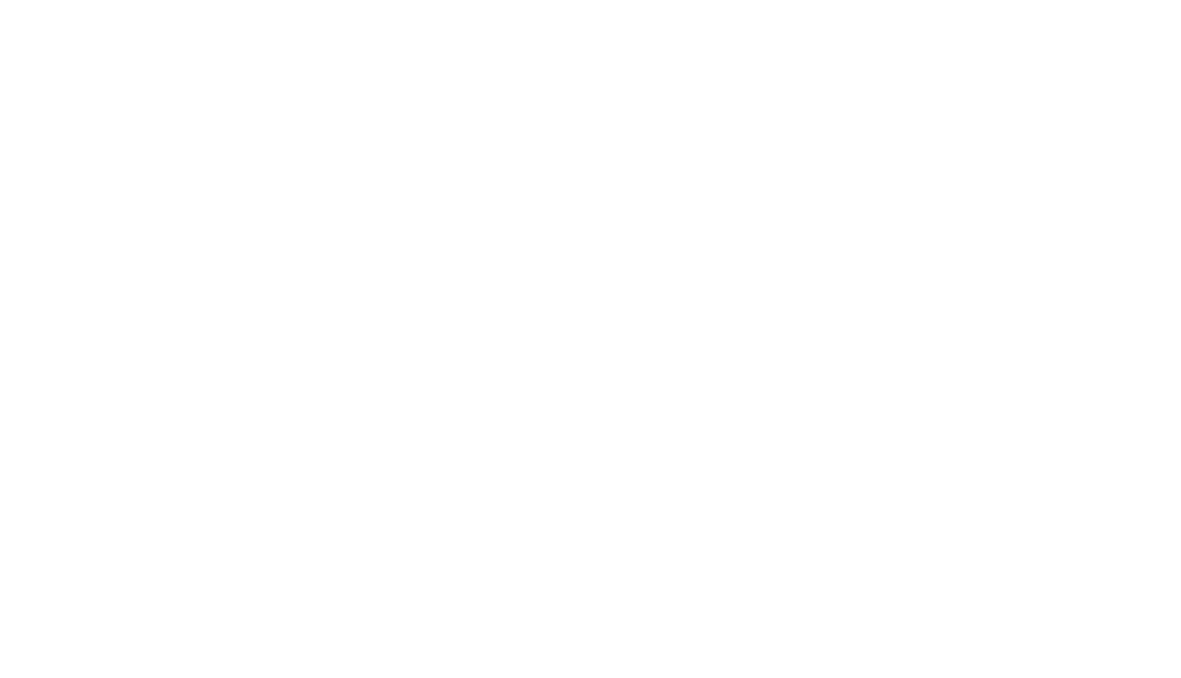 scroll, scrollTop: 0, scrollLeft: 0, axis: both 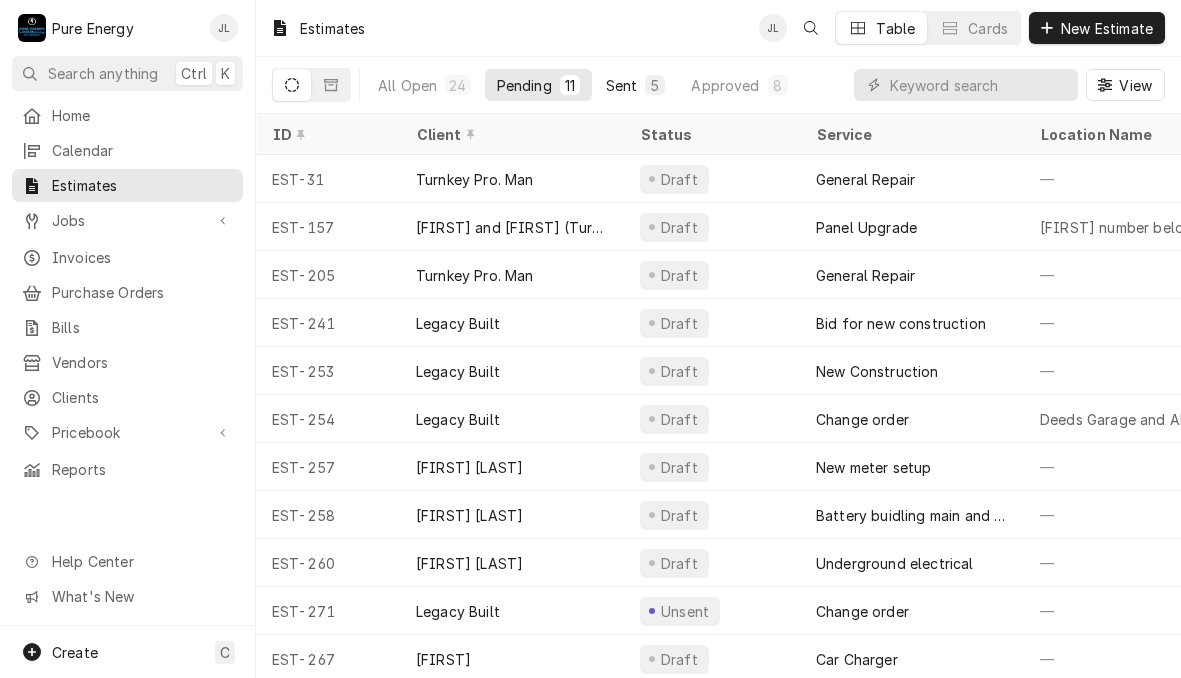 click on "Sent" at bounding box center [622, 85] 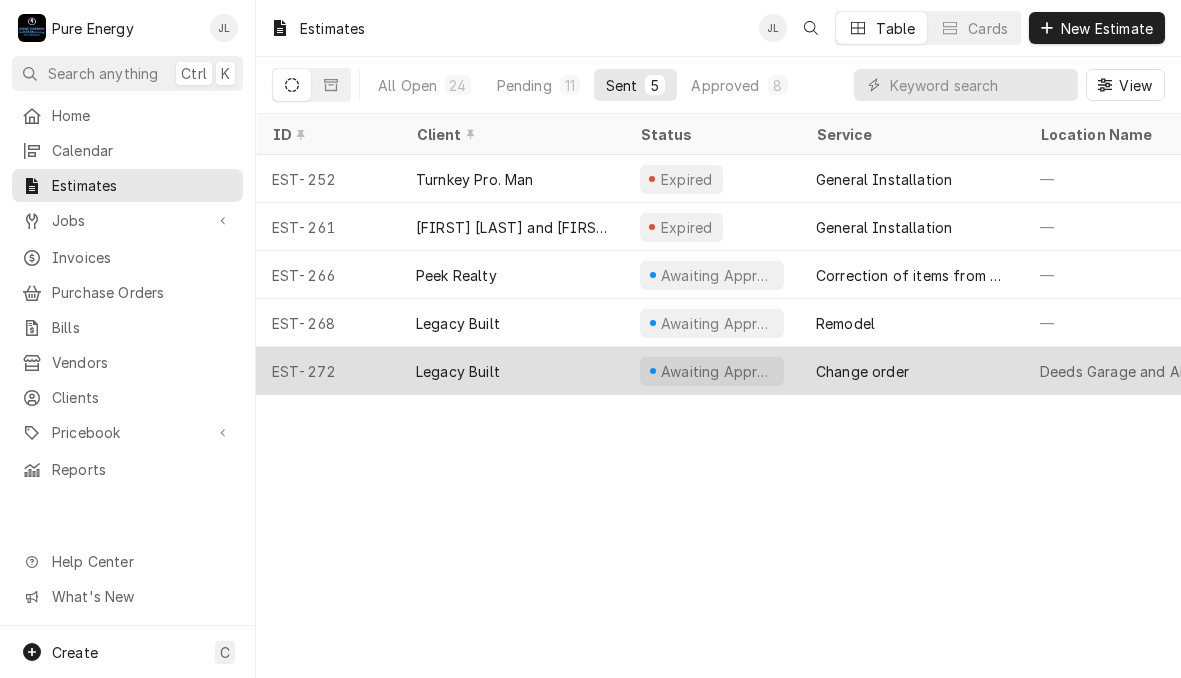 click on "Change order" at bounding box center [912, 371] 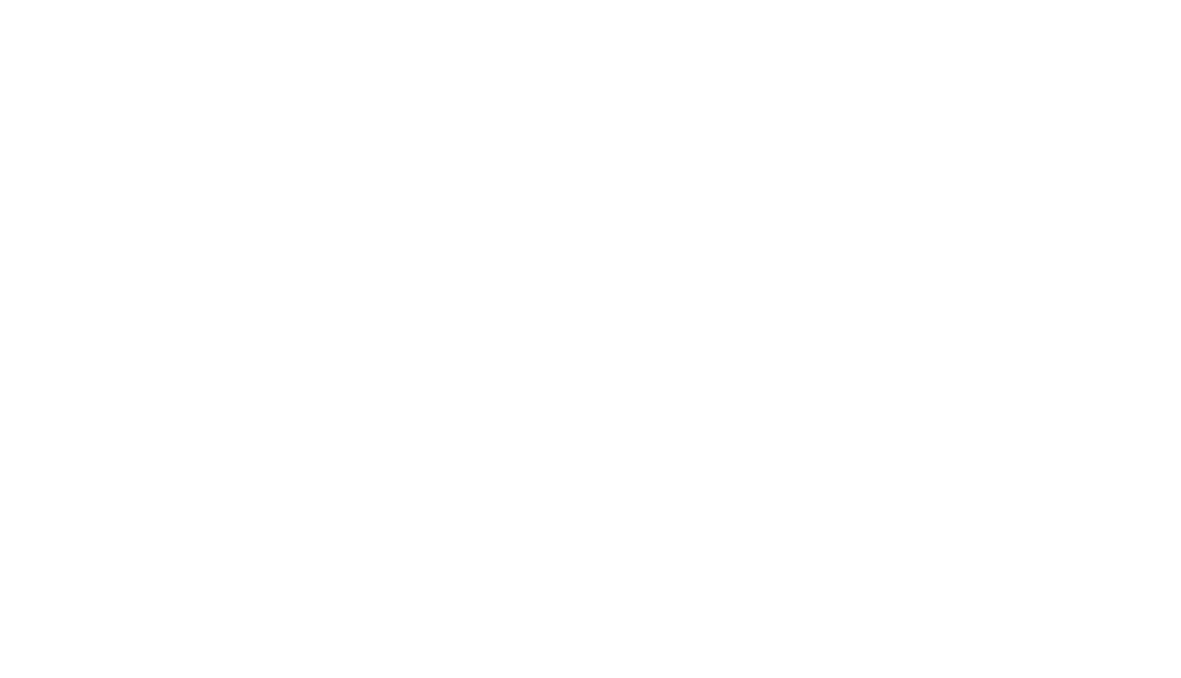 scroll, scrollTop: 0, scrollLeft: 0, axis: both 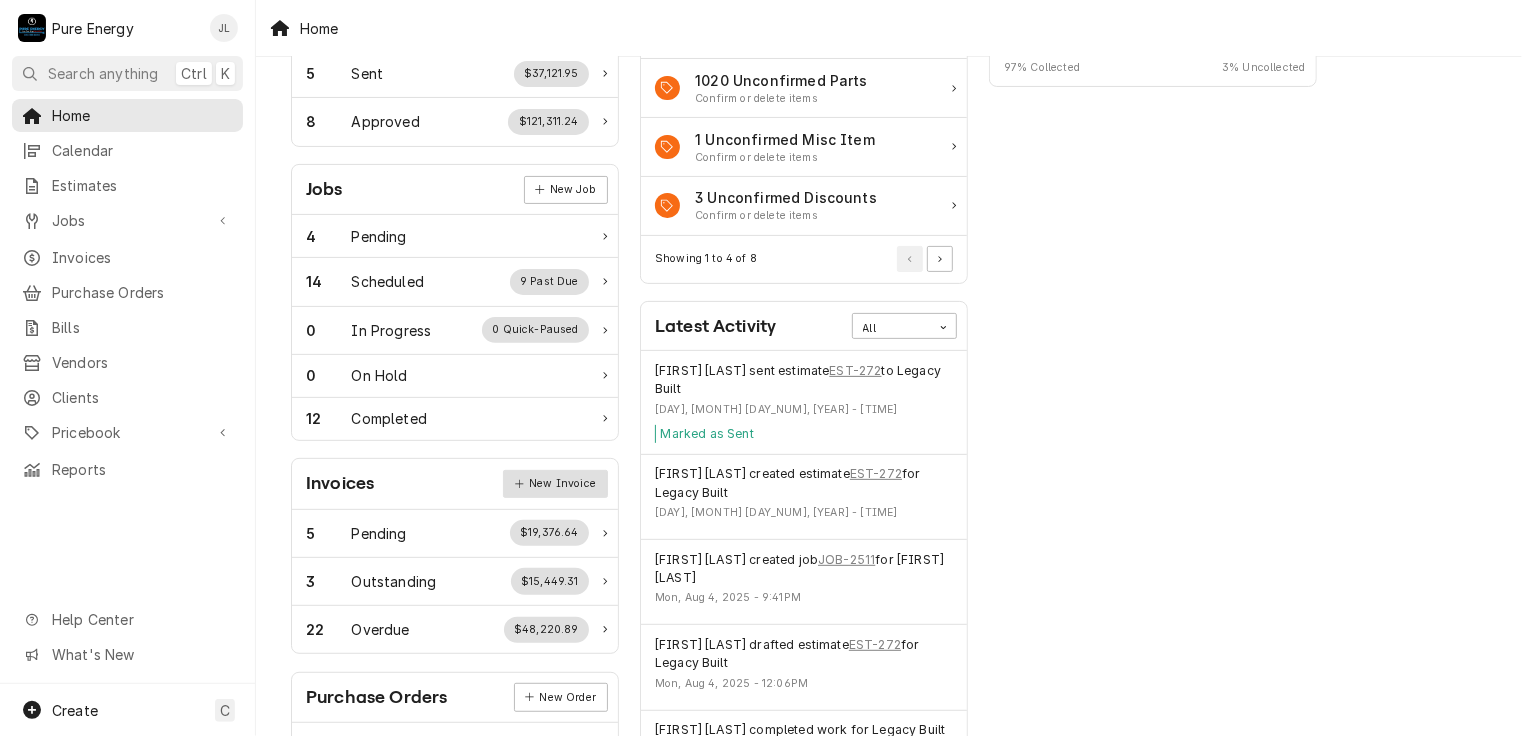 click on "New Invoice" at bounding box center [555, 484] 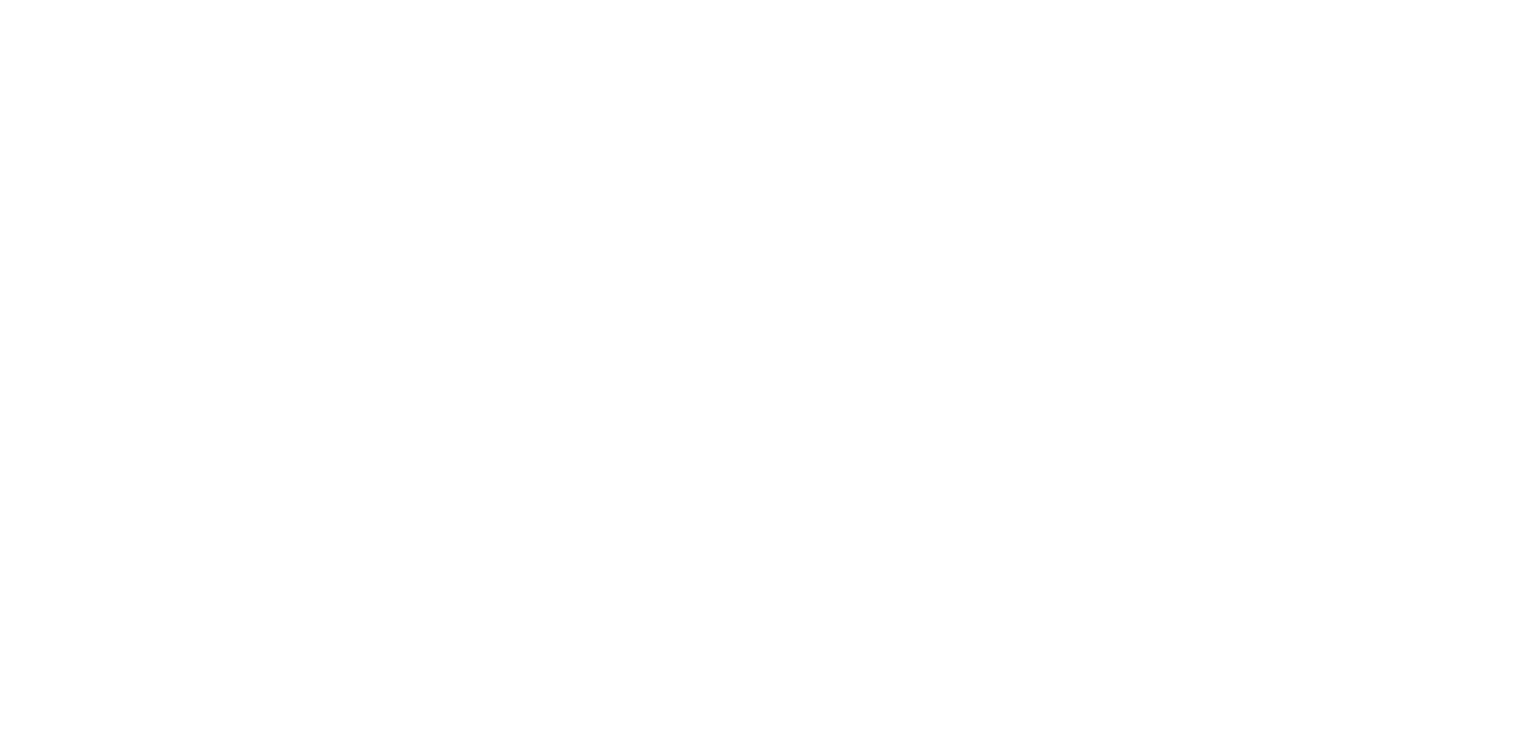 scroll, scrollTop: 0, scrollLeft: 0, axis: both 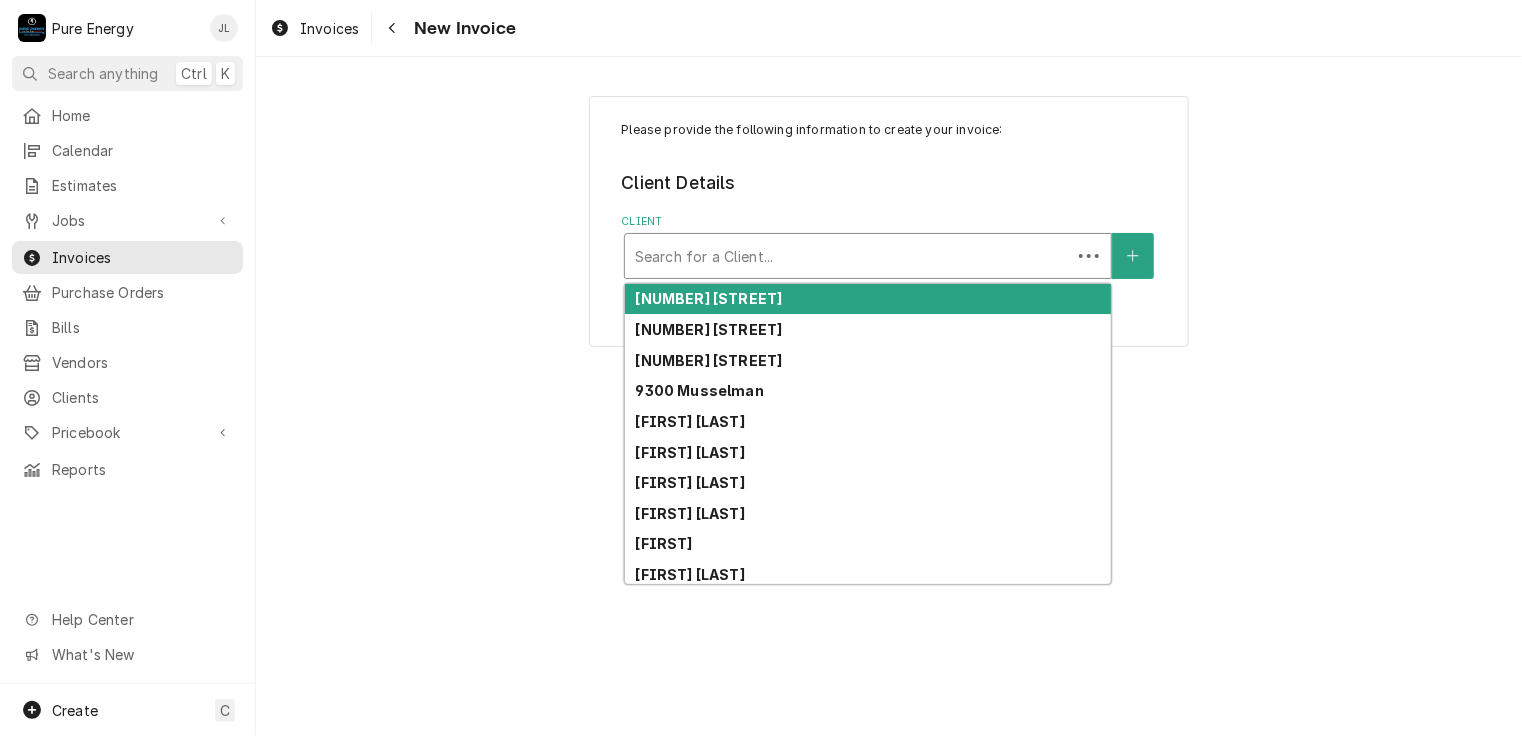 click at bounding box center (848, 256) 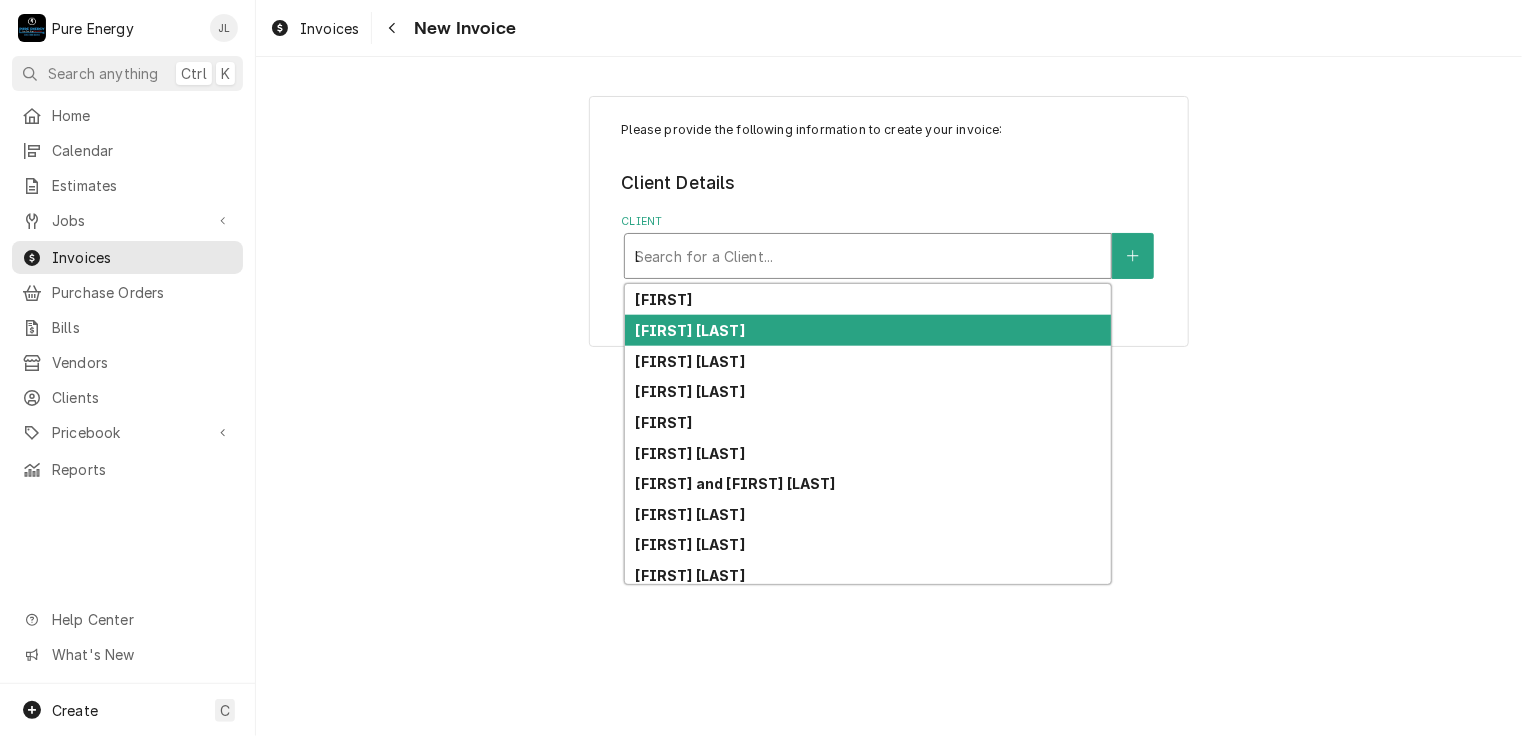 scroll, scrollTop: 0, scrollLeft: 0, axis: both 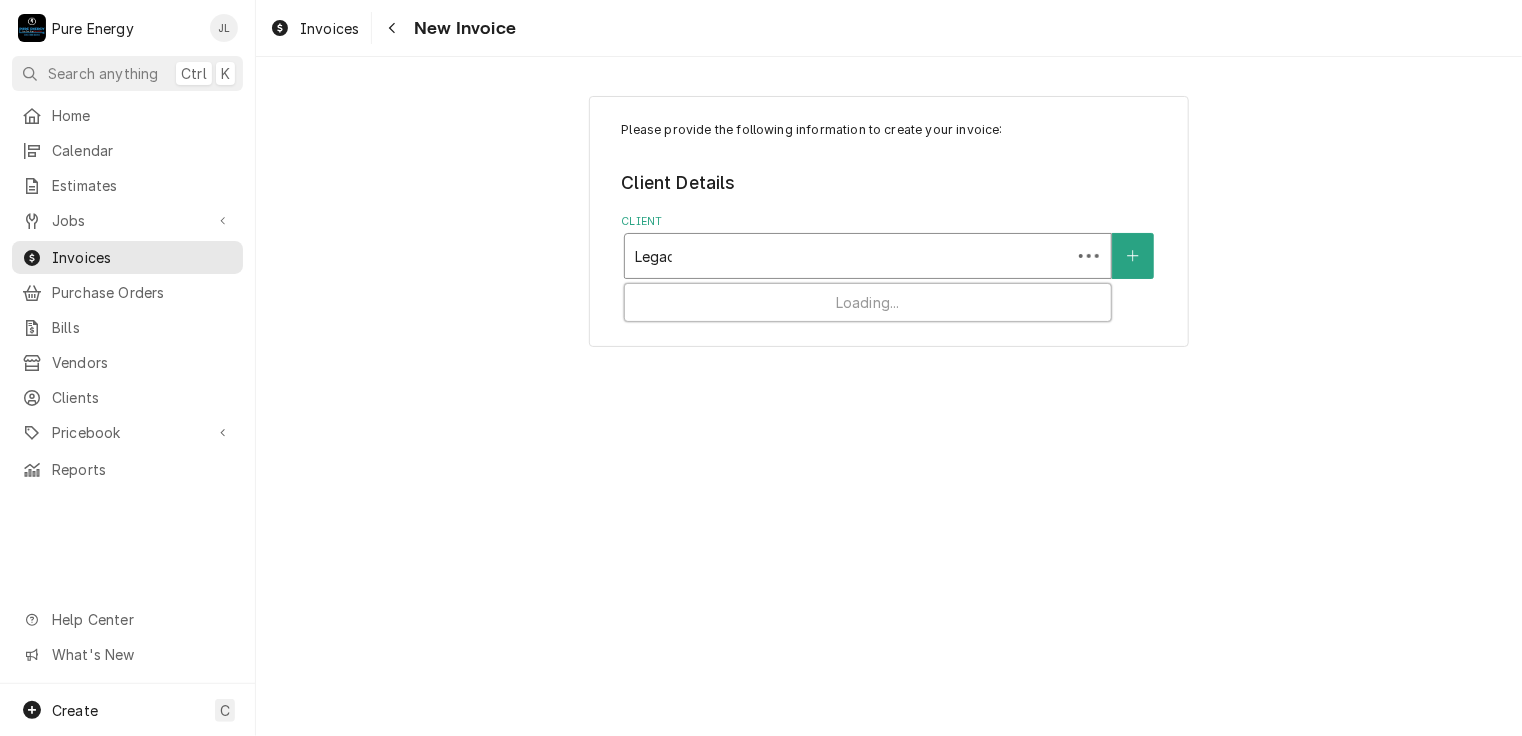 type on "Legacy" 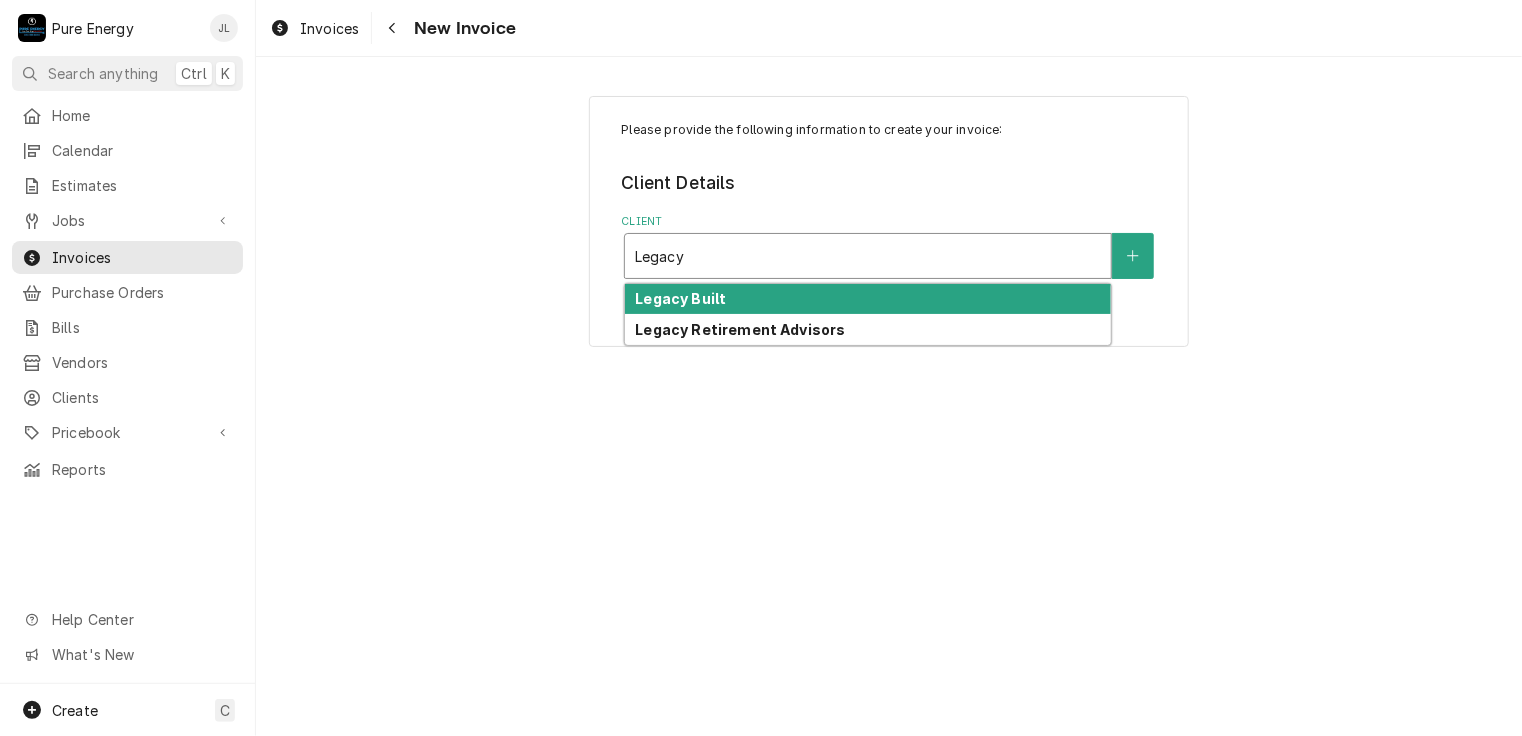 click on "Legacy Built" at bounding box center (868, 299) 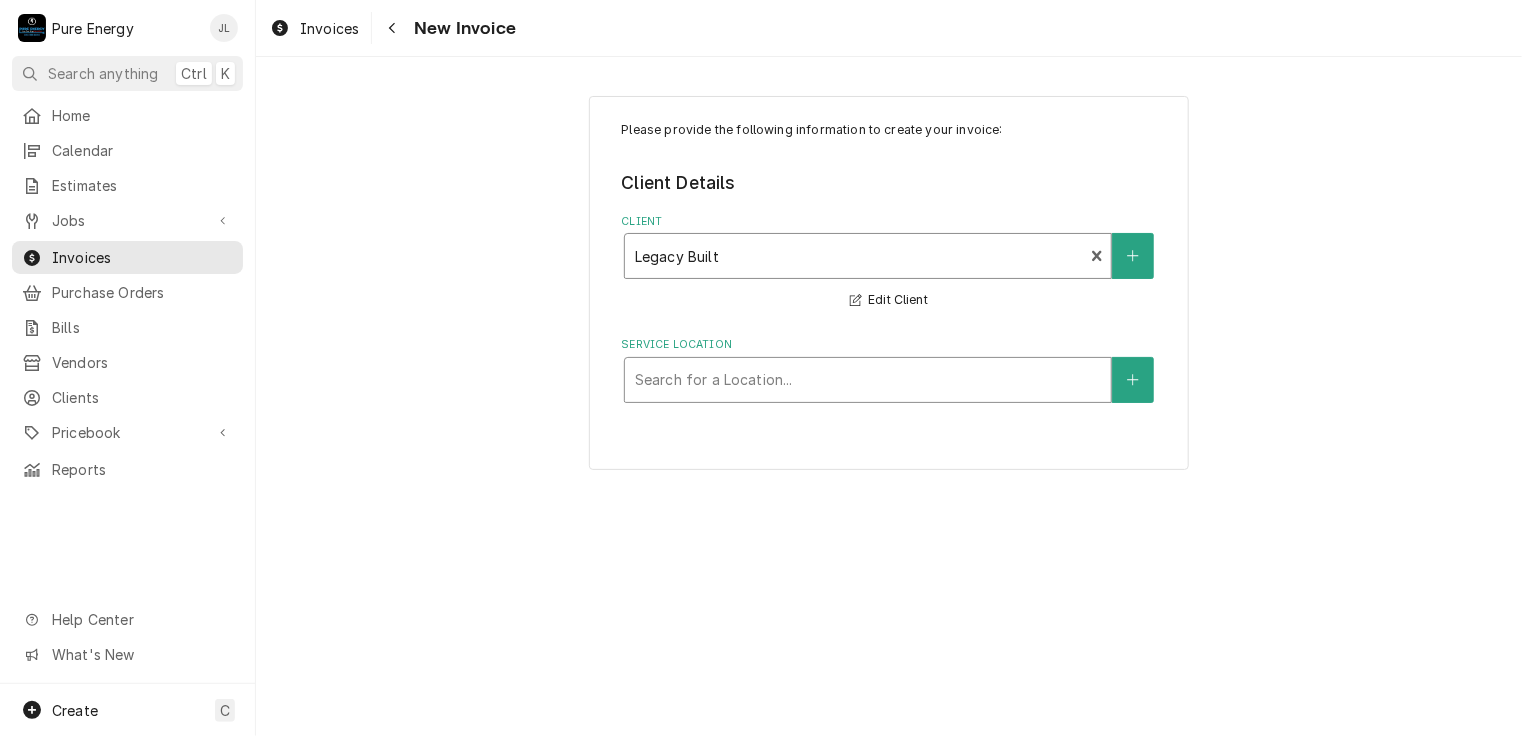 click at bounding box center (868, 380) 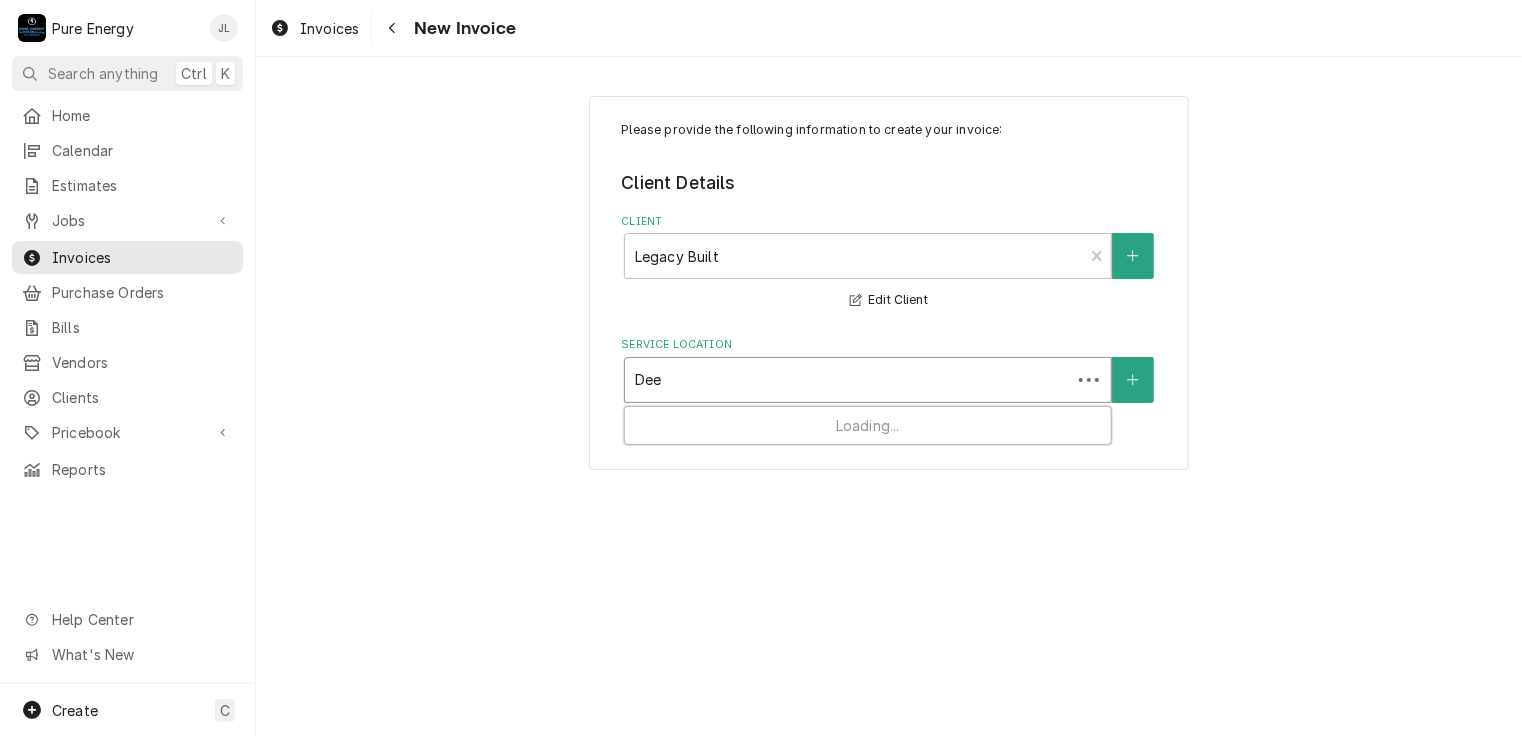 type on "Deed" 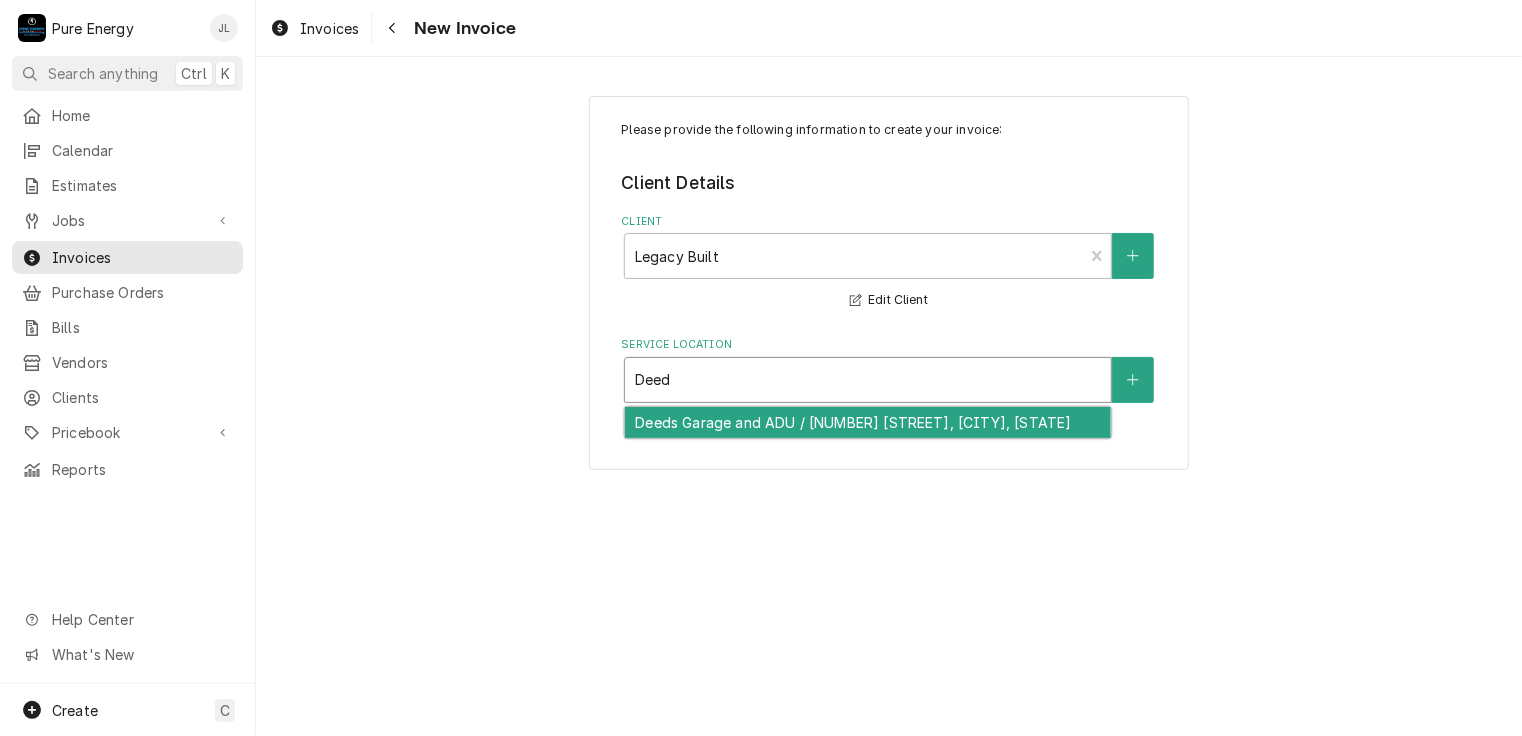 click on "Deeds Garage and ADU / [NUMBER] [STREET], [CITY], [STATE]" at bounding box center [868, 422] 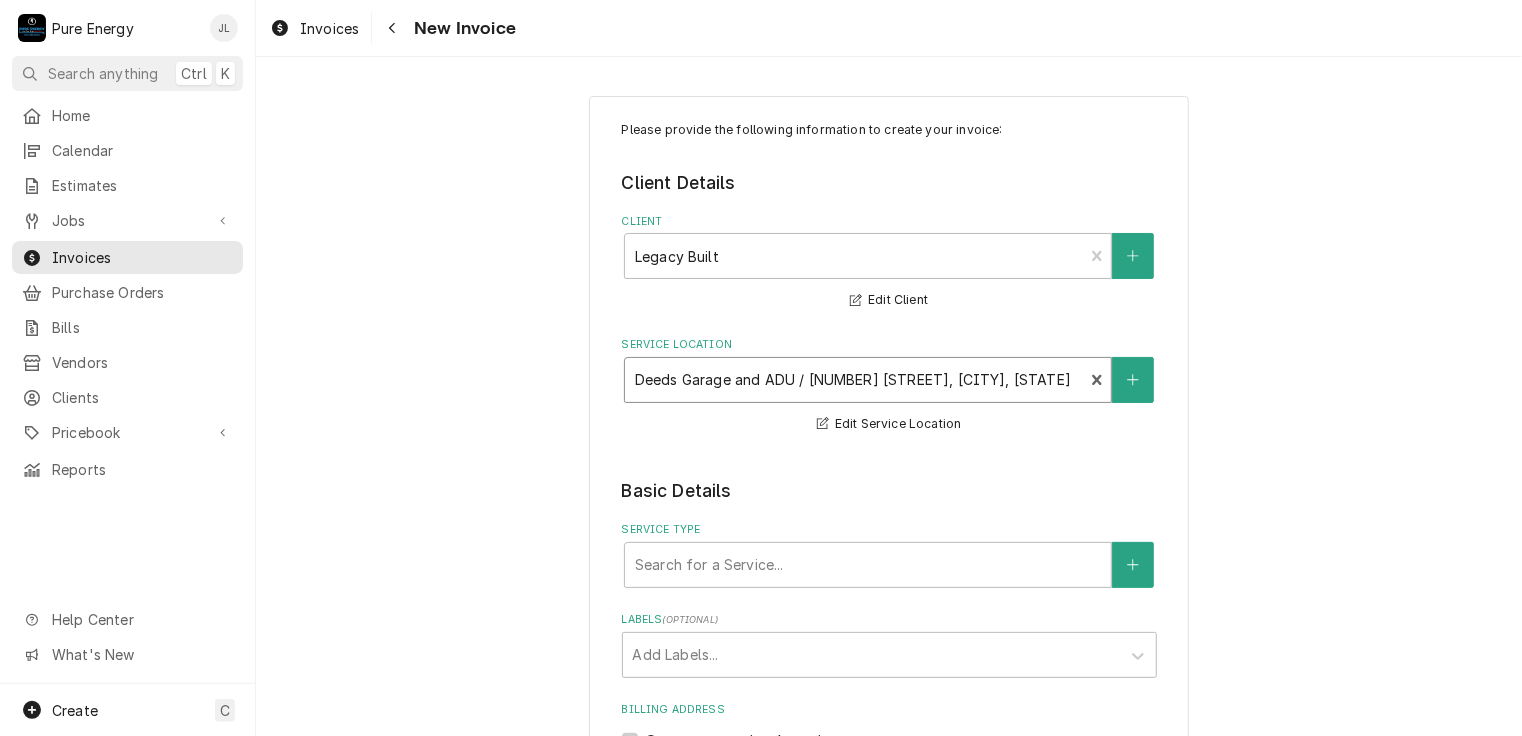 scroll, scrollTop: 200, scrollLeft: 0, axis: vertical 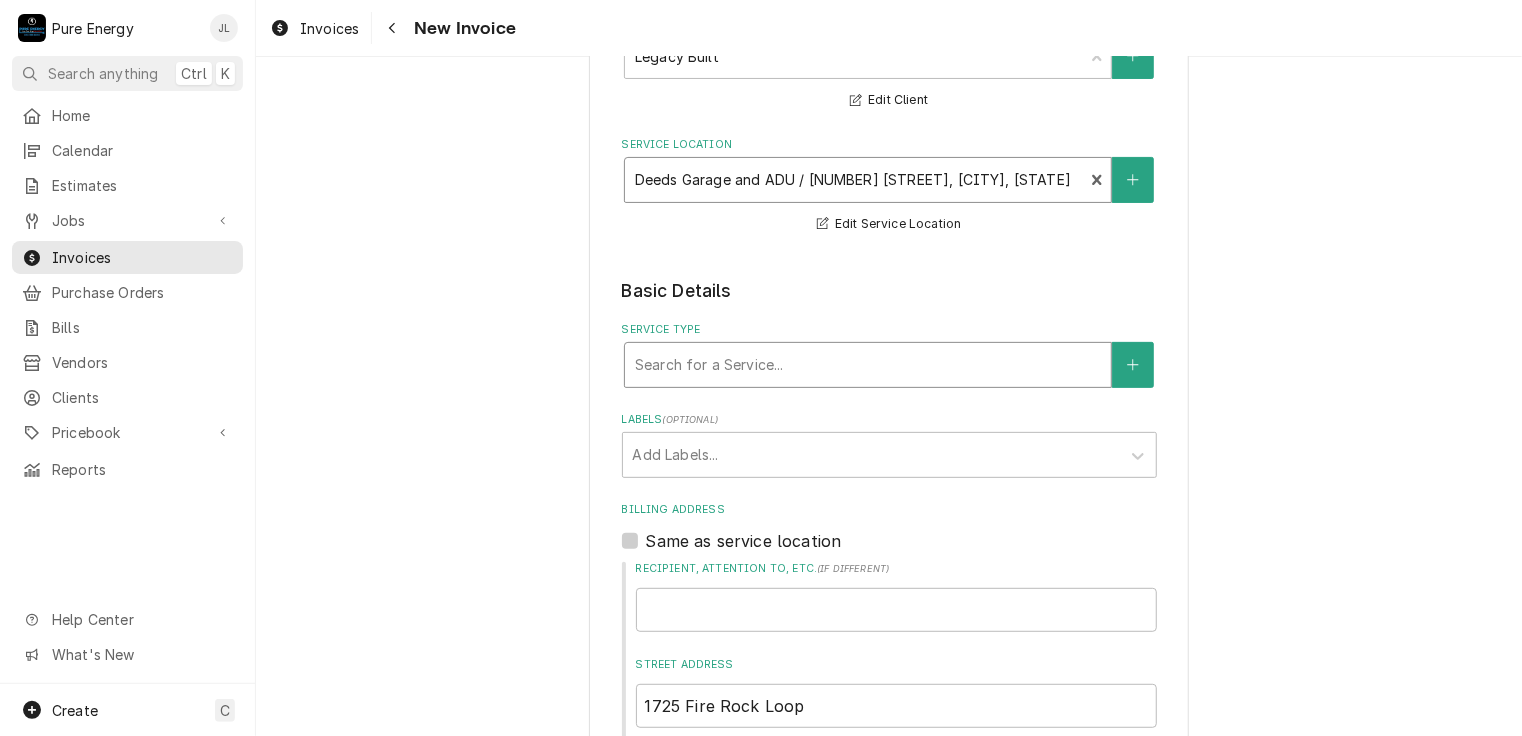 click at bounding box center [868, 365] 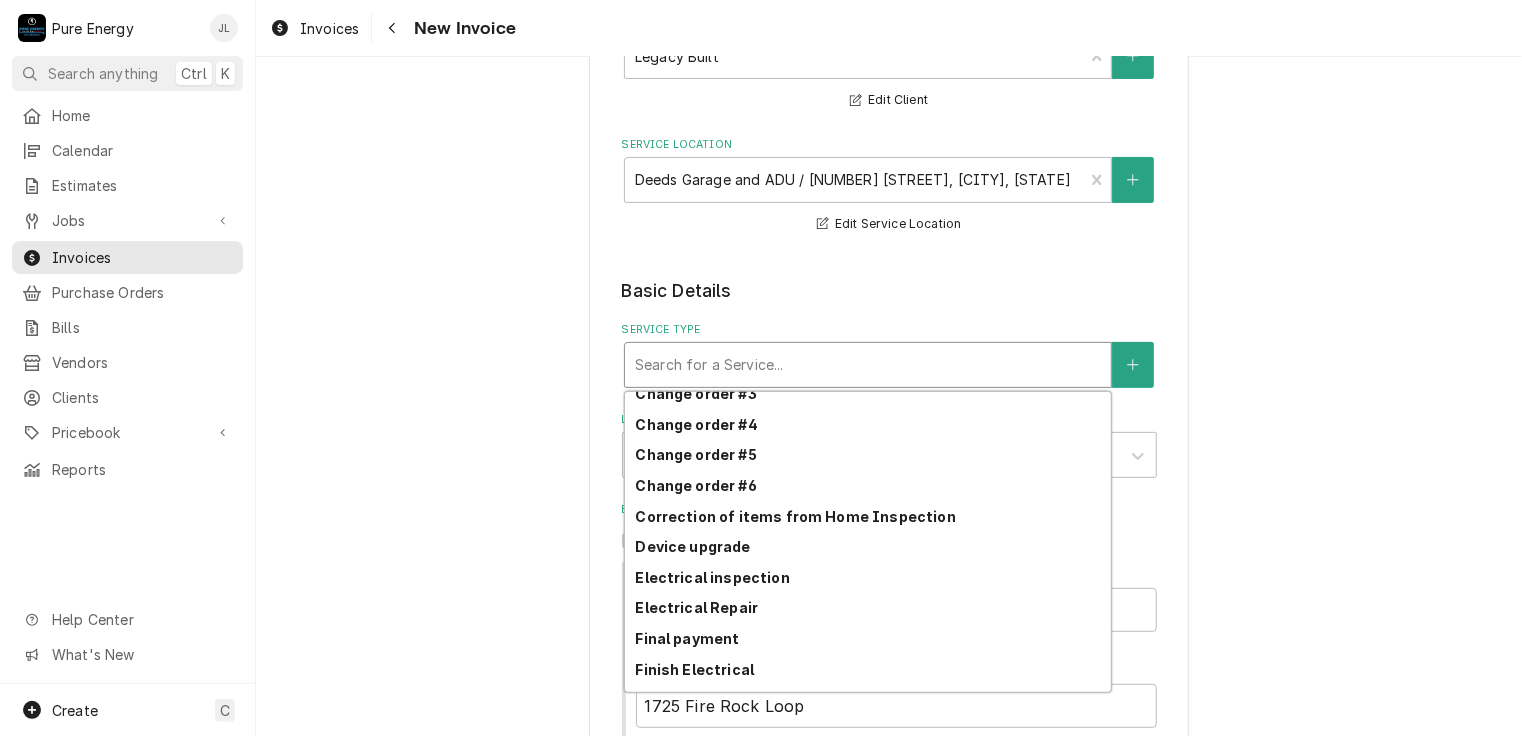 scroll, scrollTop: 312, scrollLeft: 0, axis: vertical 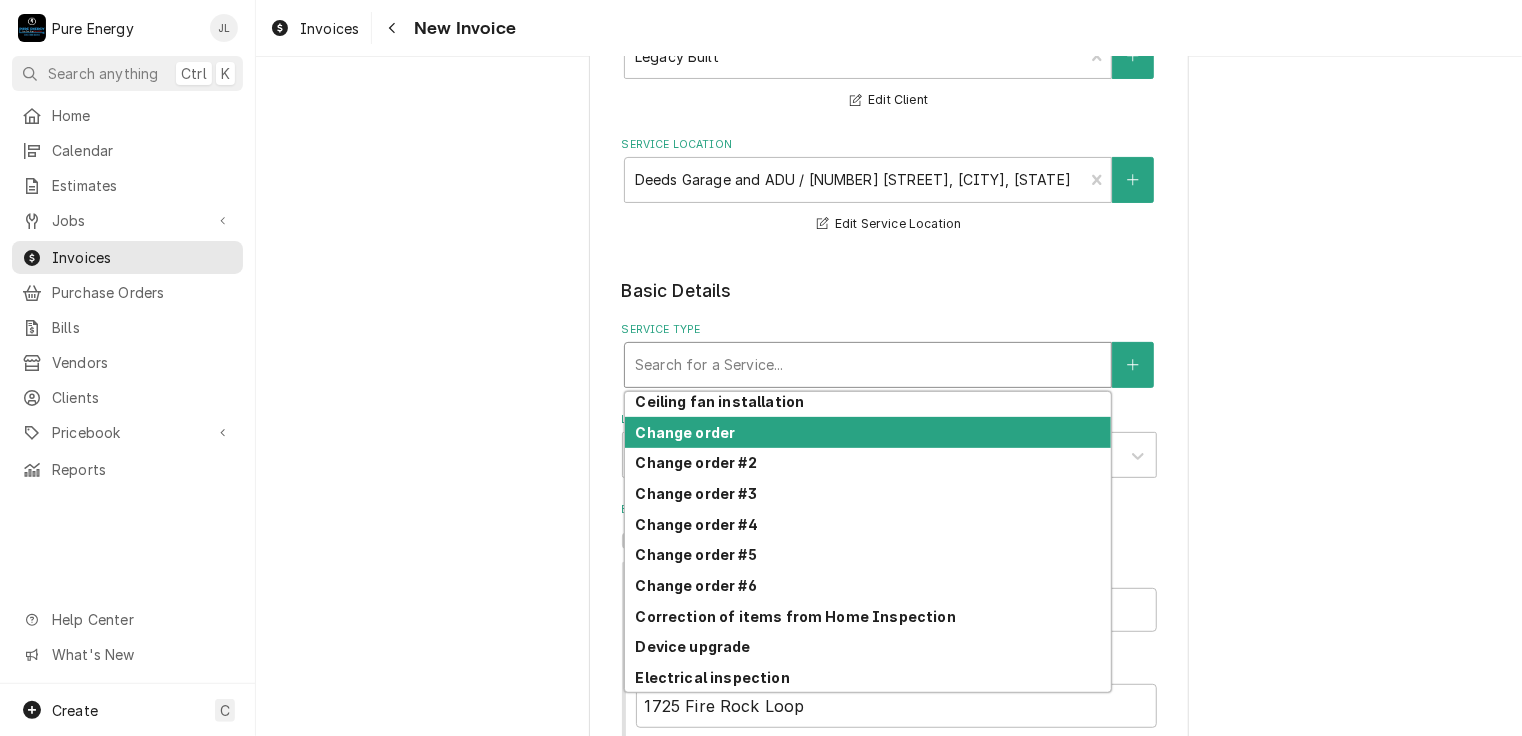 click on "Change order" at bounding box center [868, 432] 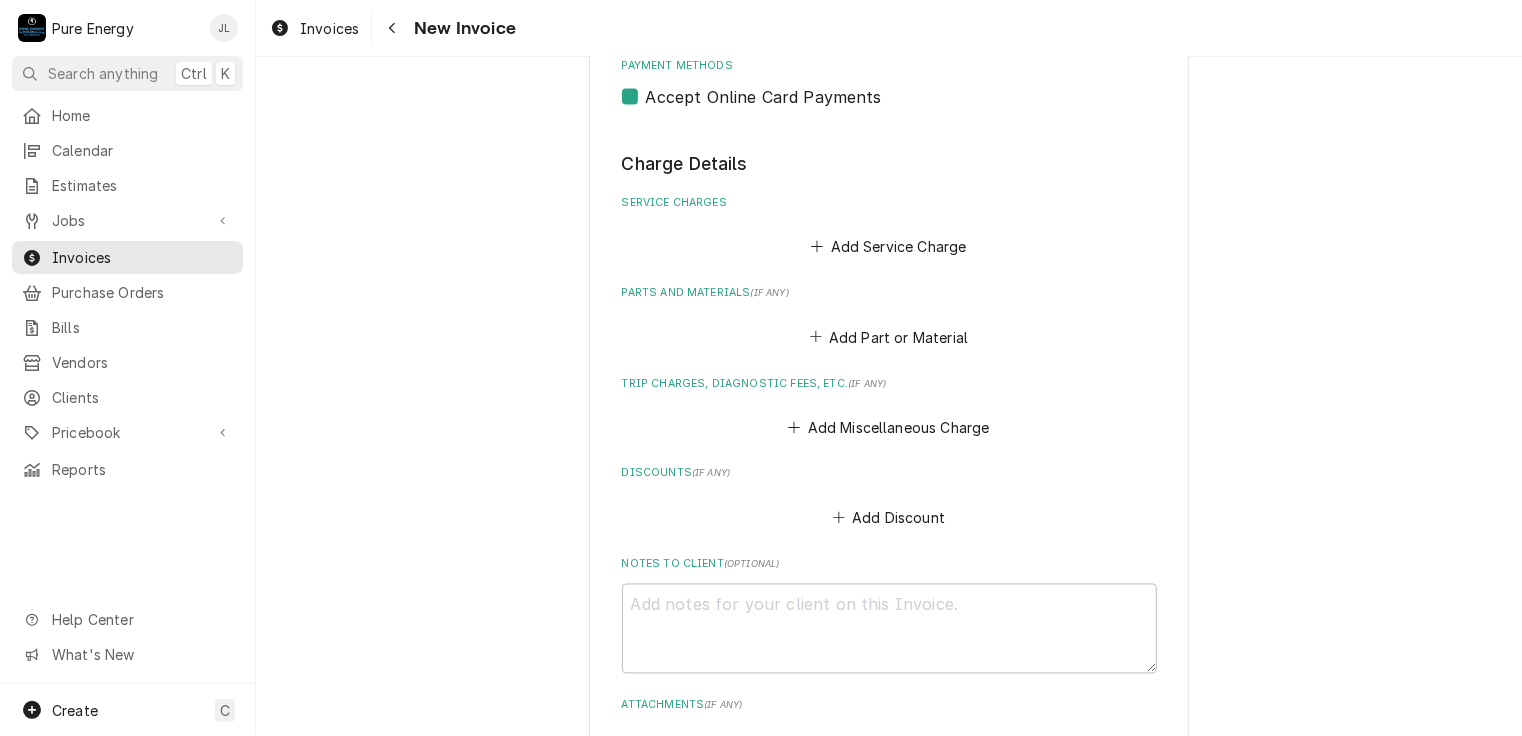 scroll, scrollTop: 1300, scrollLeft: 0, axis: vertical 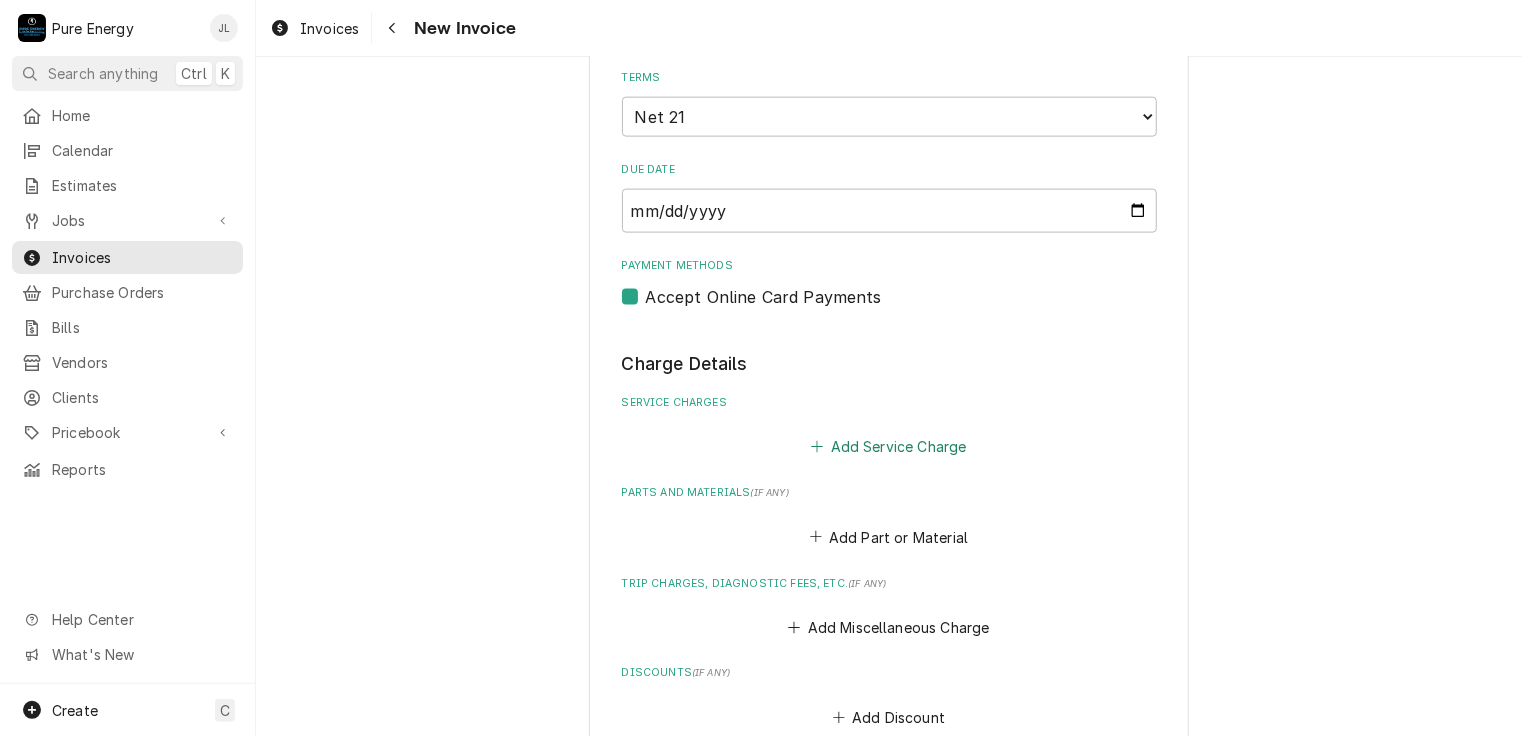 click on "Add Service Charge" at bounding box center [889, 447] 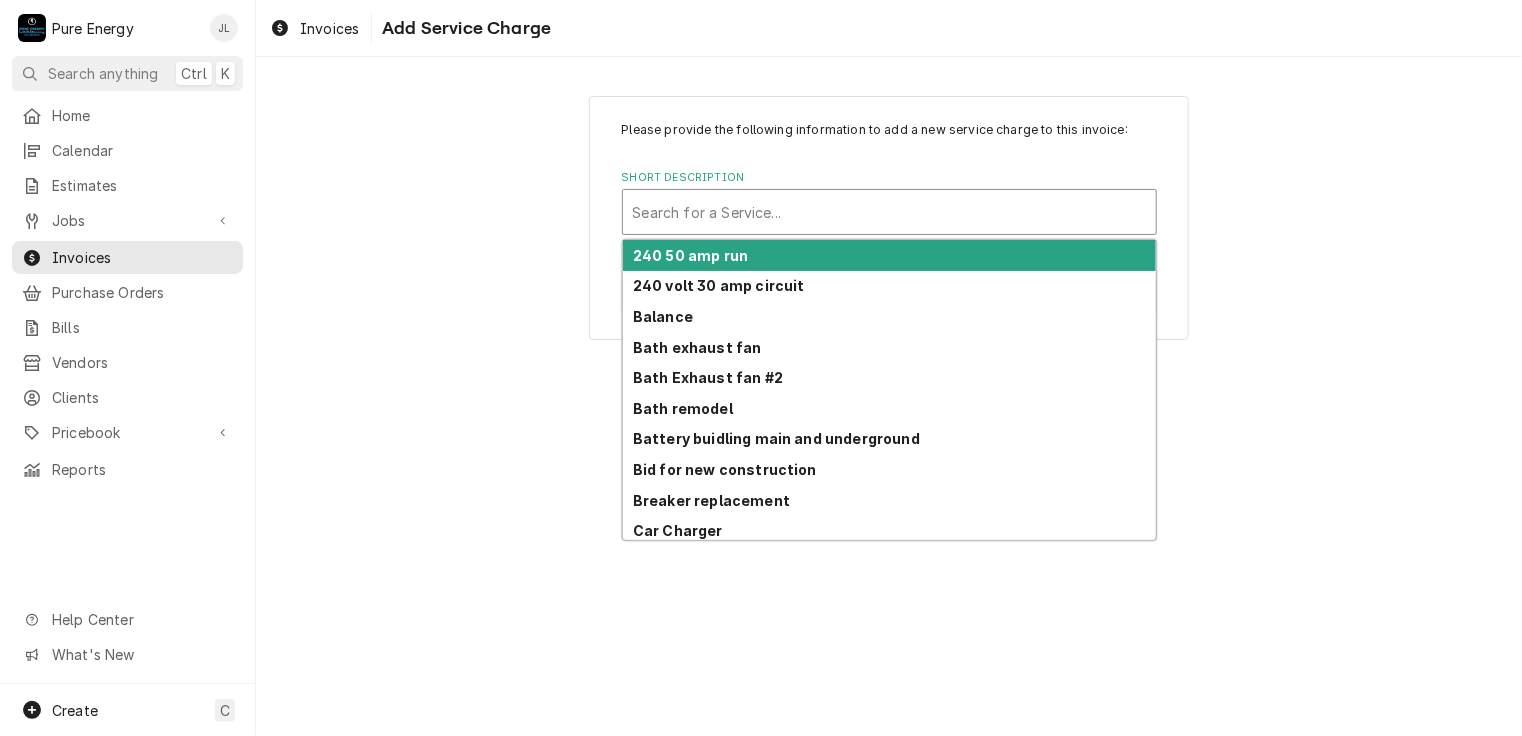 click at bounding box center (889, 212) 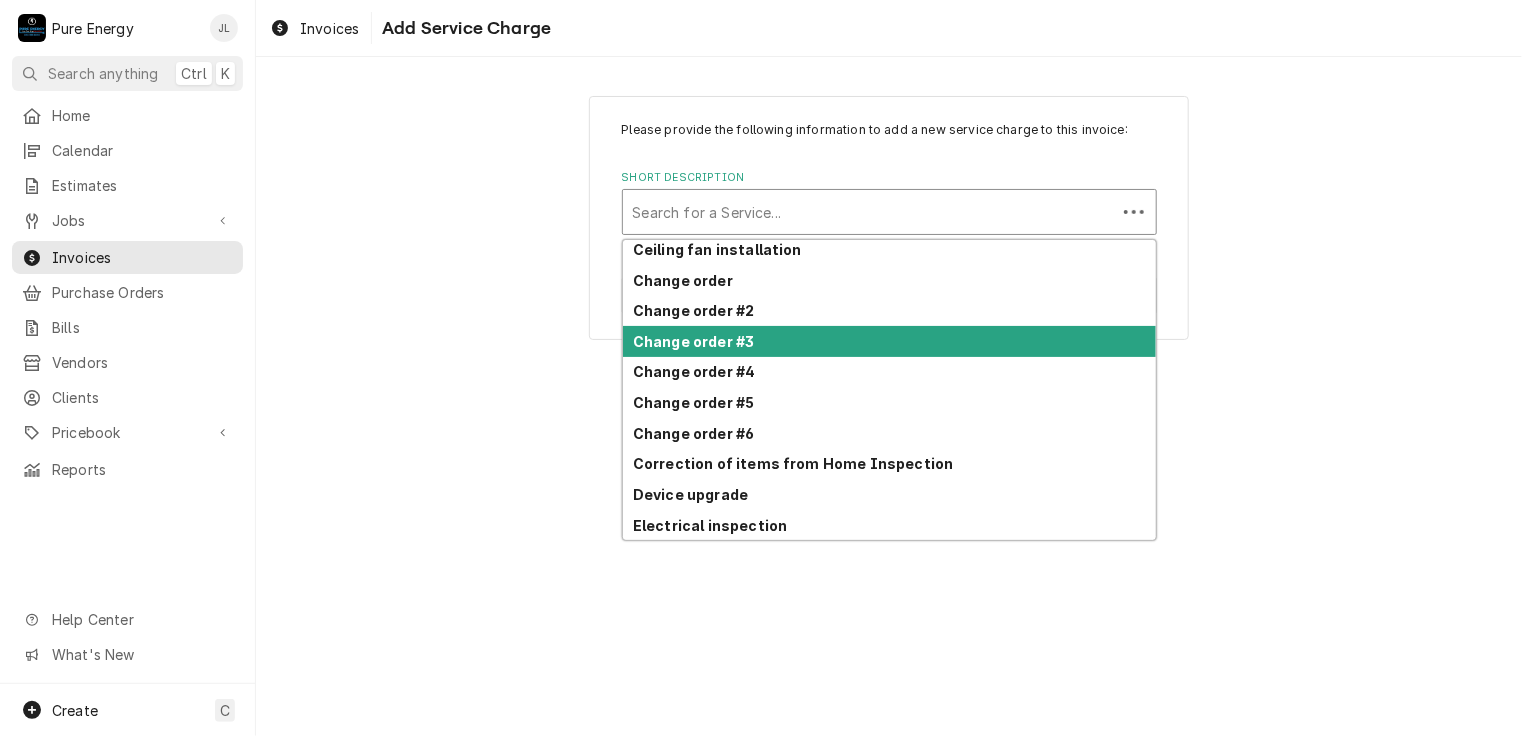 scroll, scrollTop: 312, scrollLeft: 0, axis: vertical 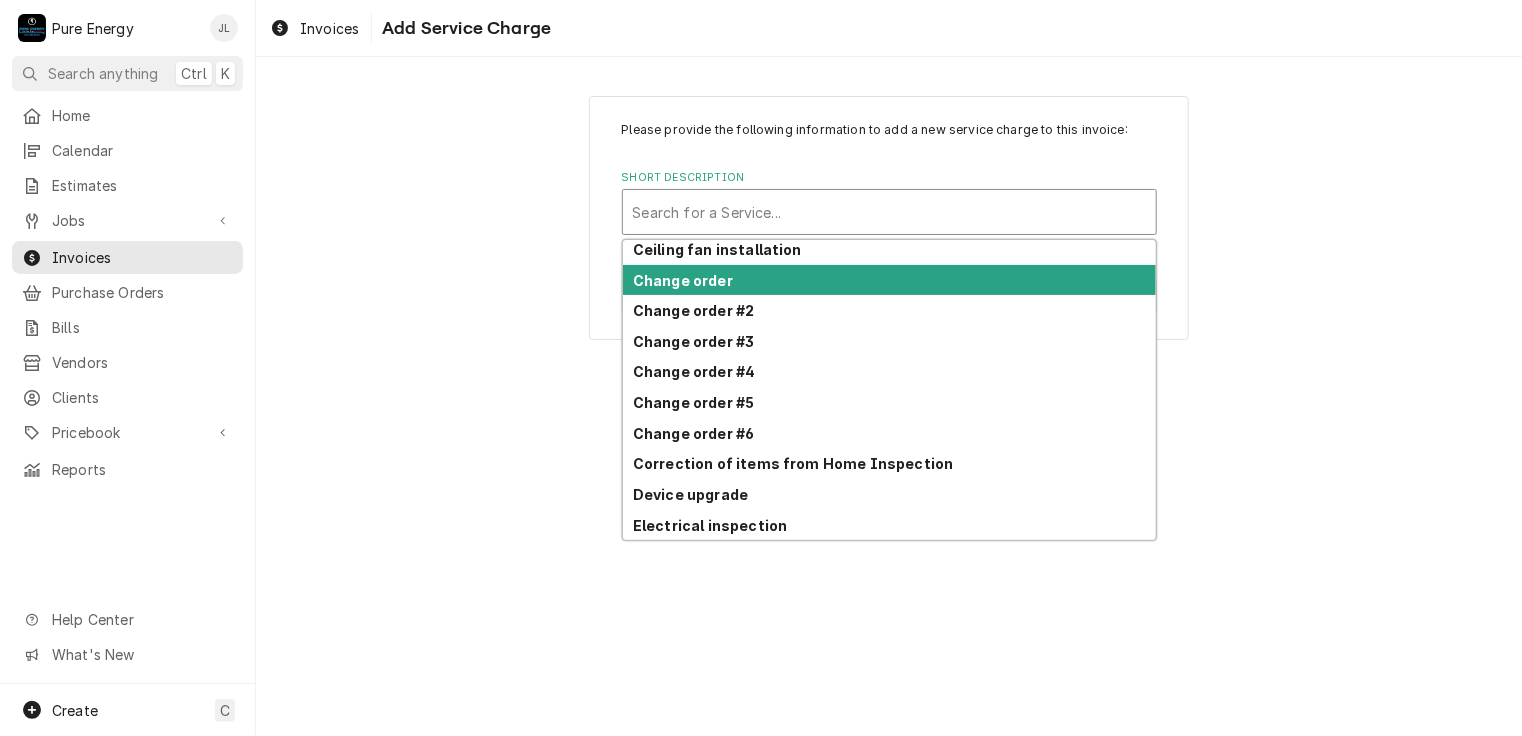 click on "Change order" at bounding box center [889, 280] 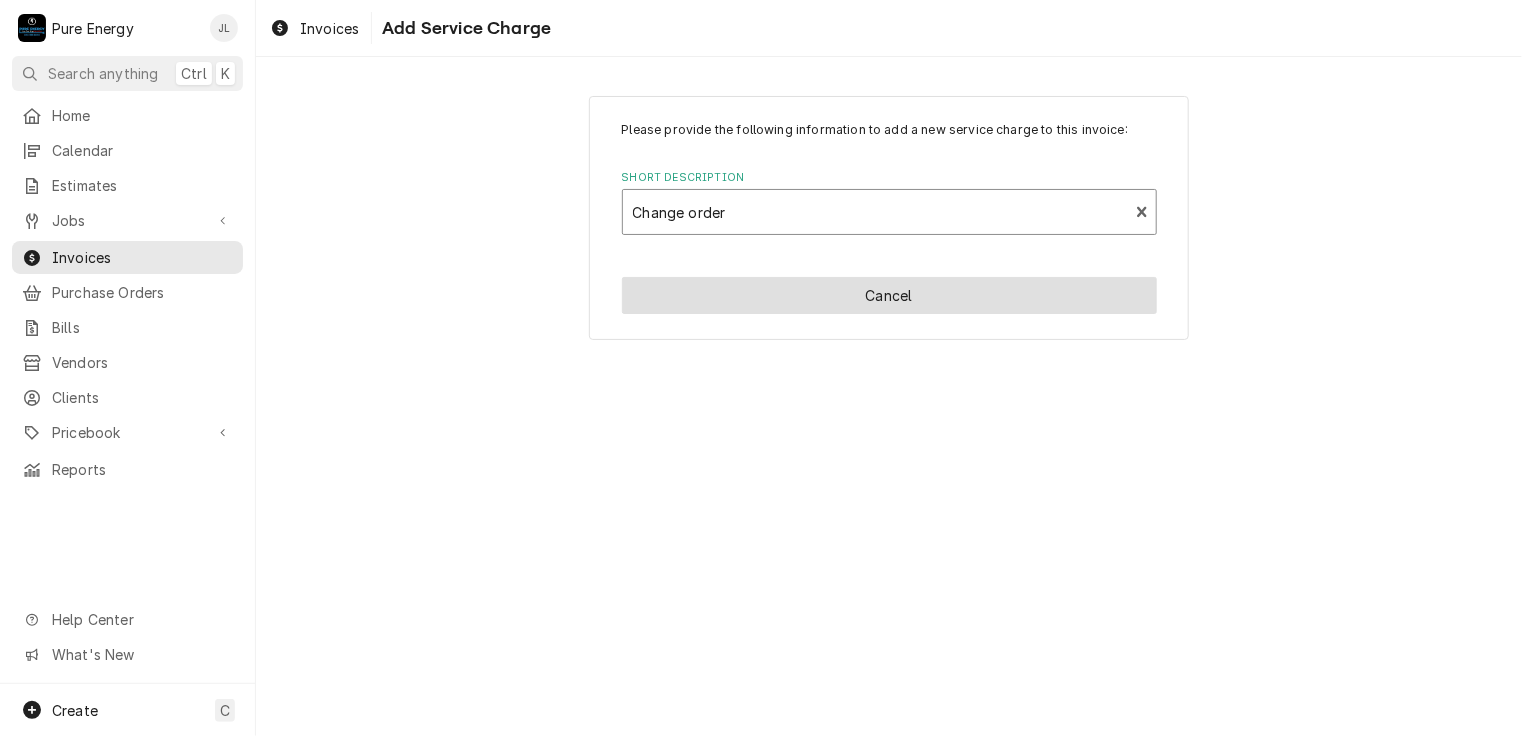 scroll, scrollTop: 100, scrollLeft: 0, axis: vertical 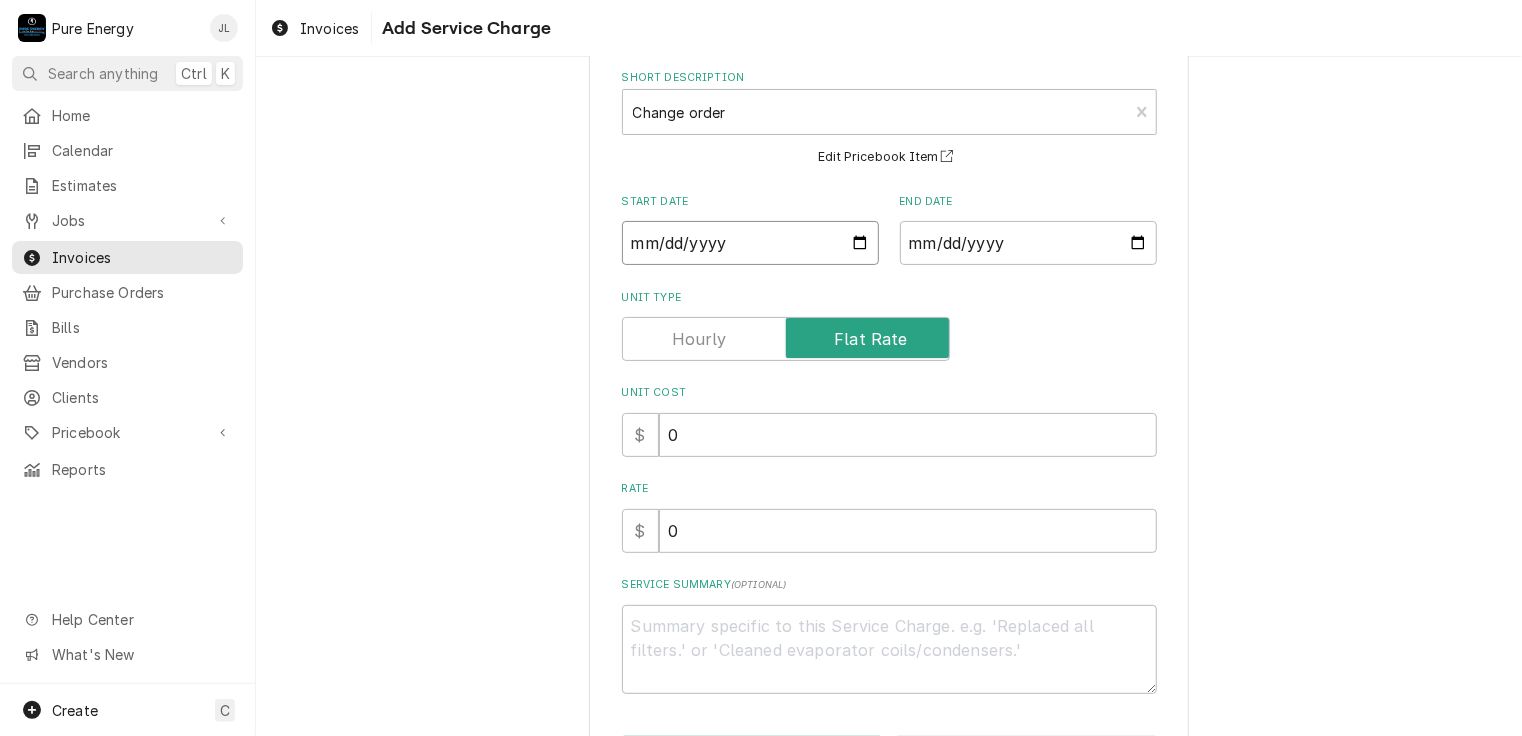 click on "Start Date" at bounding box center [750, 243] 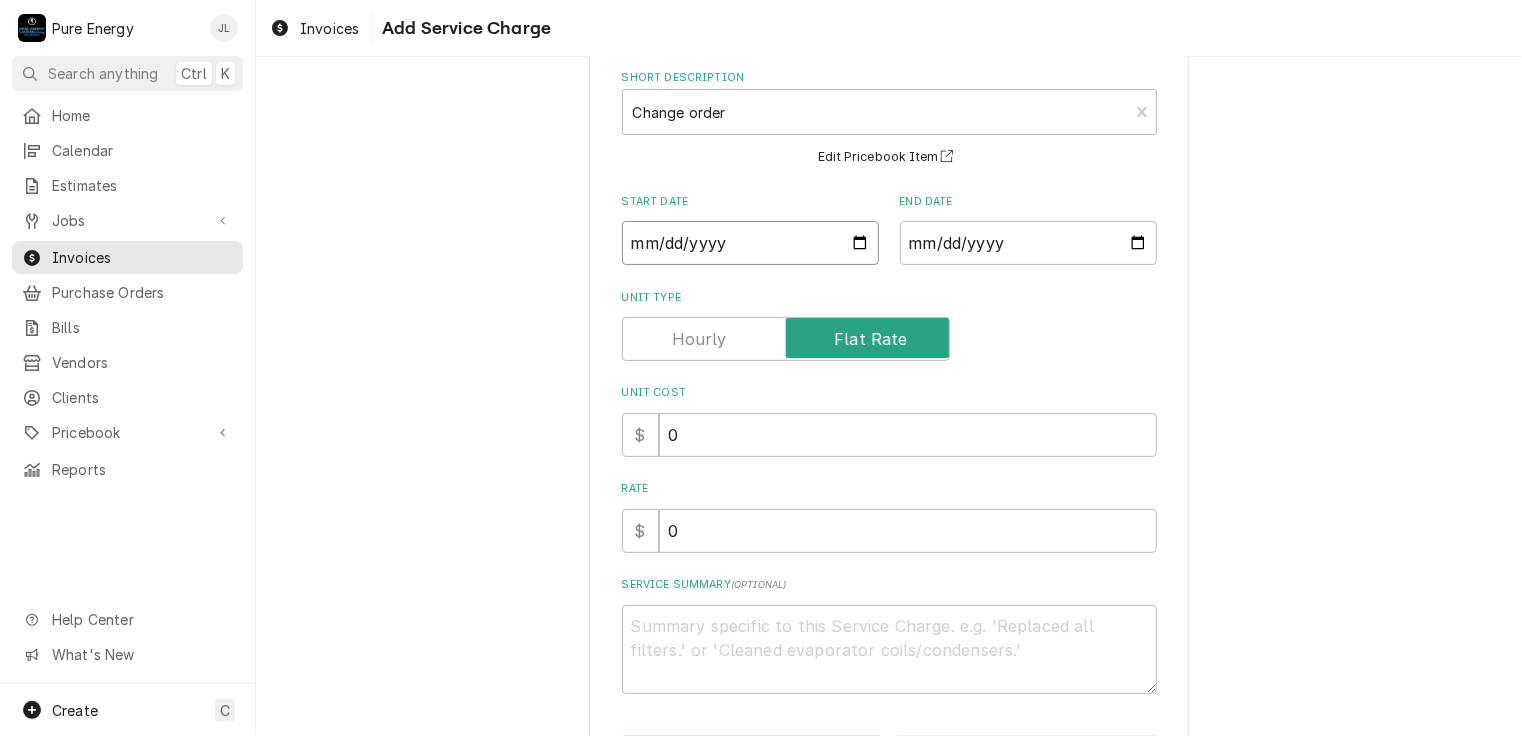 type on "x" 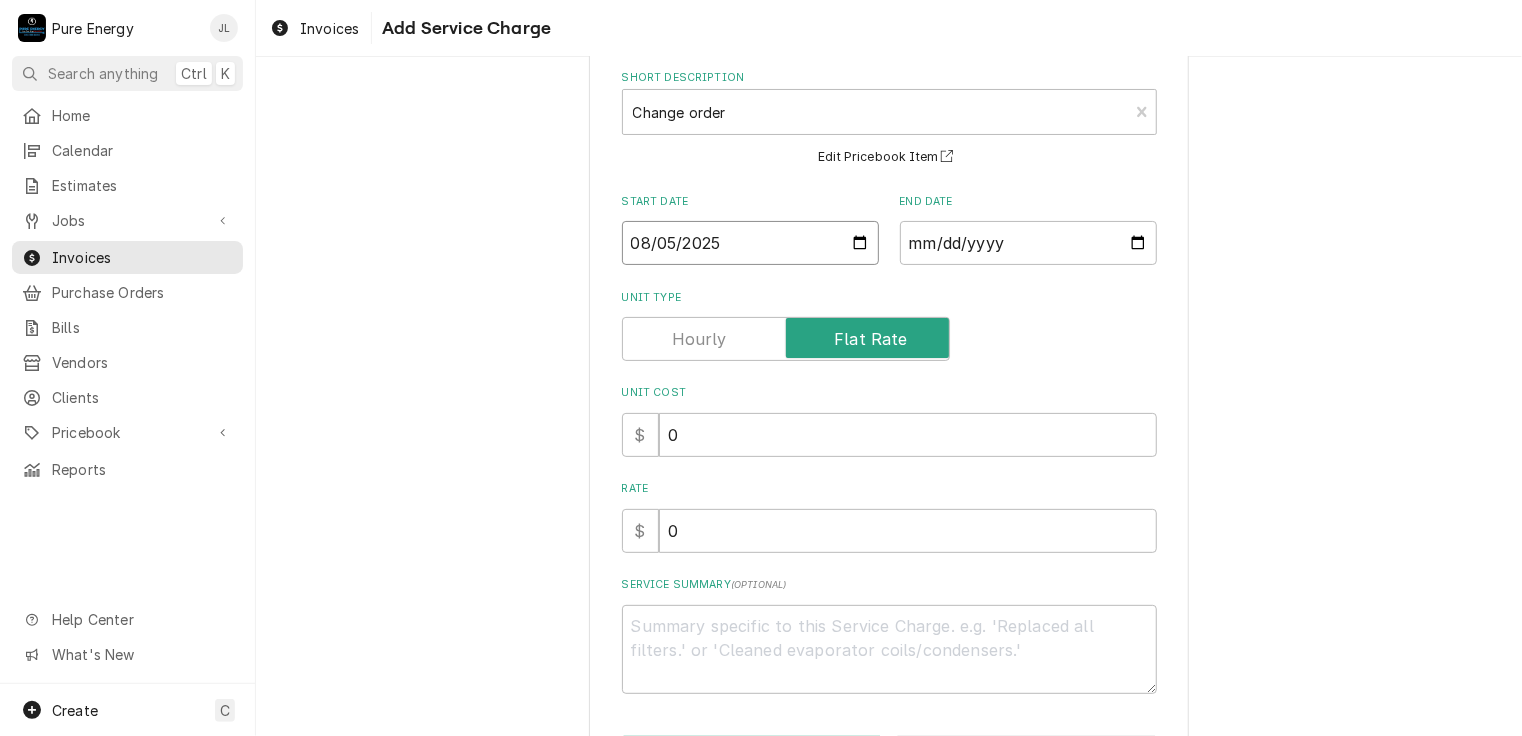 type on "2025-08-05" 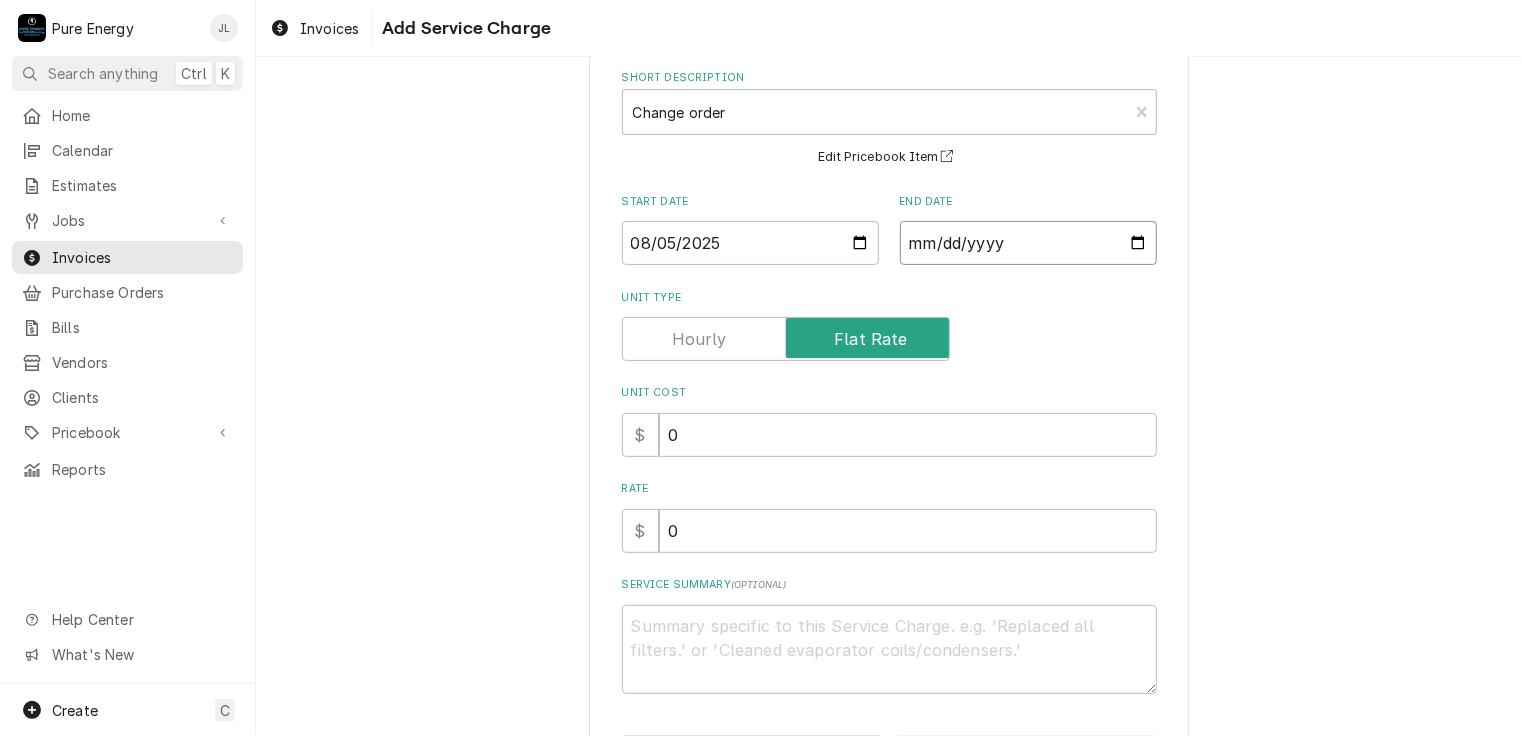 click on "End Date" at bounding box center [1028, 243] 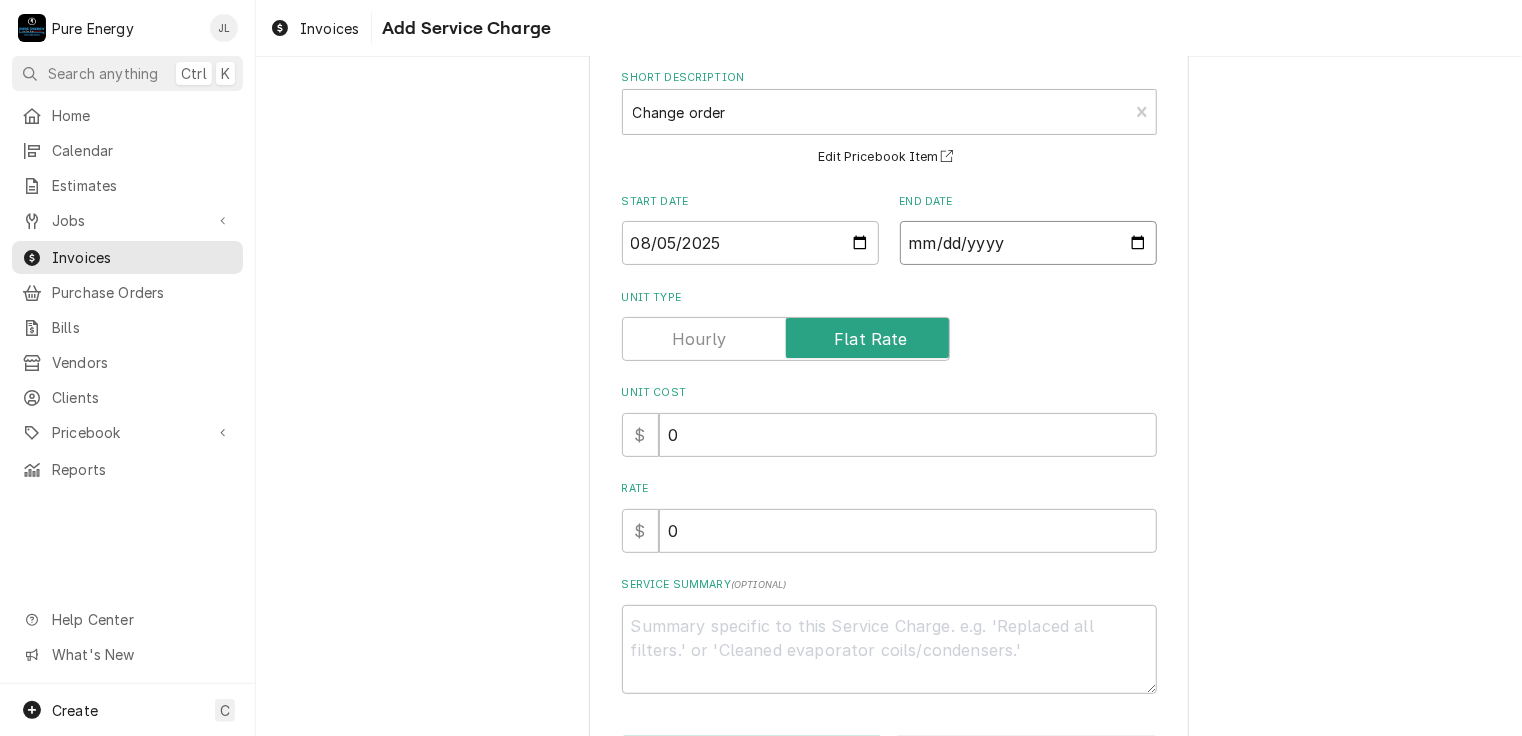 type on "x" 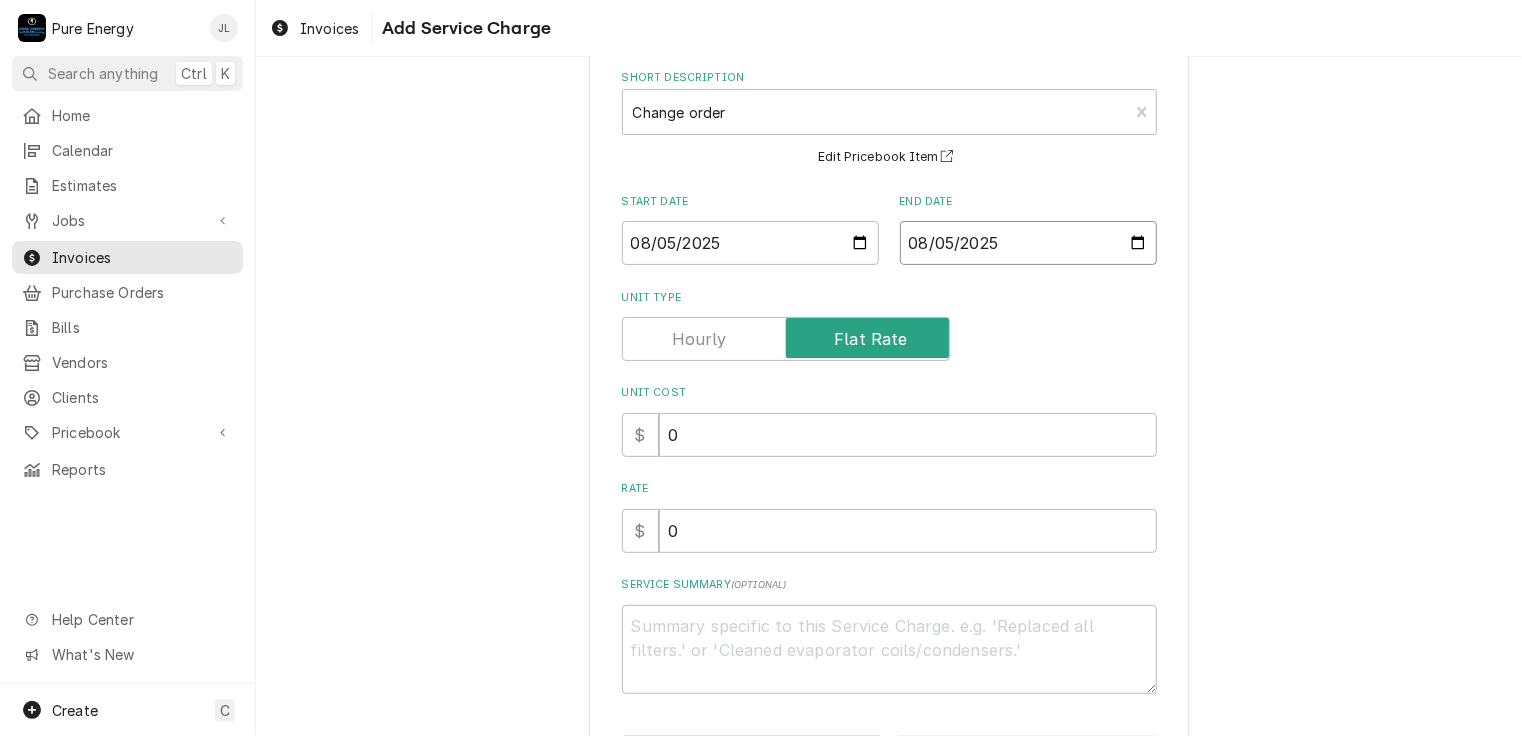 type on "2025-08-05" 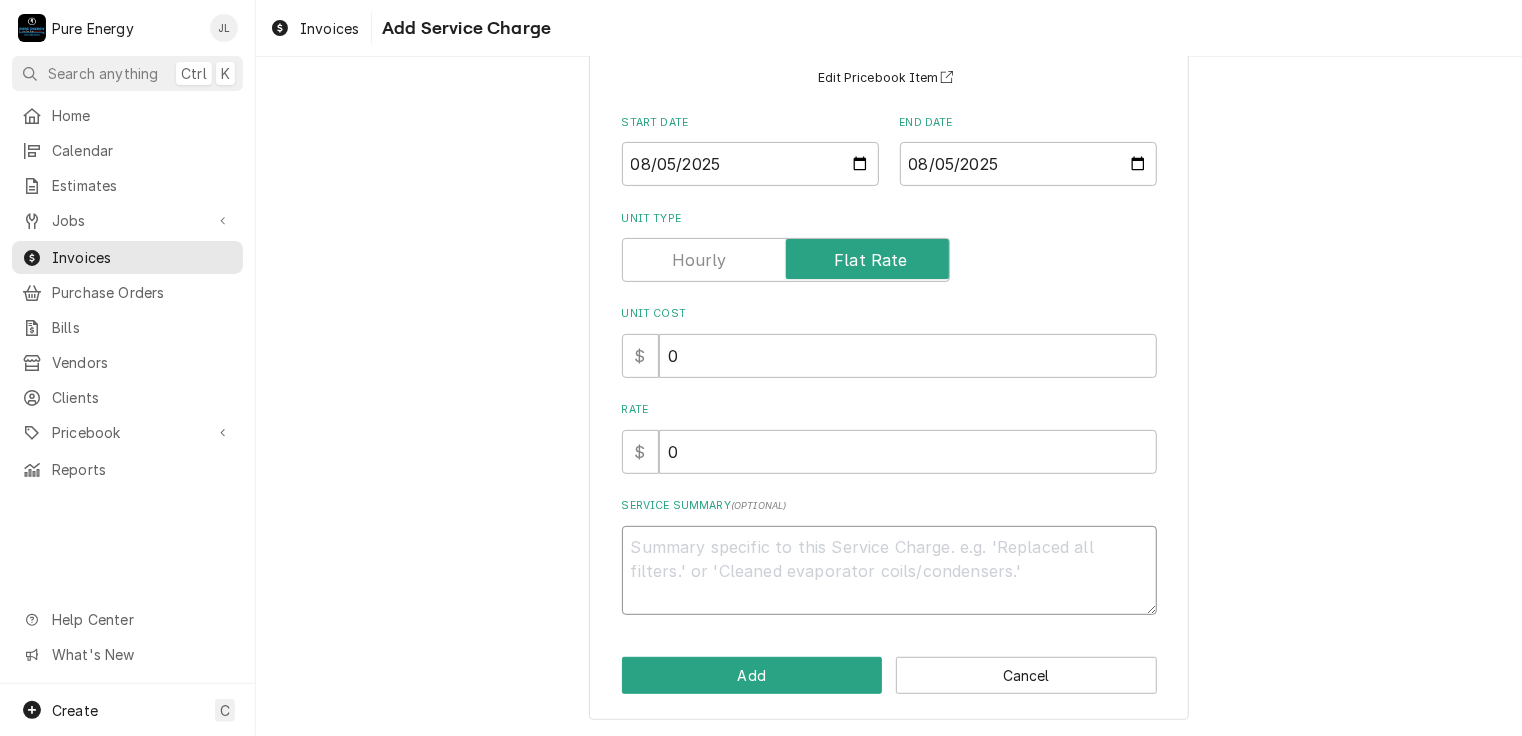 click on "Service Summary  ( optional )" at bounding box center [889, 571] 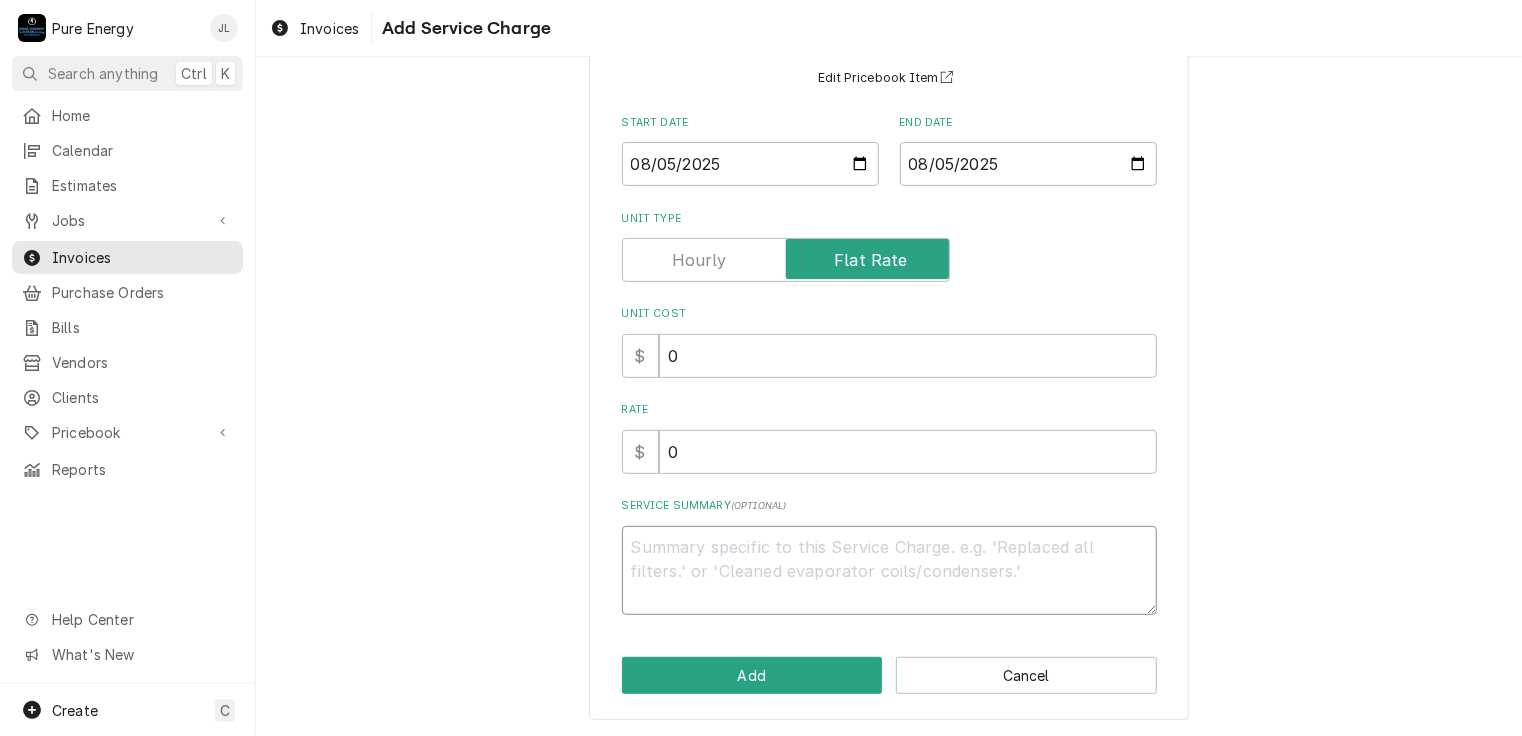 type on "x" 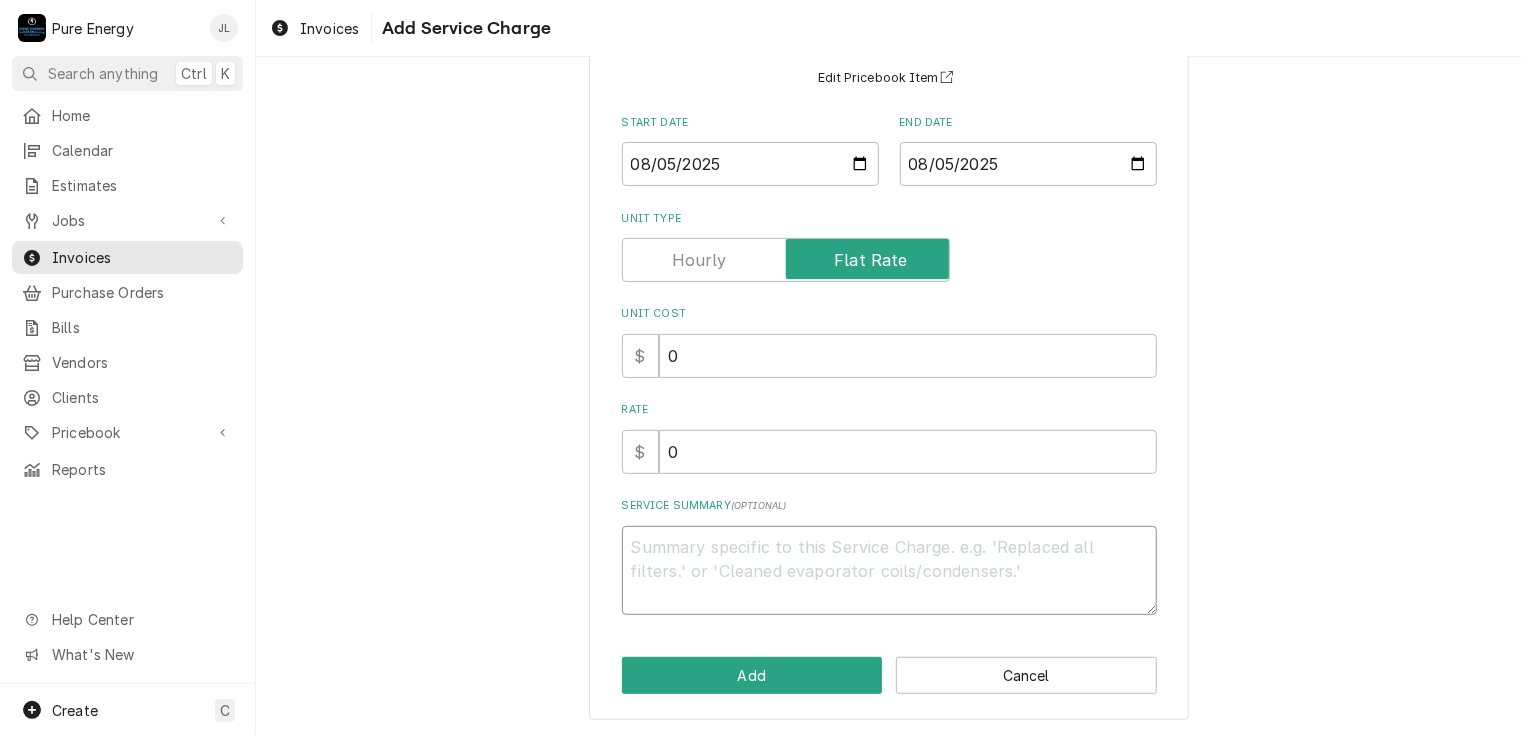 type on "M" 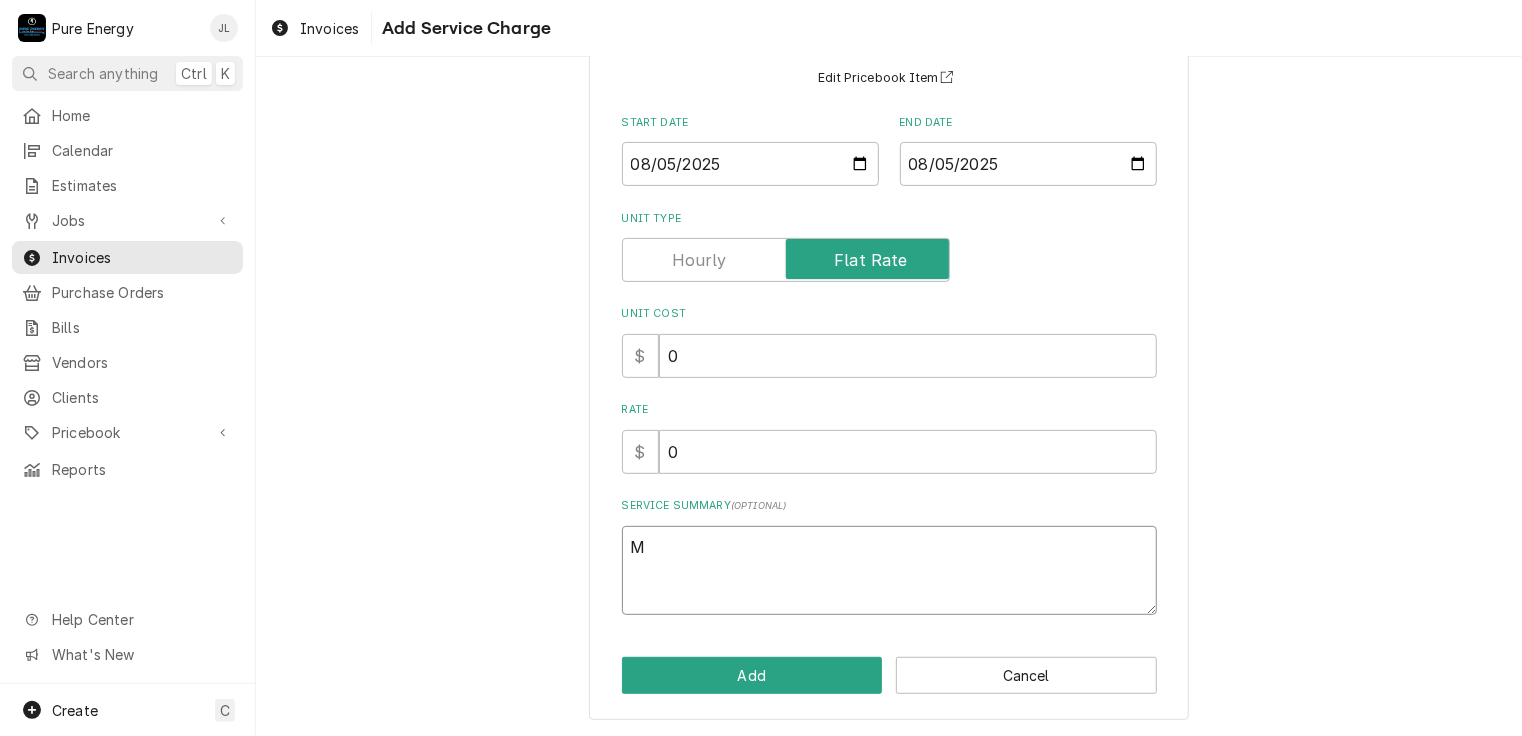 type on "x" 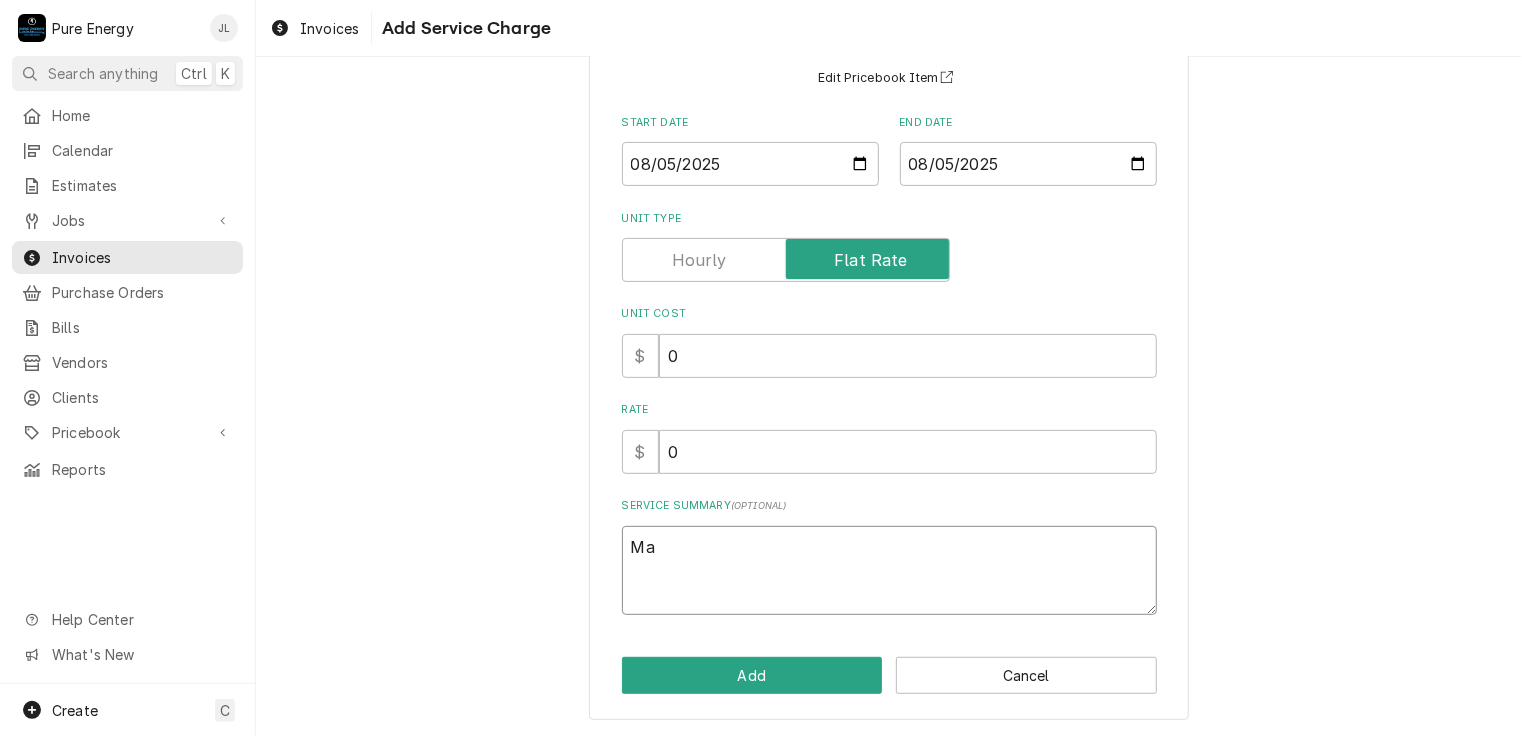 type on "x" 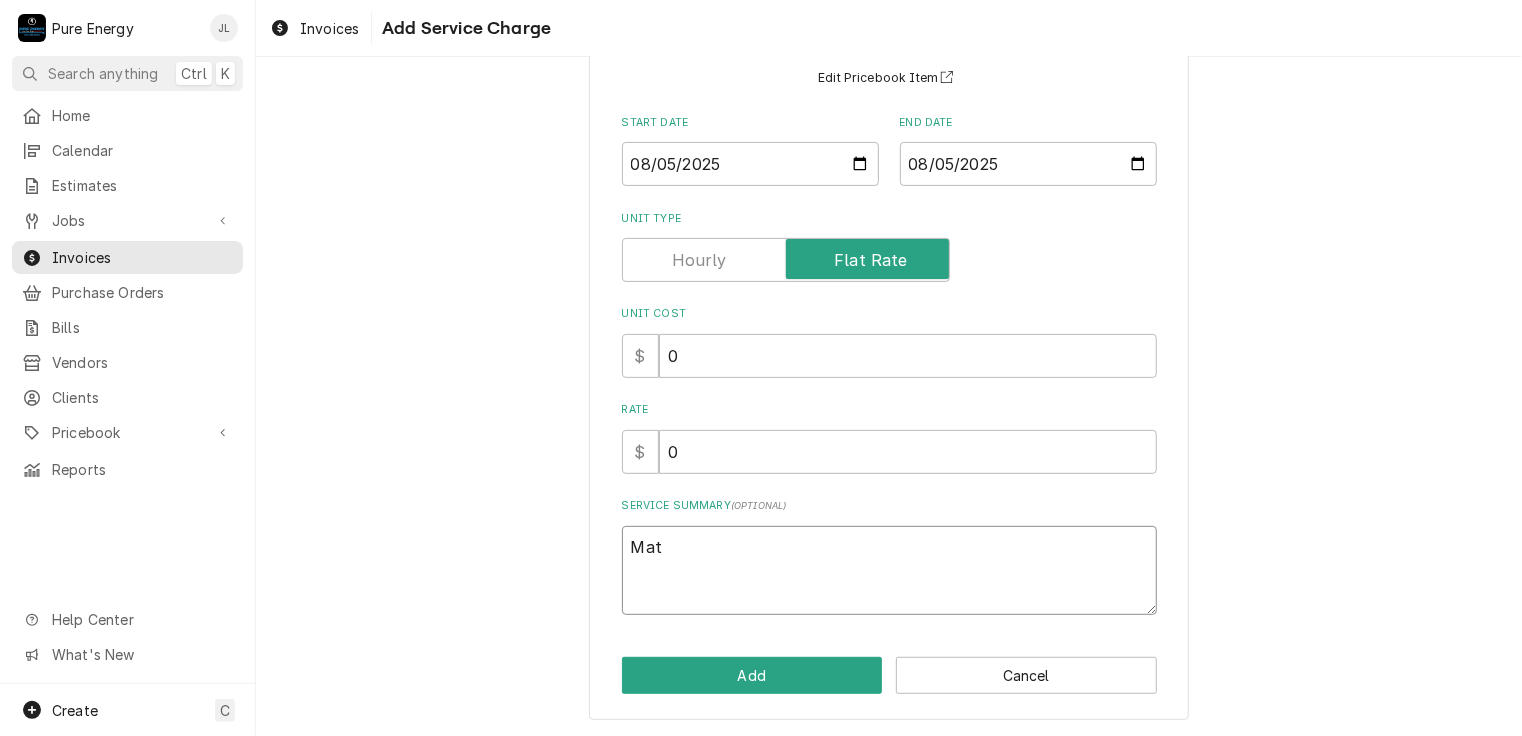 type on "x" 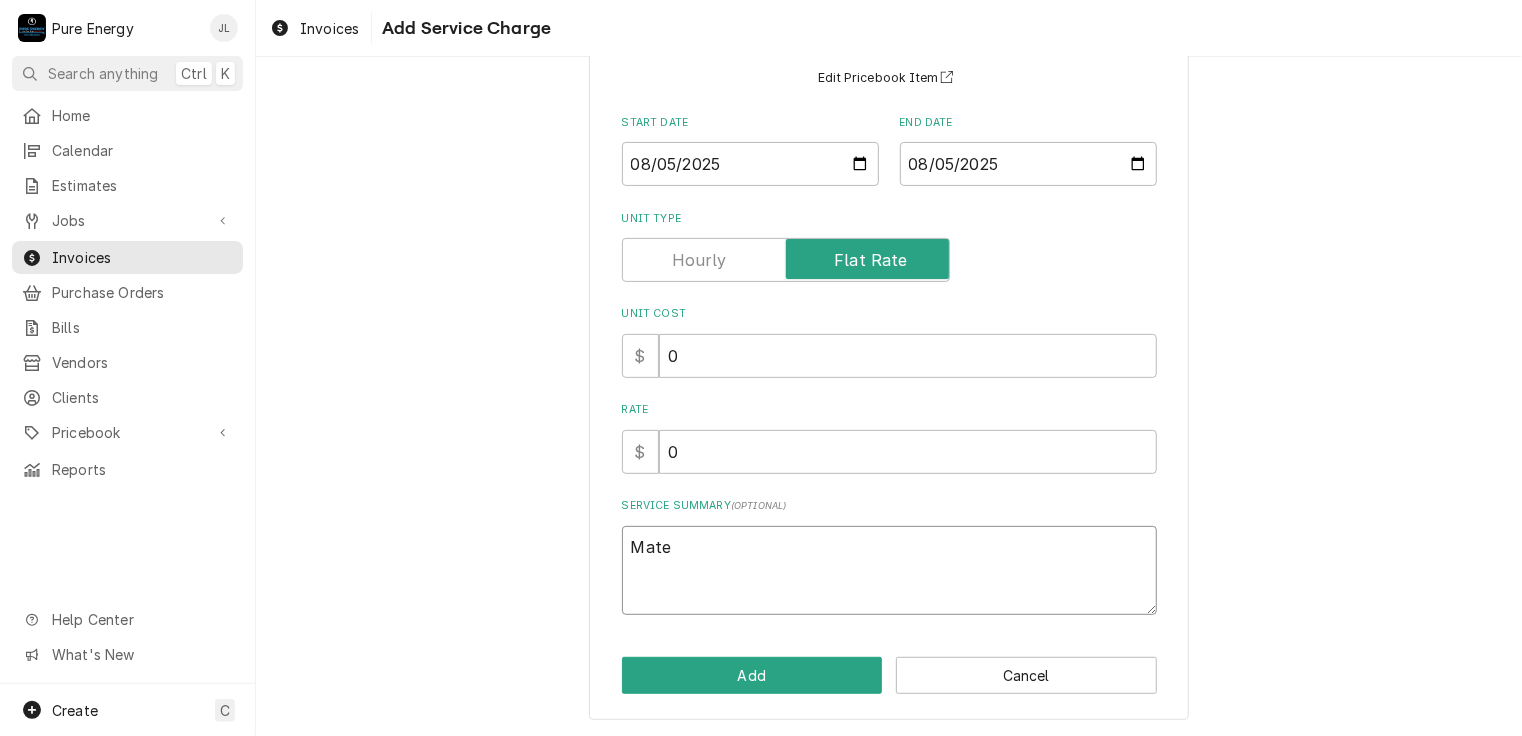 type on "x" 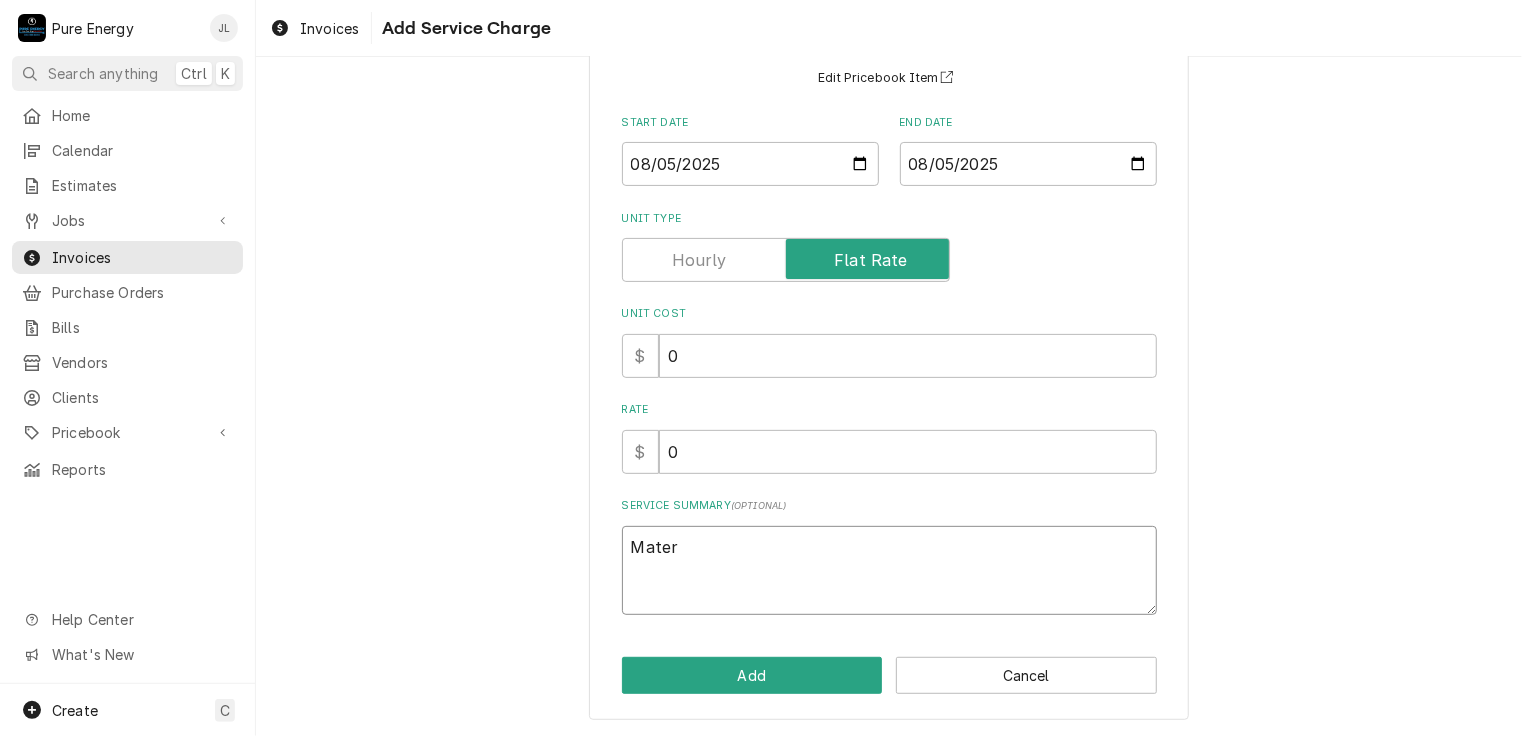 type on "x" 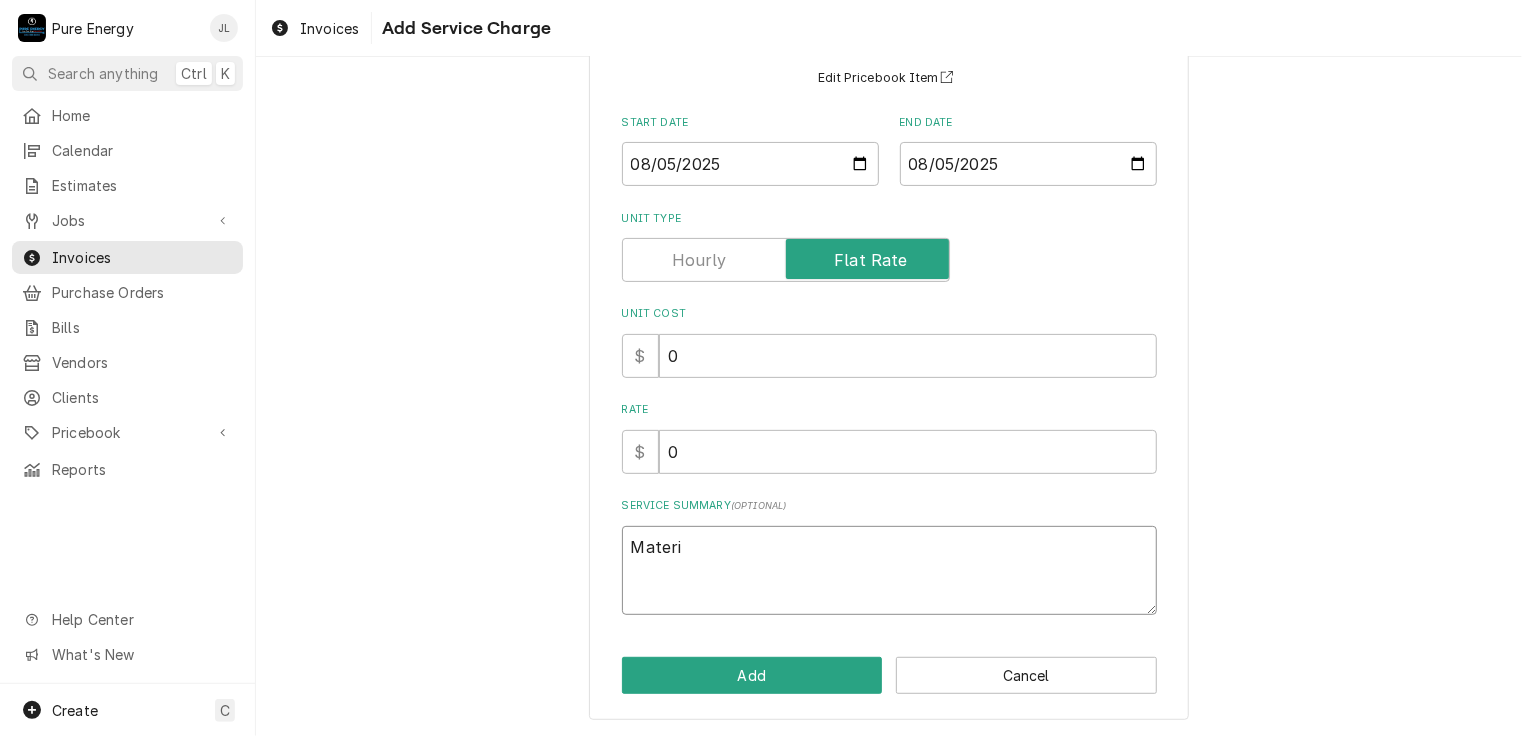 type on "x" 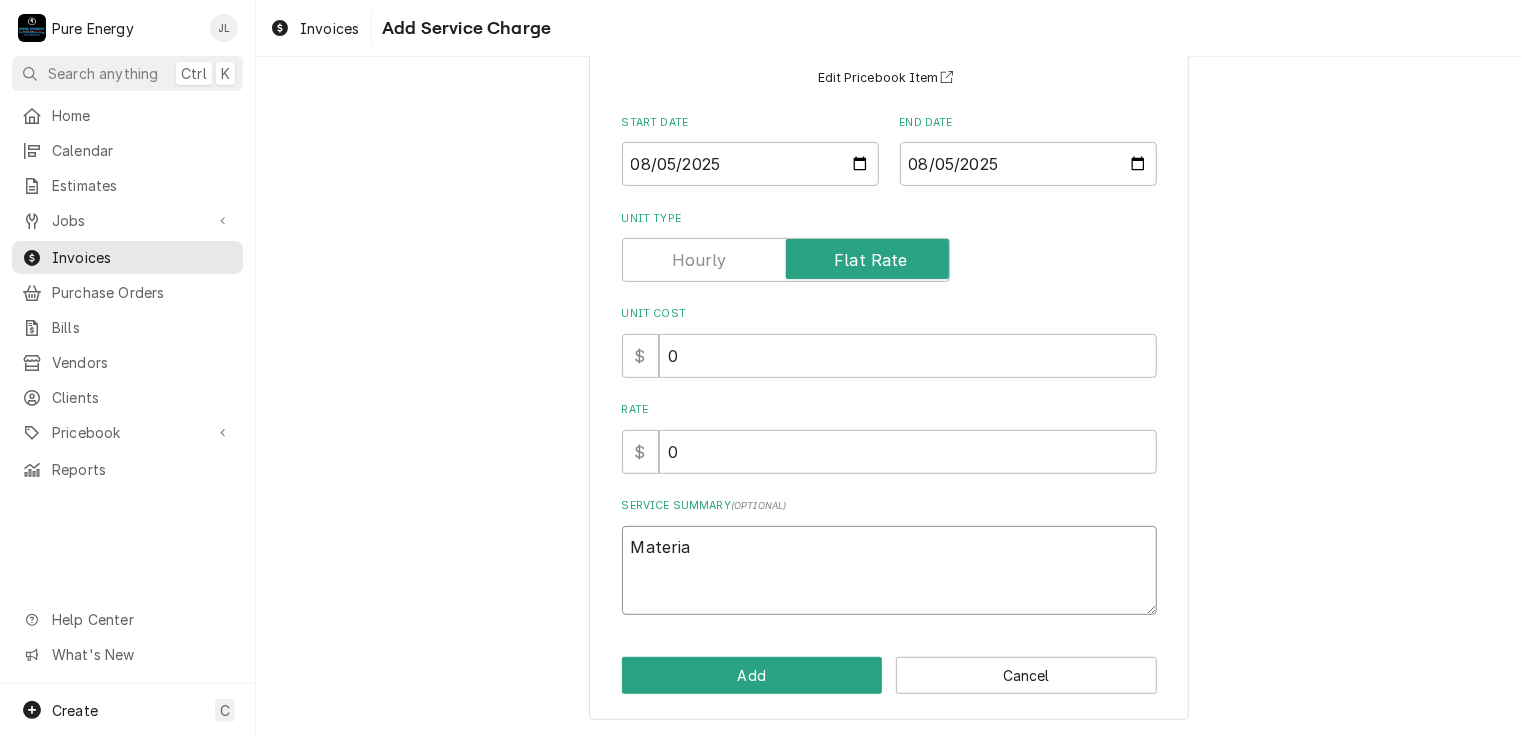 type on "x" 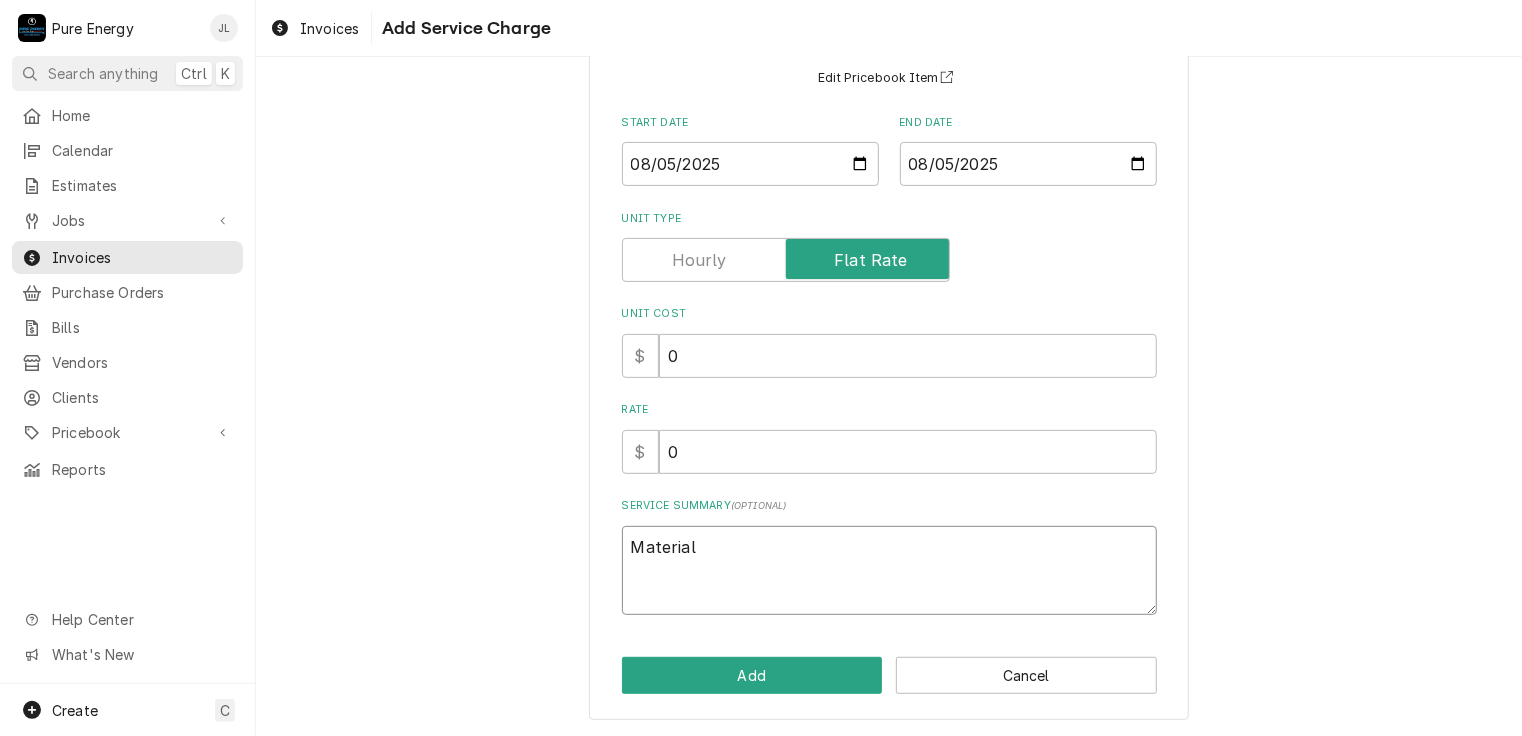 type on "x" 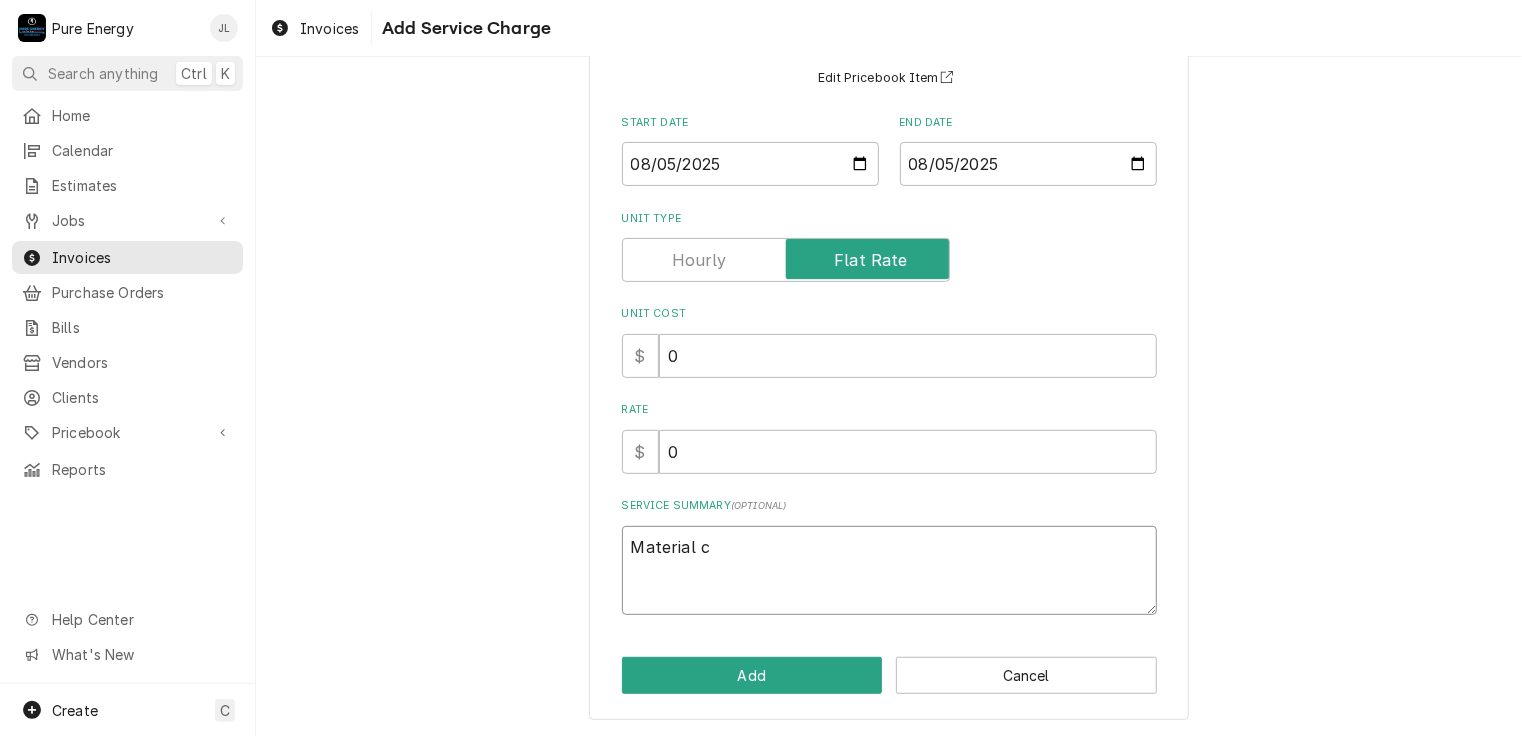type on "x" 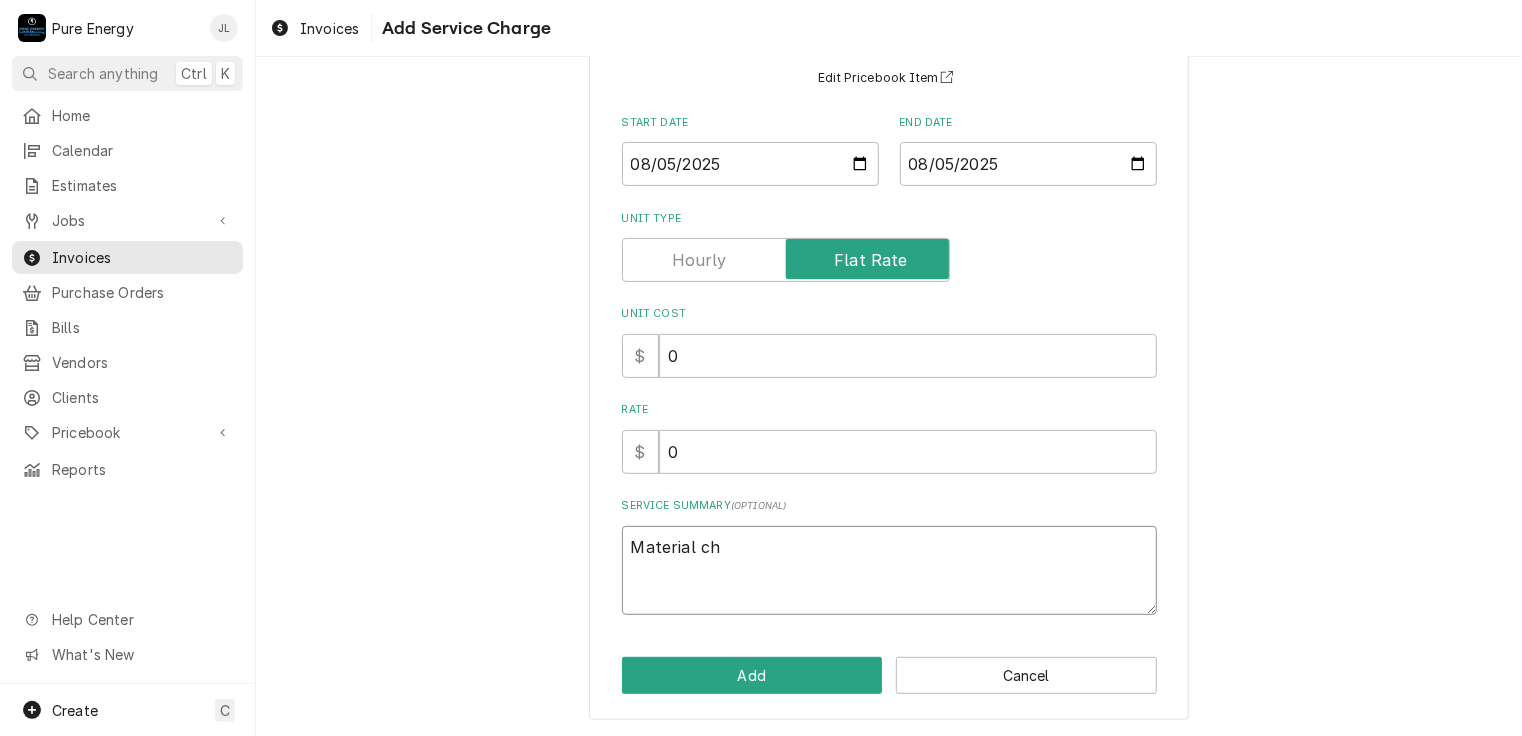 type on "x" 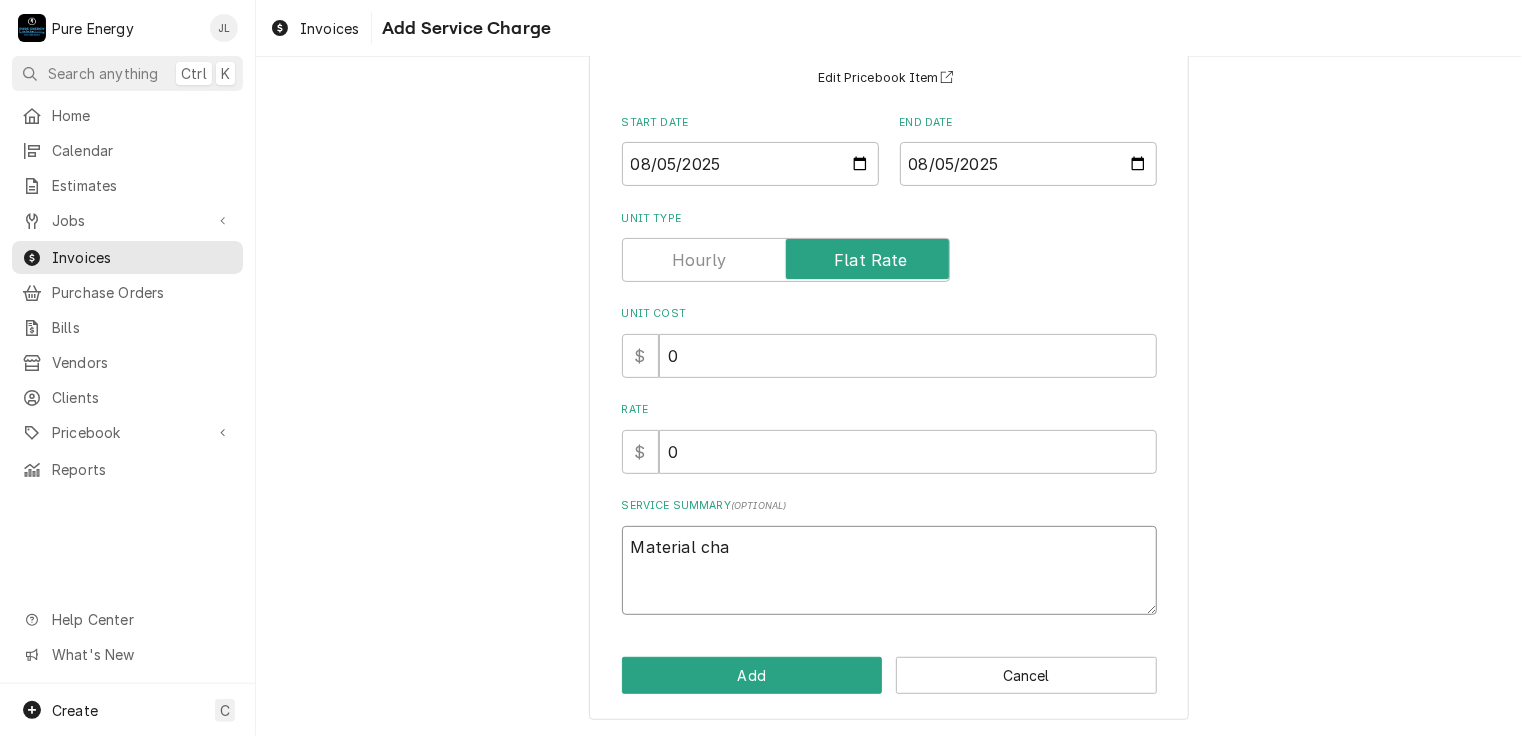 type on "x" 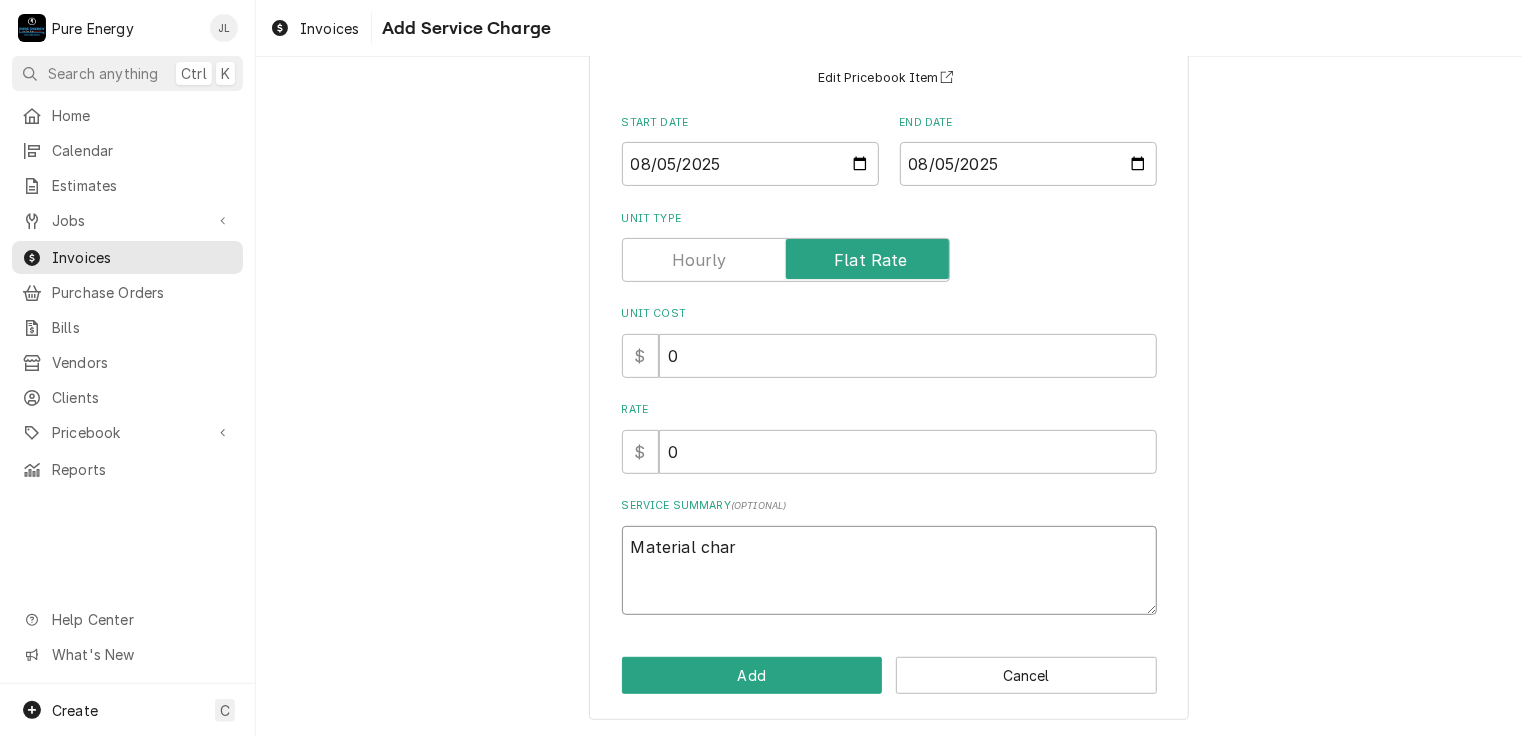 type on "x" 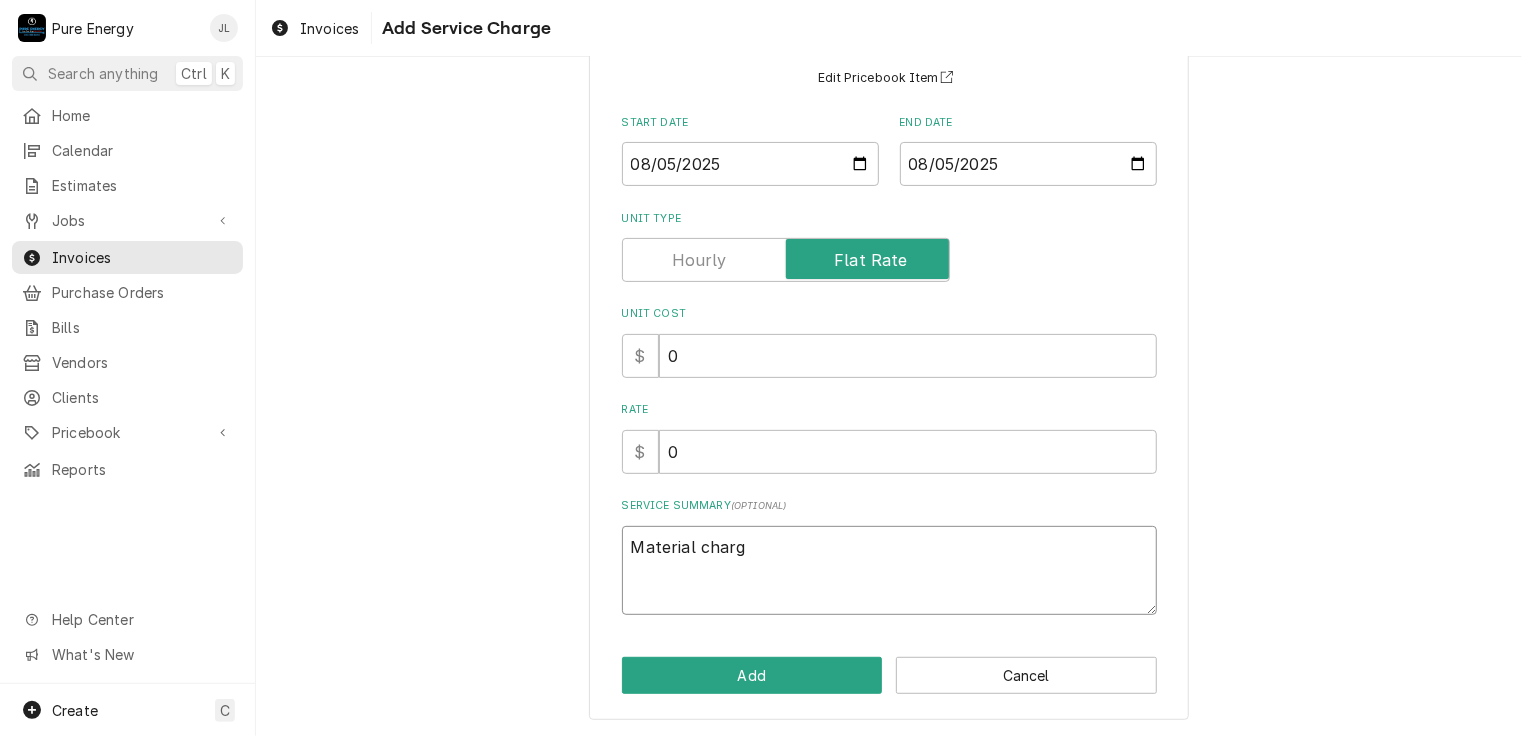 type on "x" 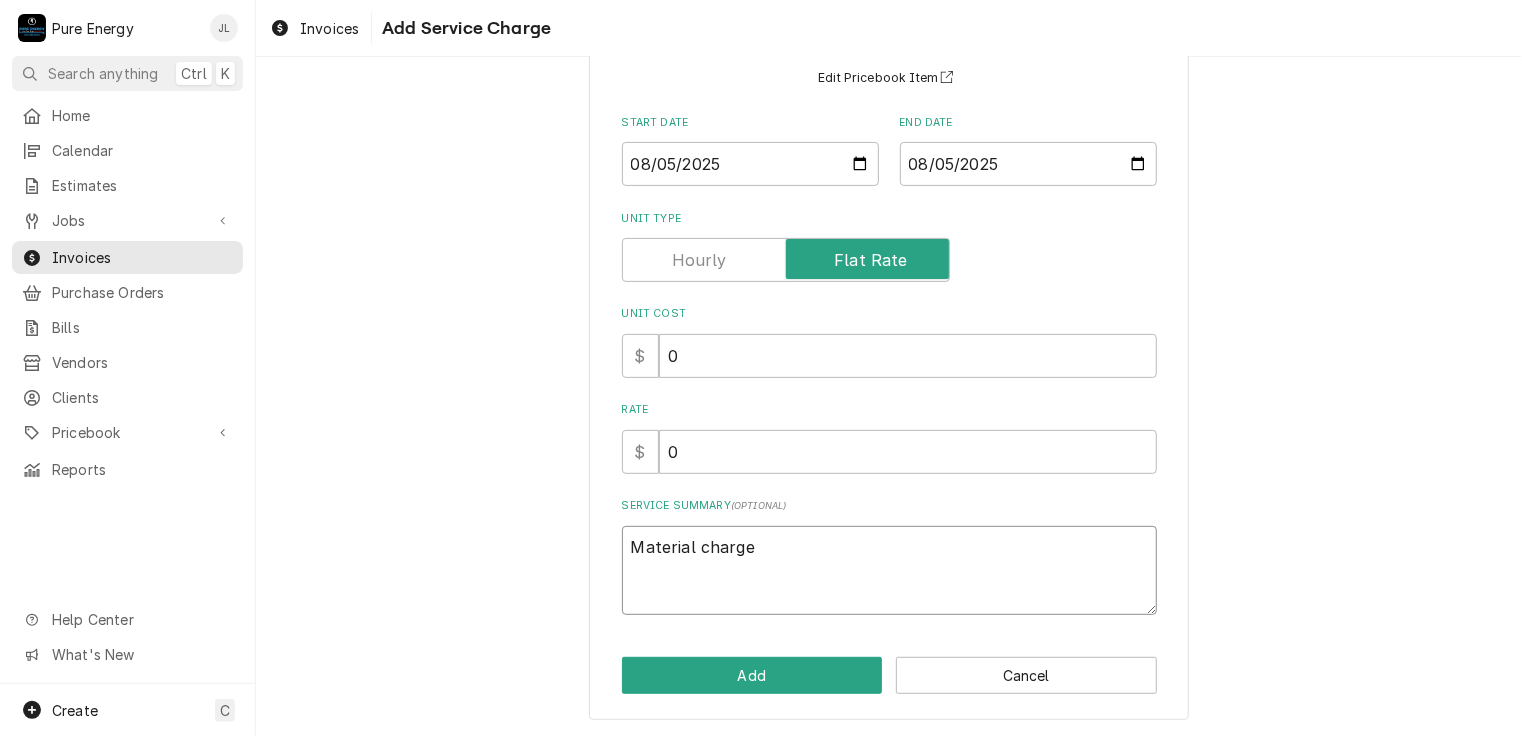 type on "x" 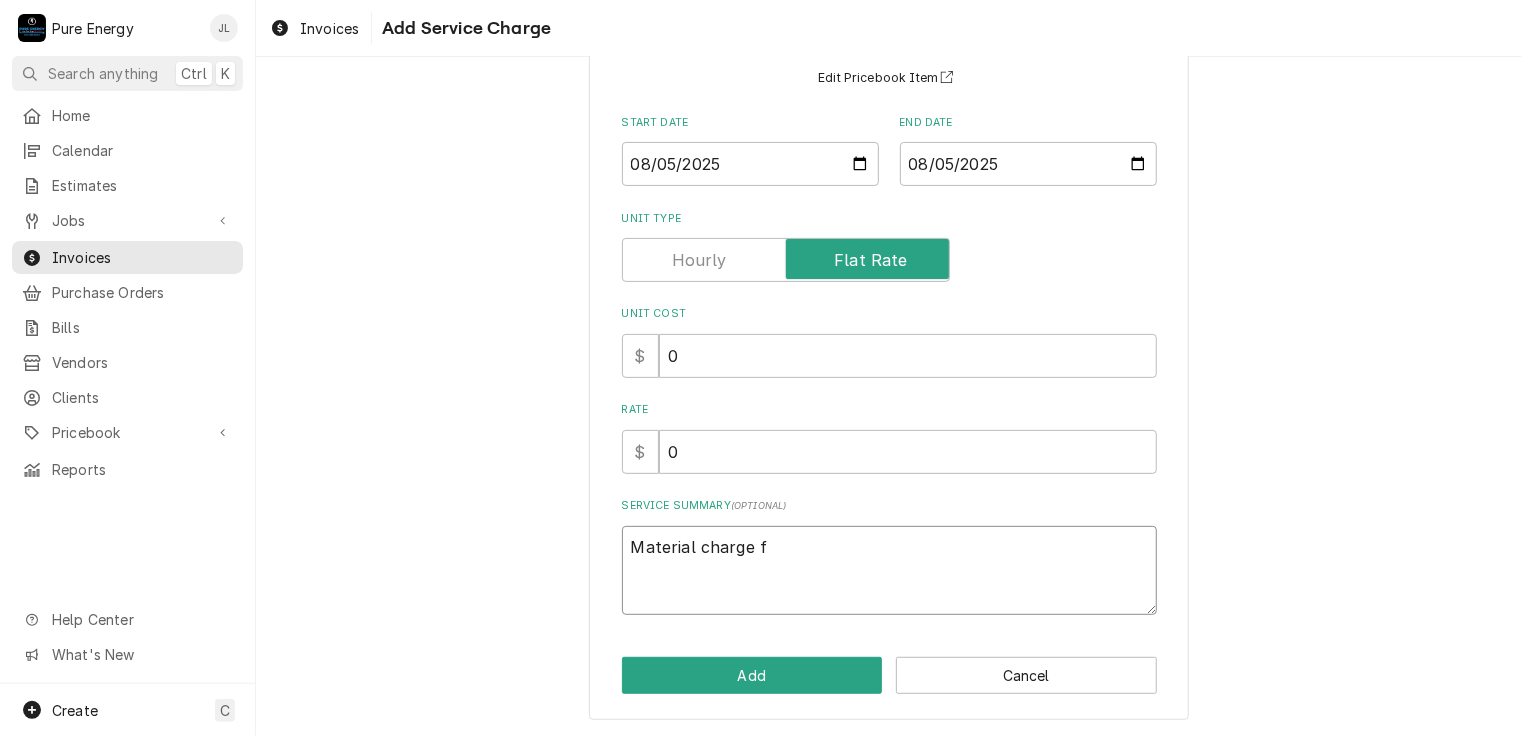 type on "x" 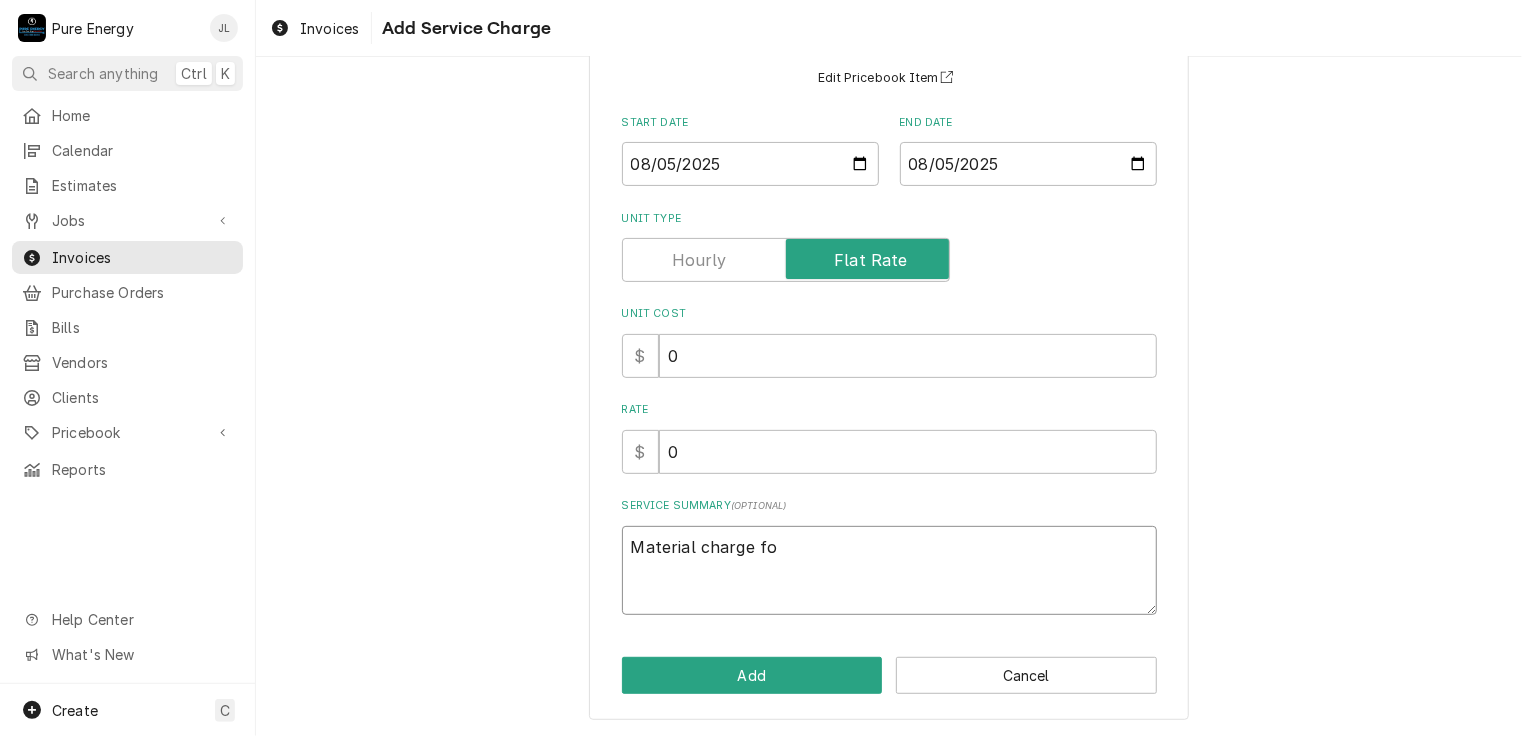 type on "x" 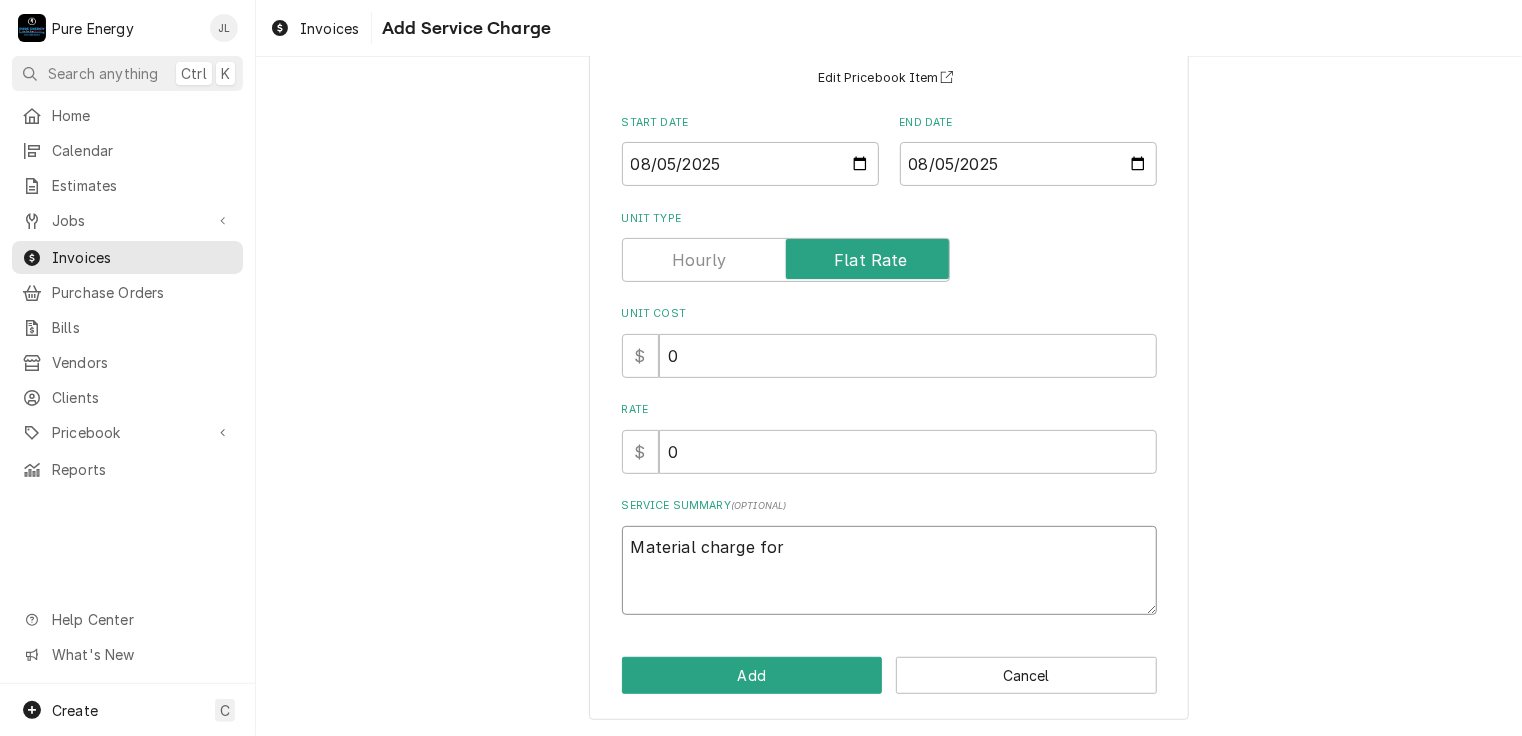 type on "Material charge for" 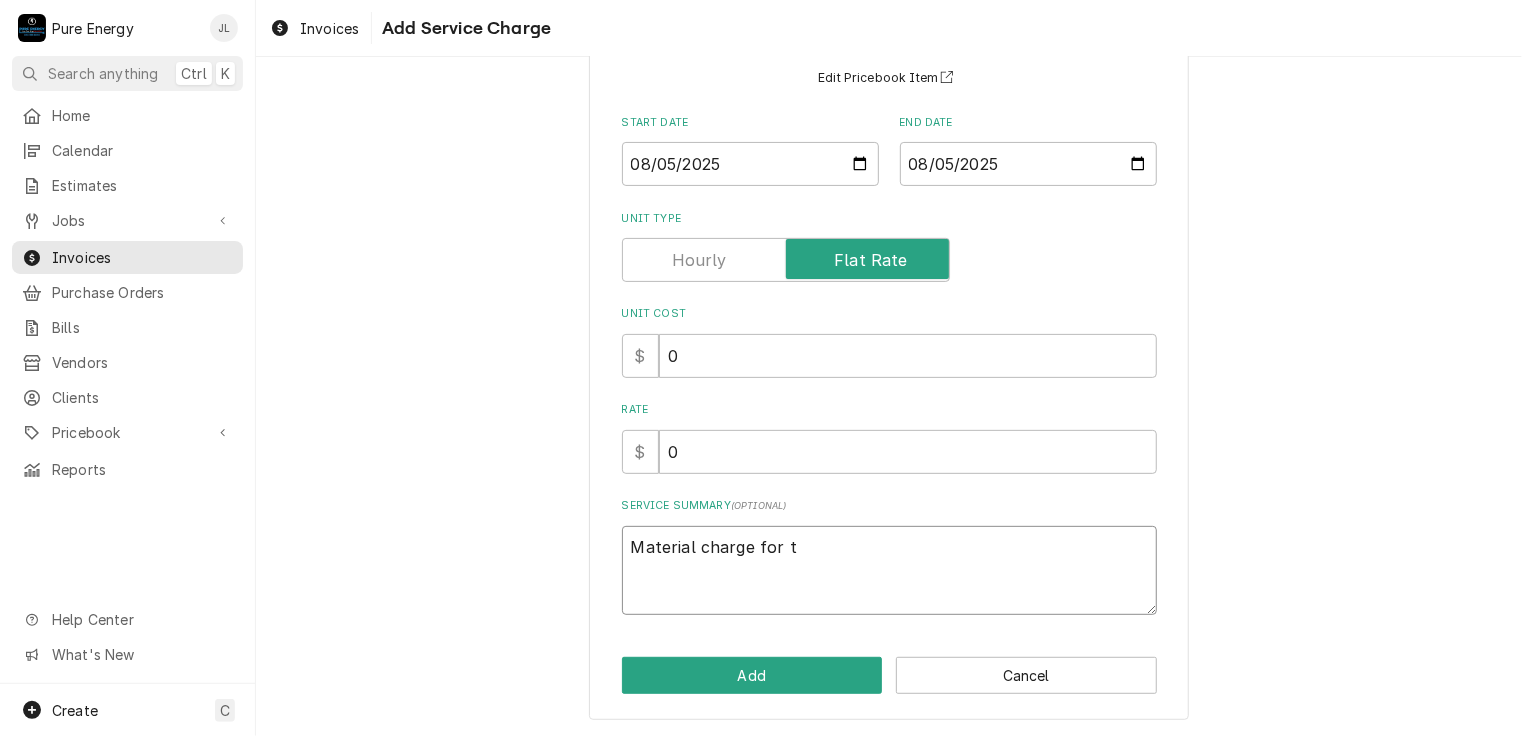 type on "x" 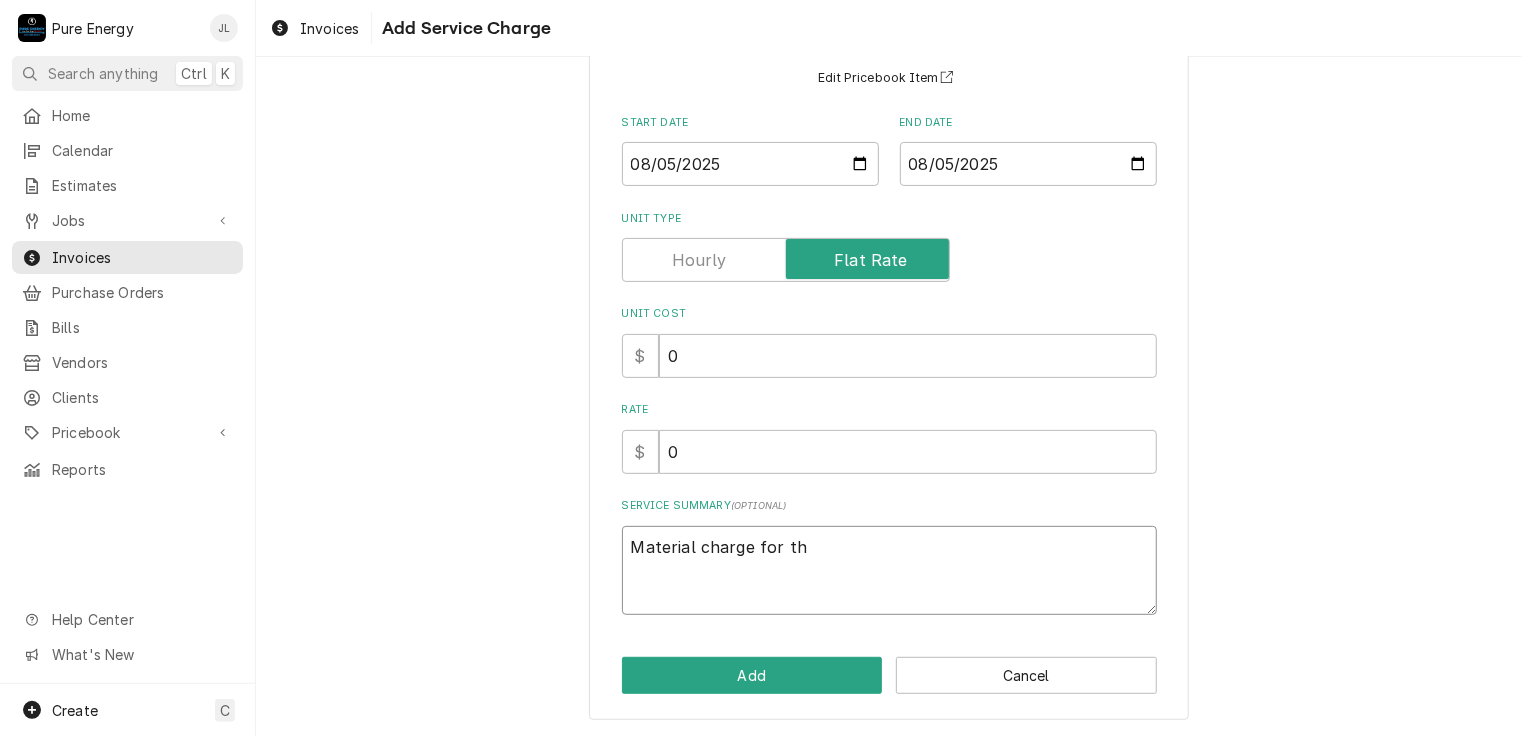type on "x" 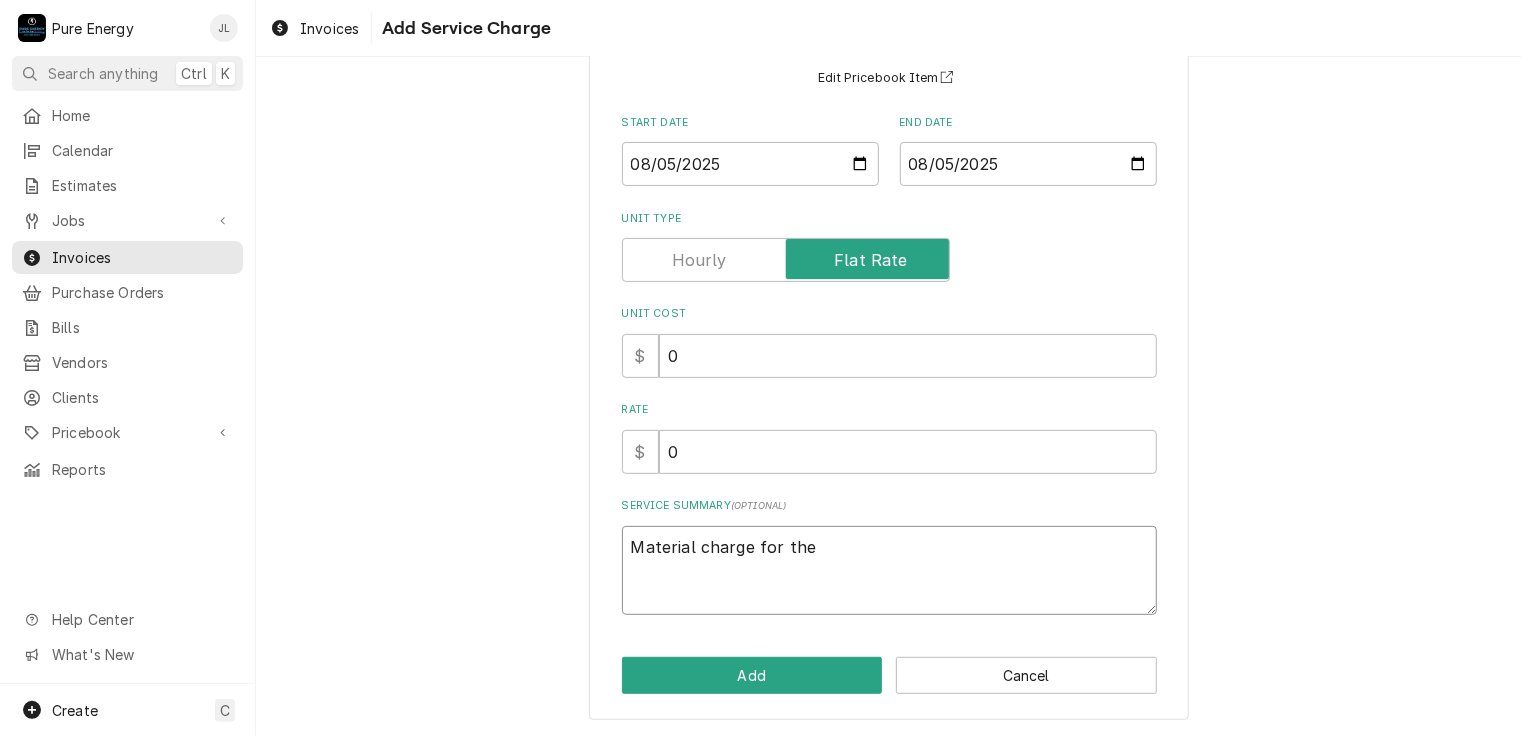 type on "x" 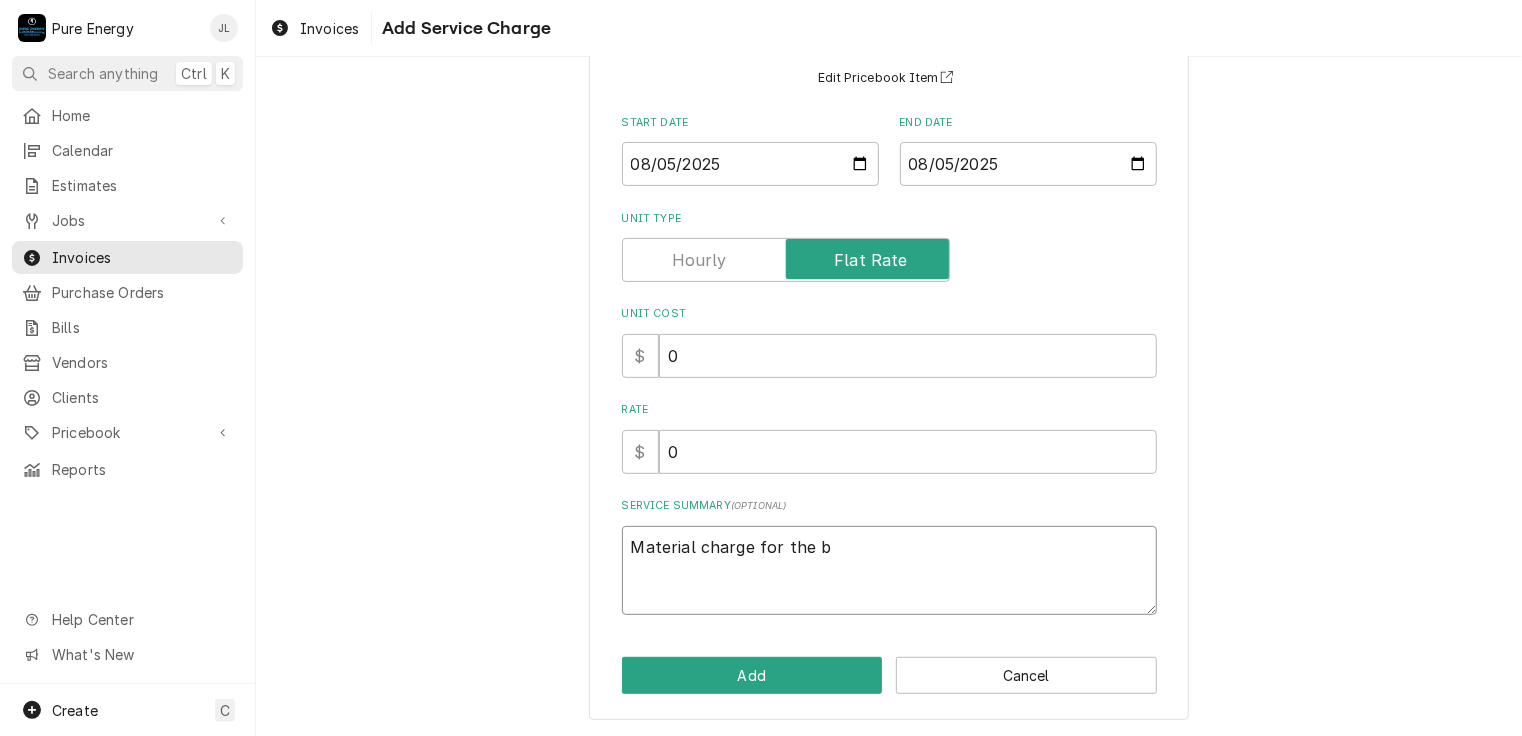 type on "Material charge for the bi" 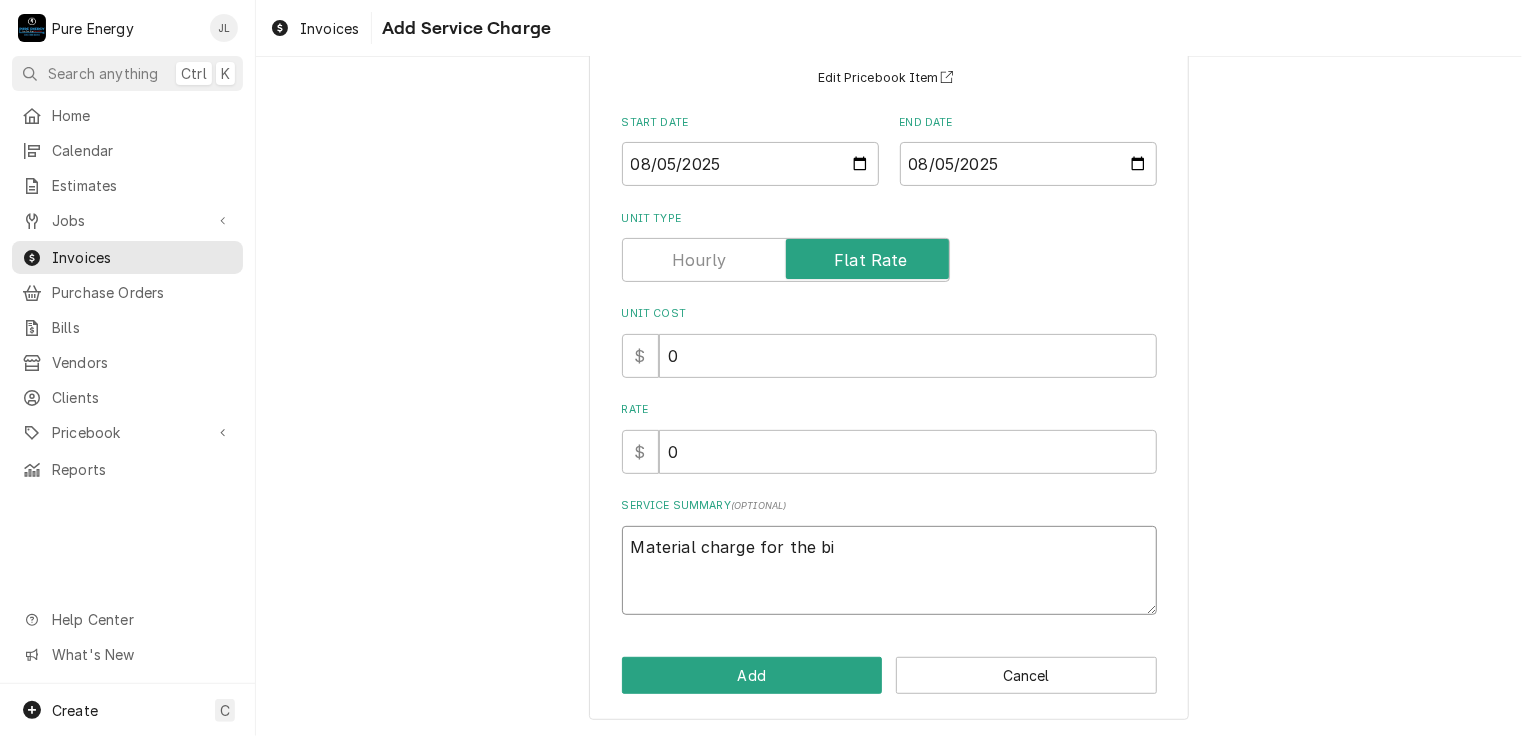type on "x" 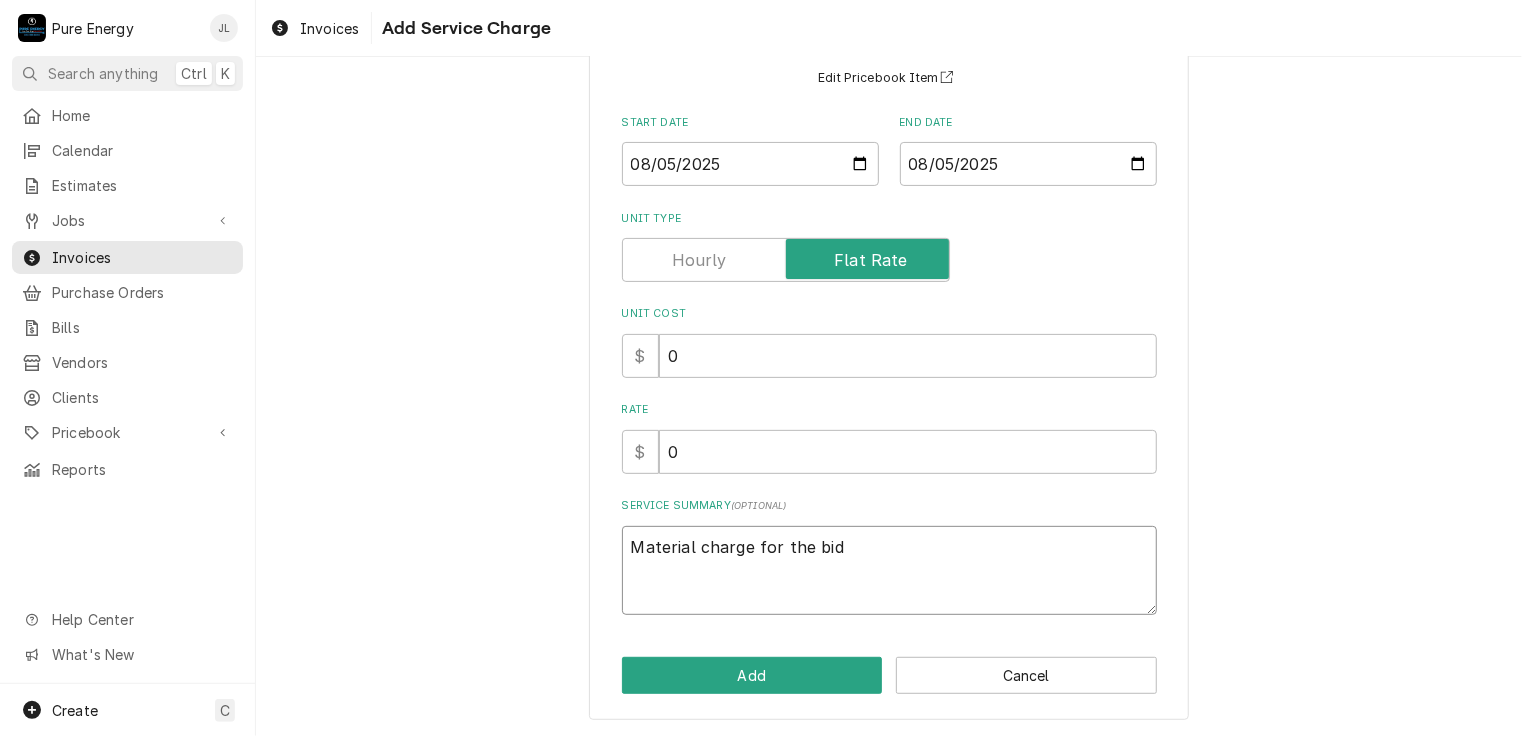 type on "x" 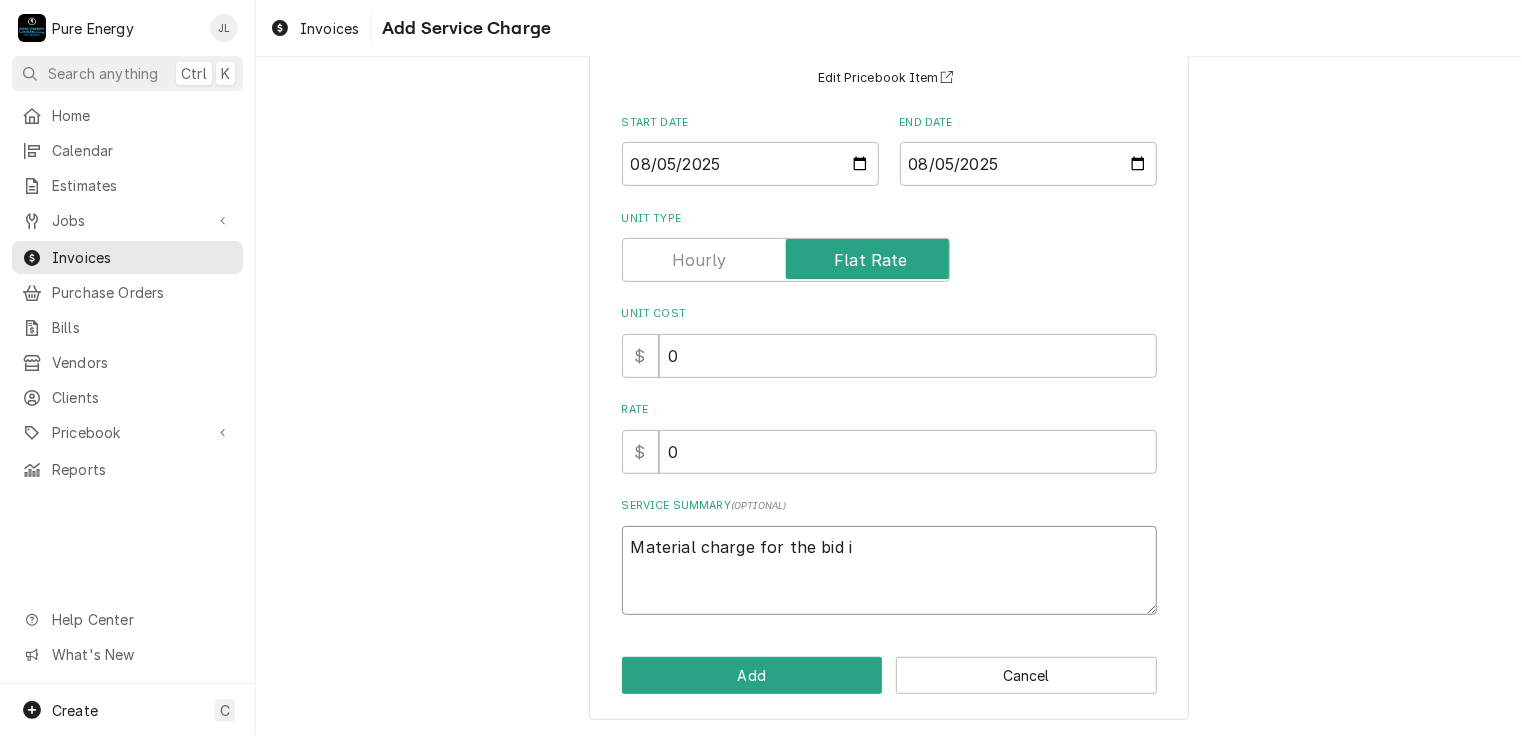 type on "x" 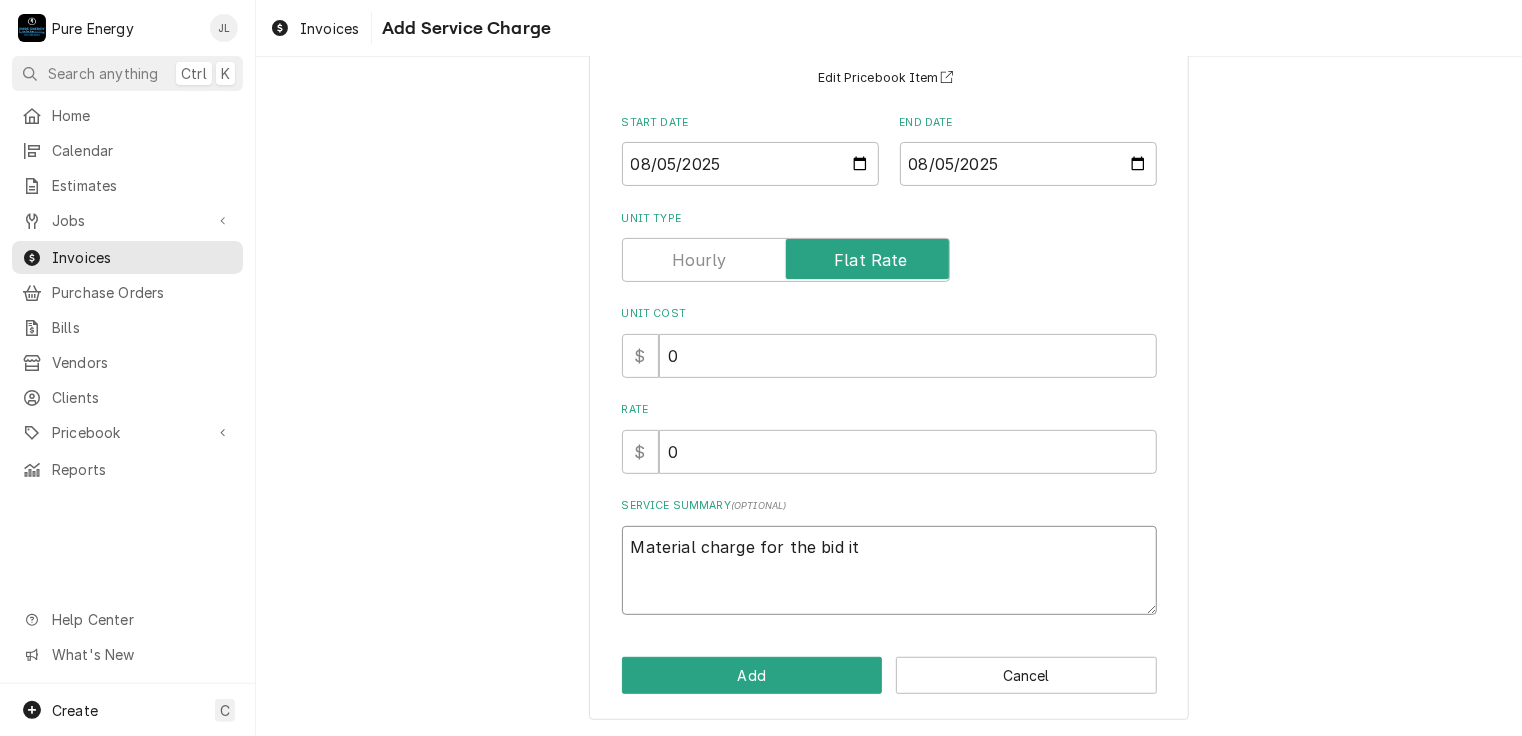 type on "x" 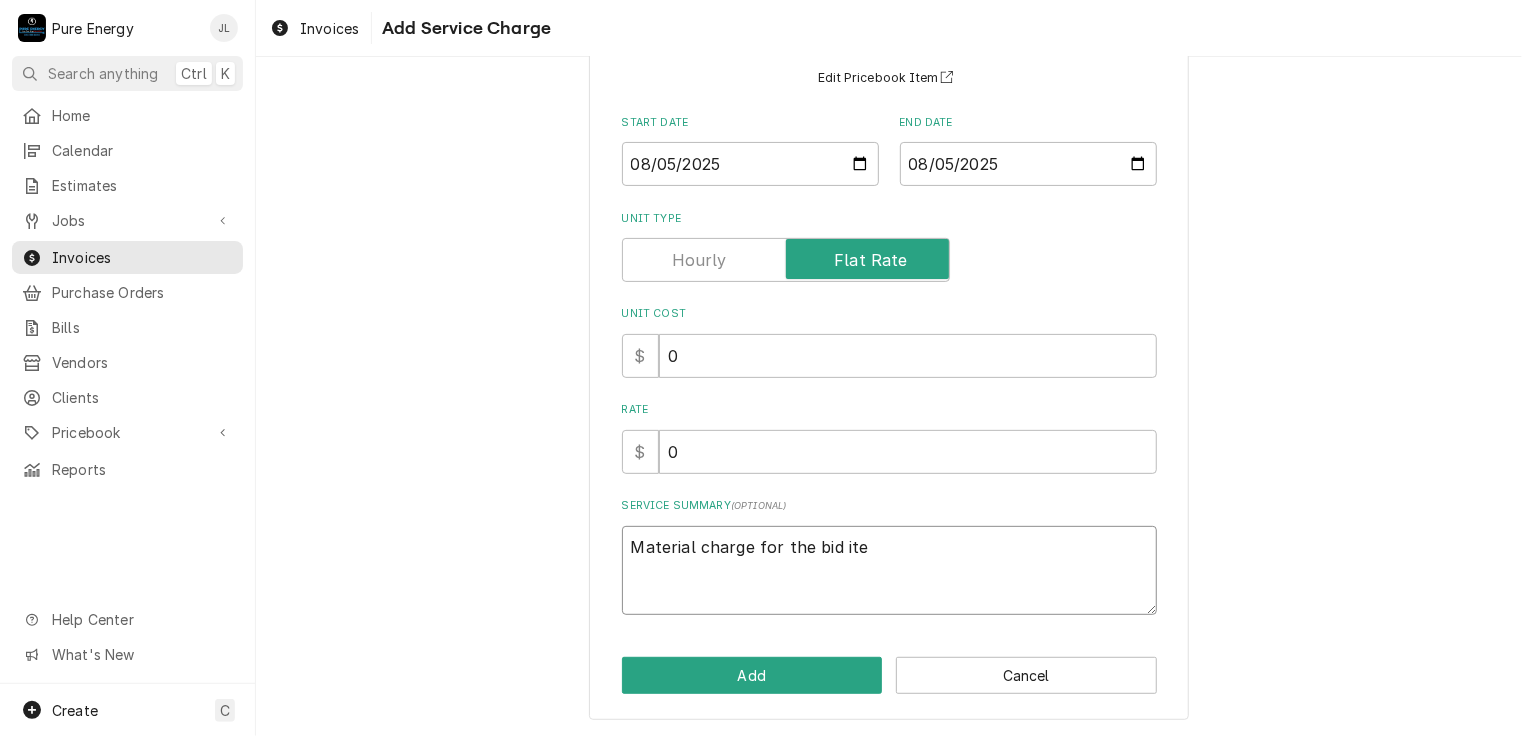 type on "x" 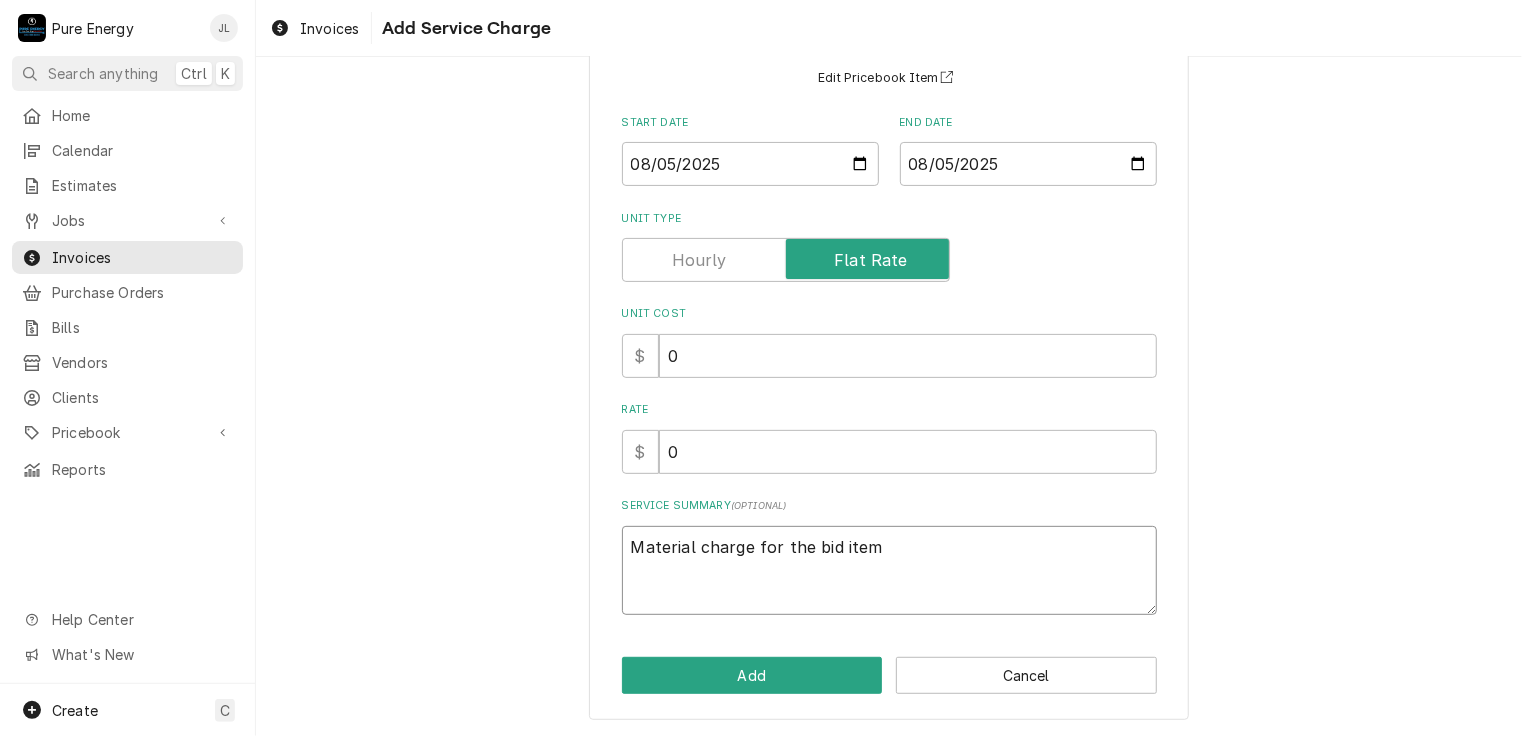 type on "x" 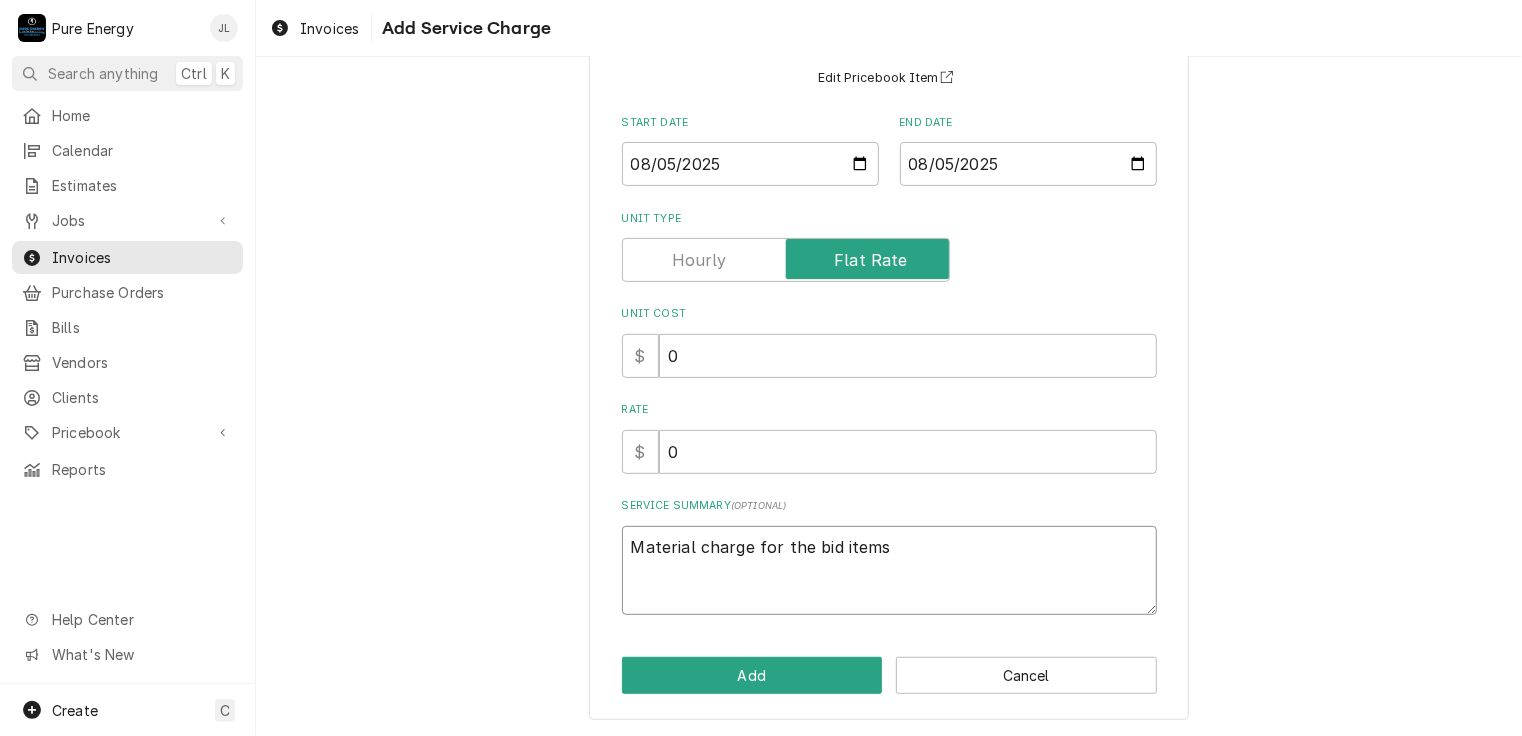 type on "x" 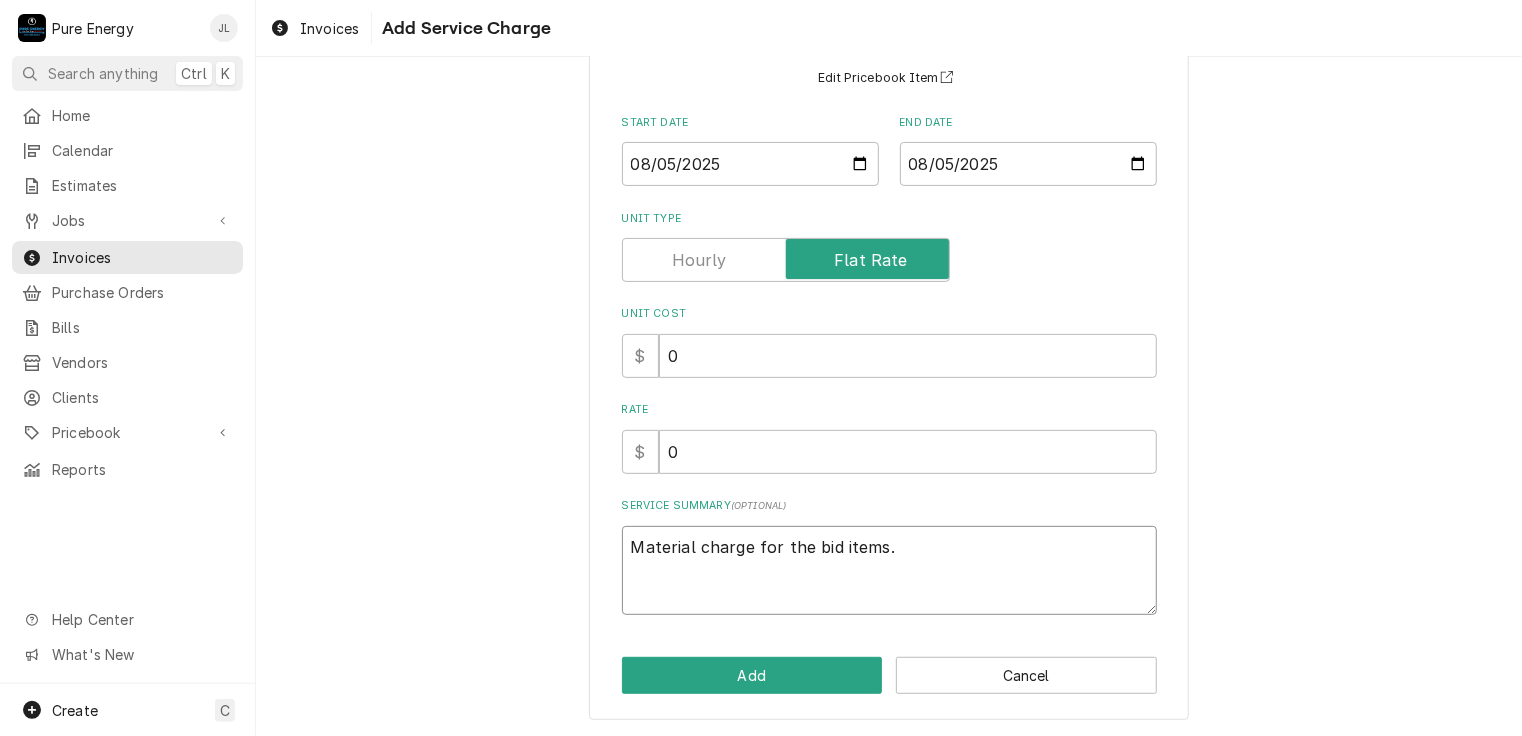type on "x" 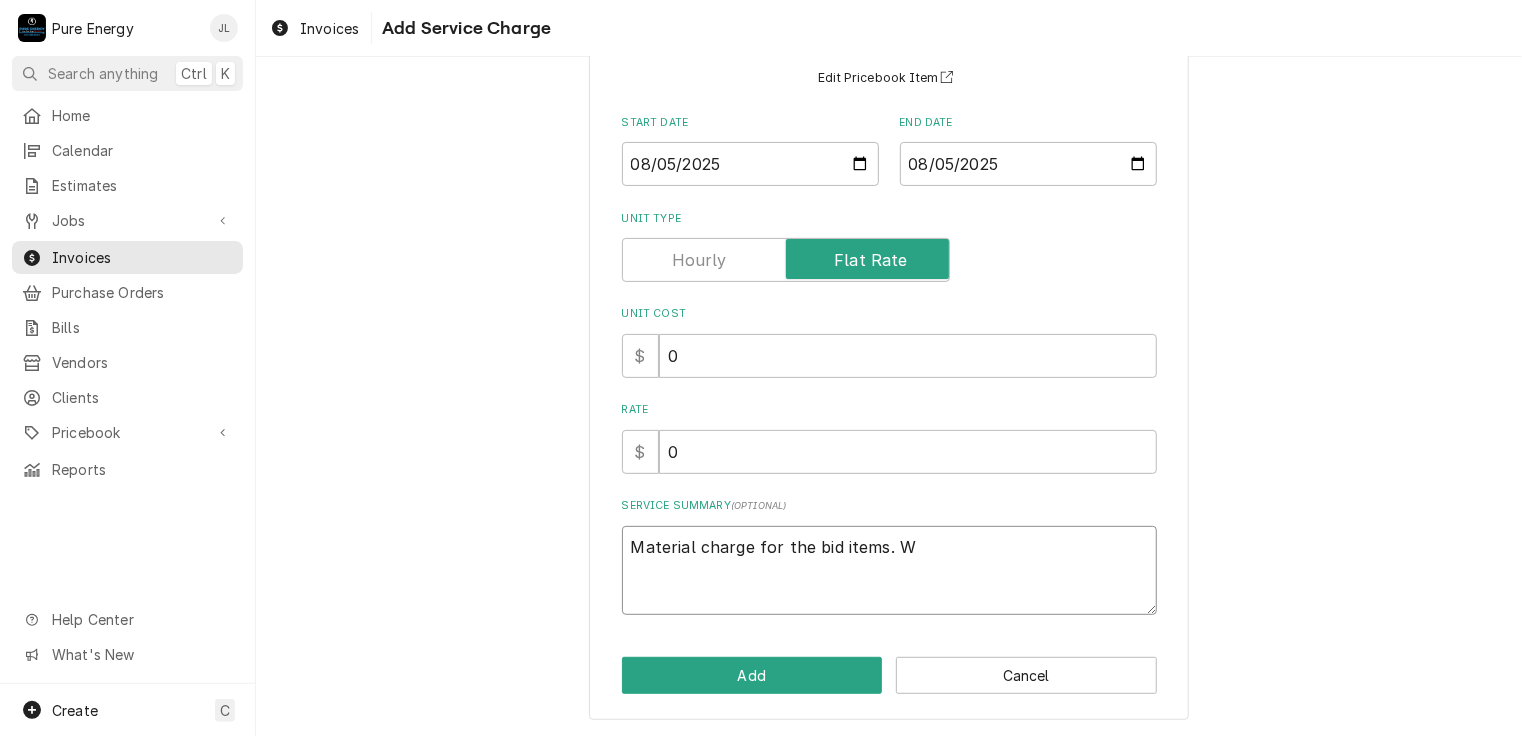 type on "x" 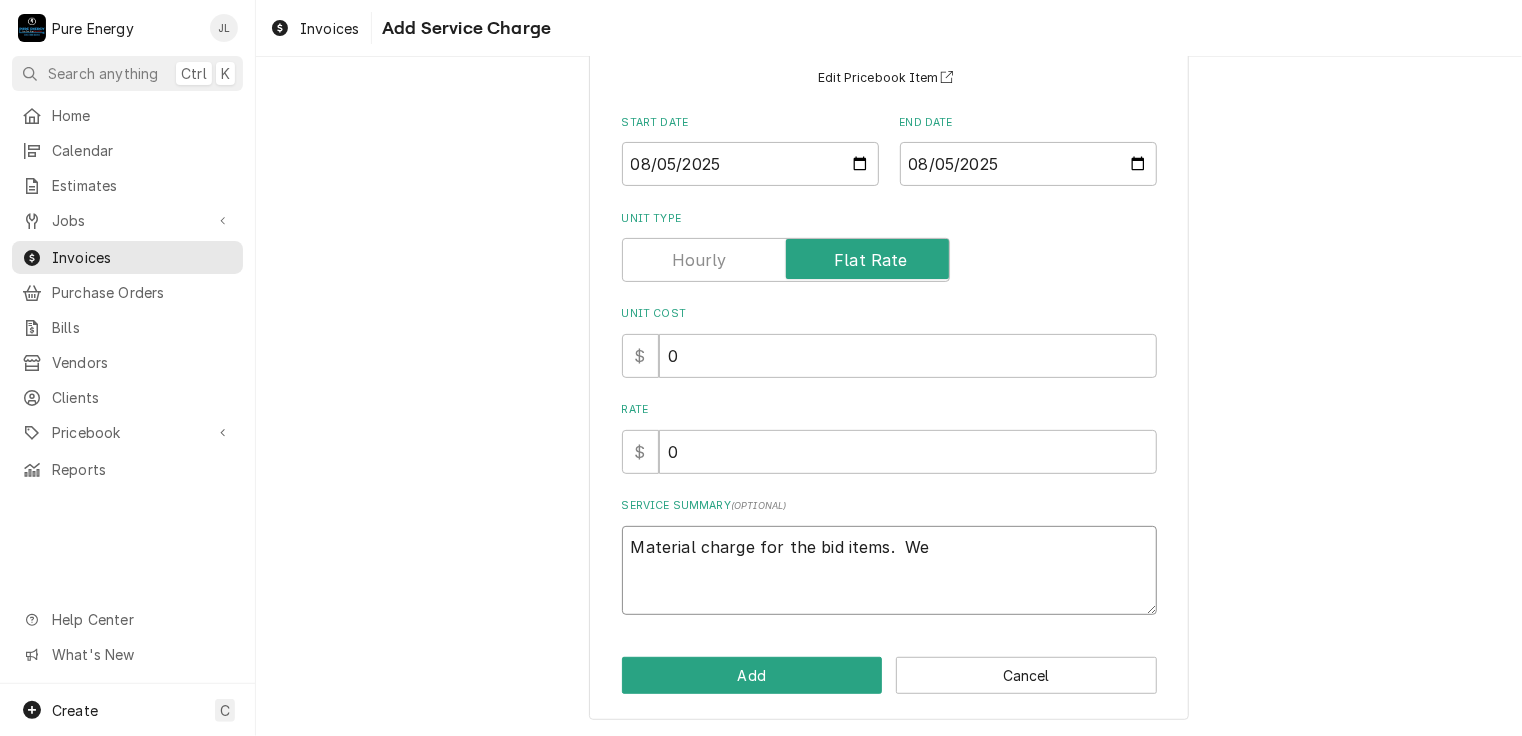 type on "Material charge for the bid items.  We" 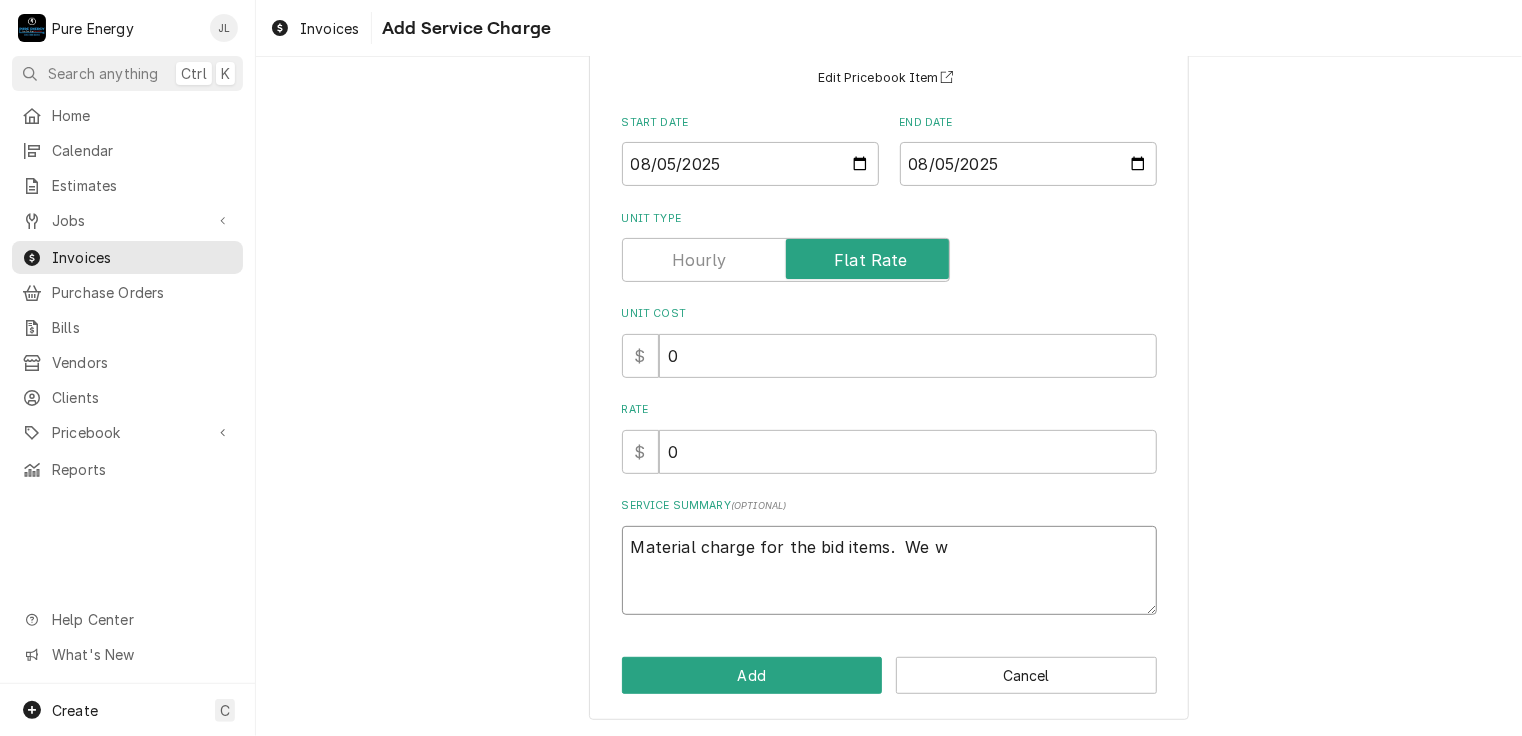 type on "x" 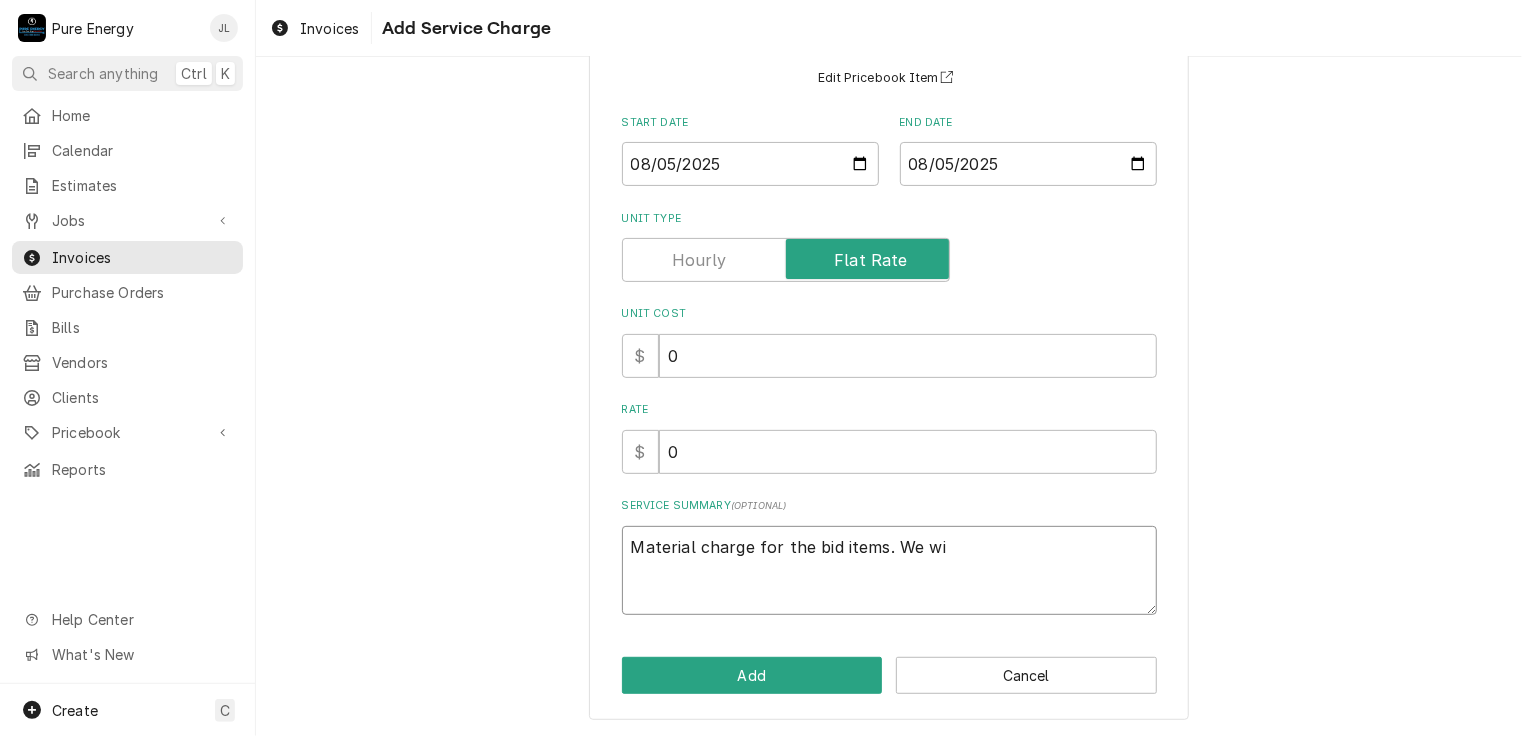 type on "x" 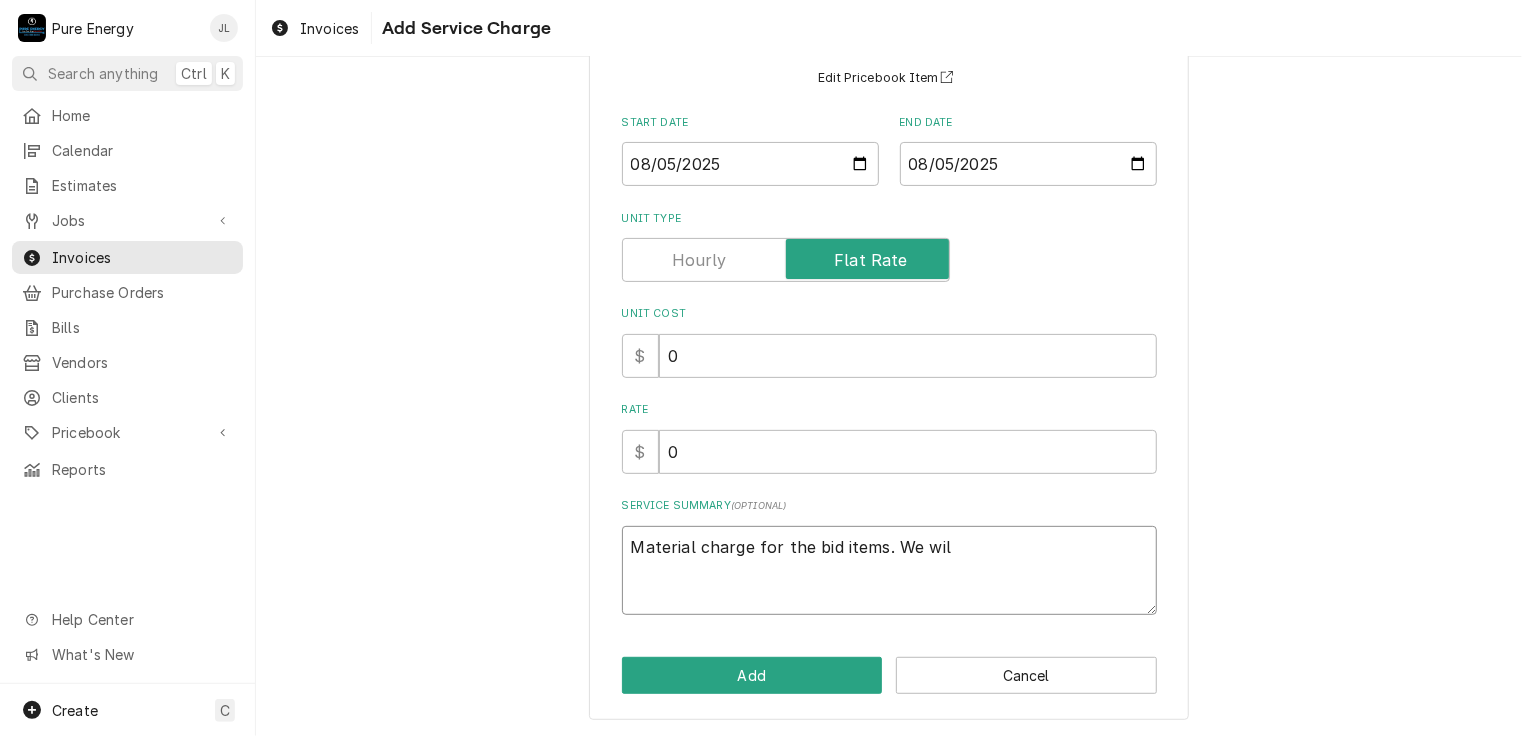 type on "x" 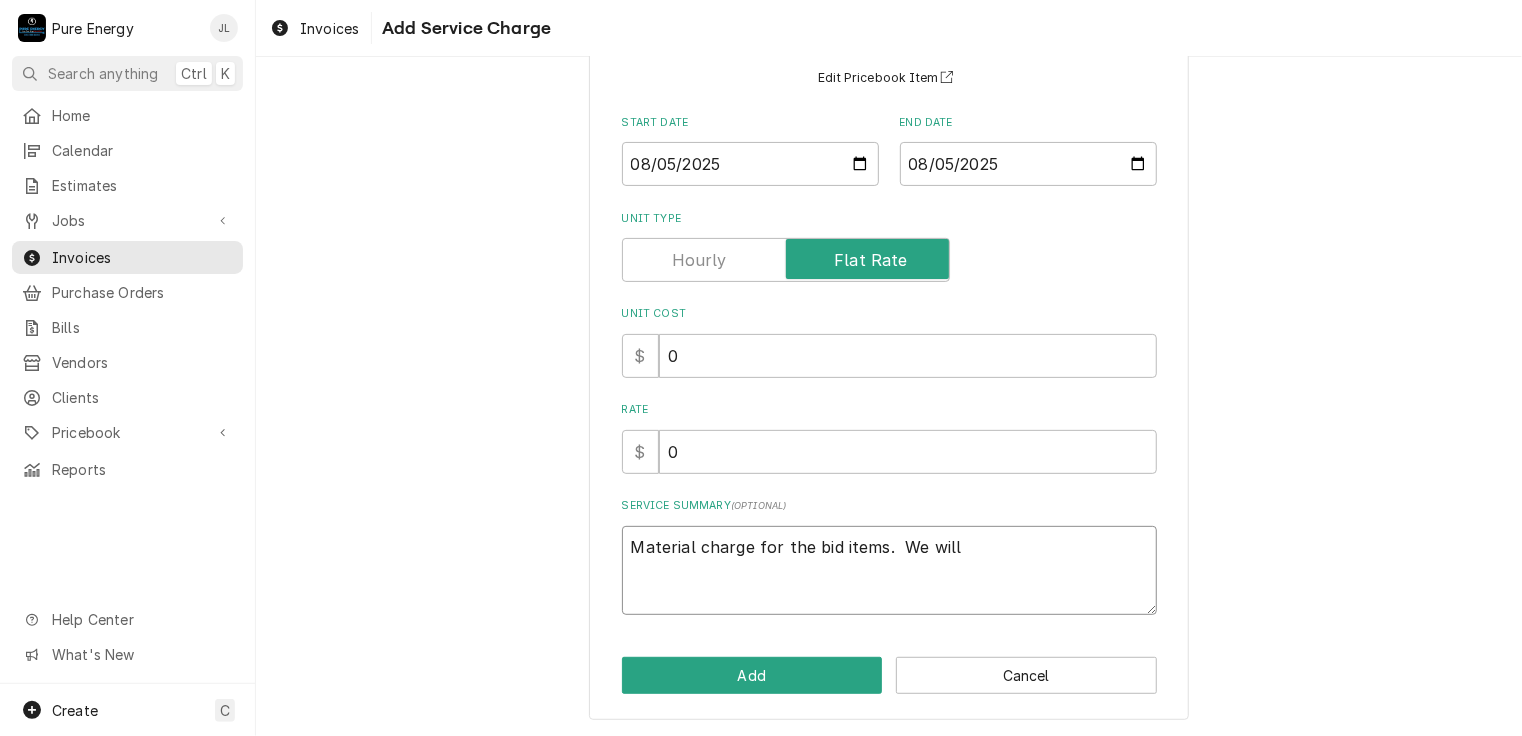 type on "x" 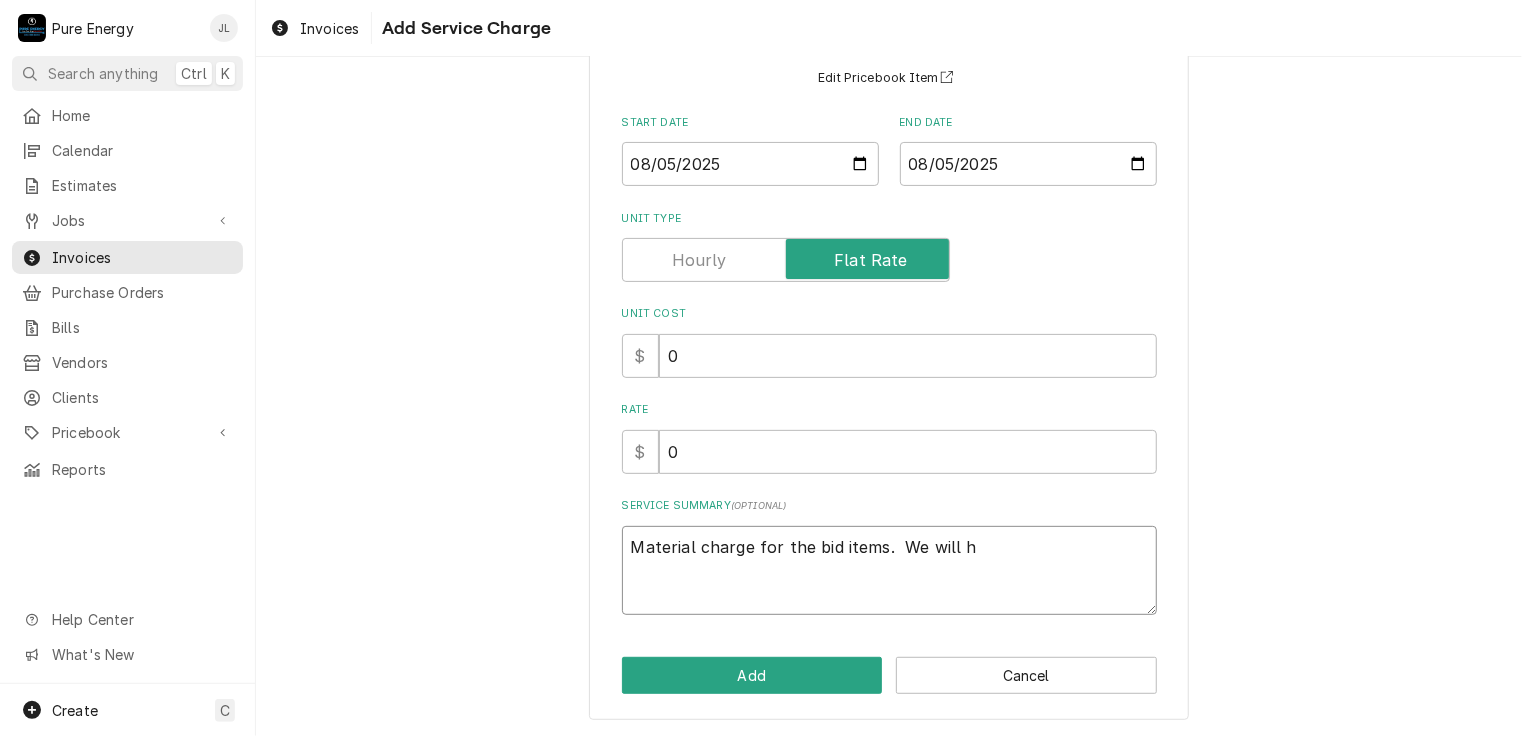 type on "x" 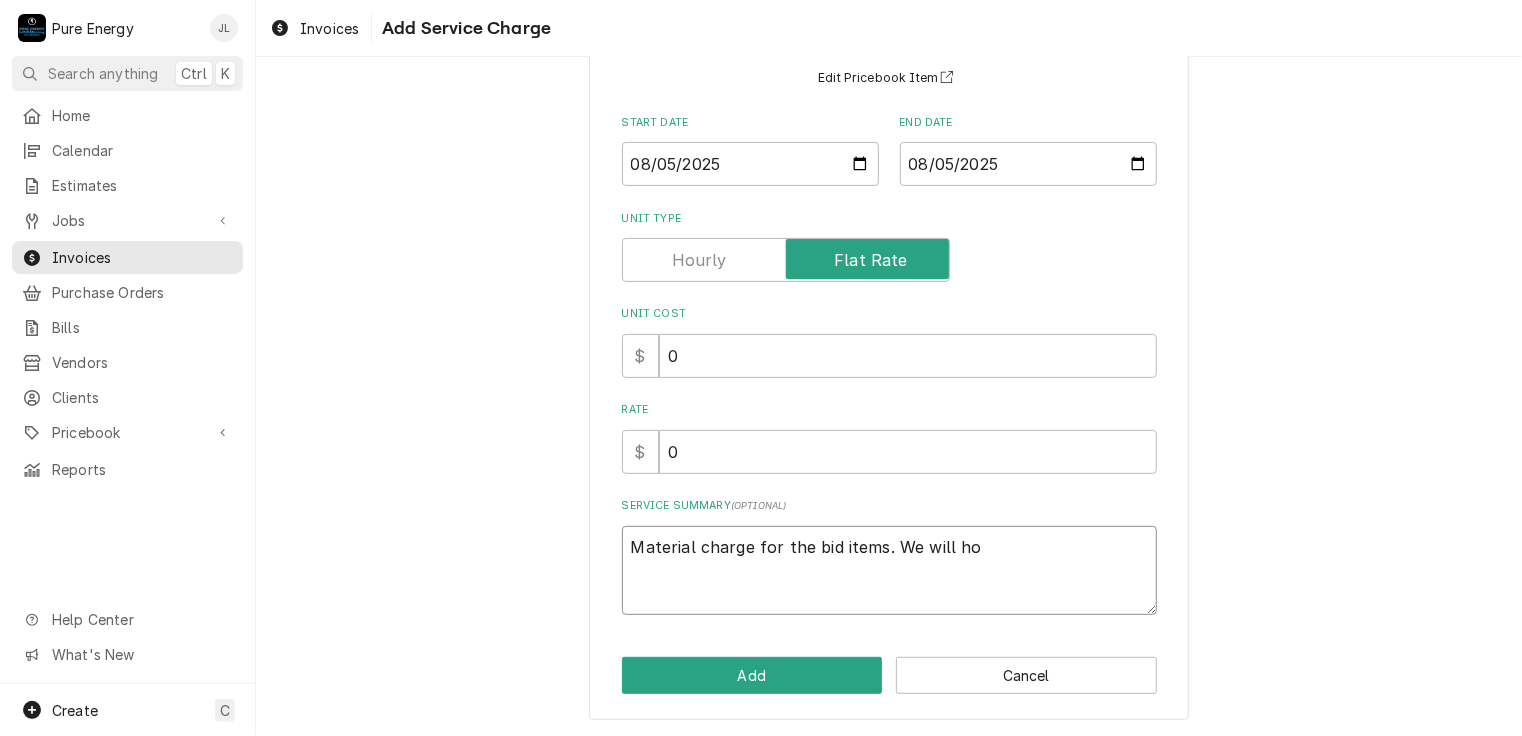 type on "x" 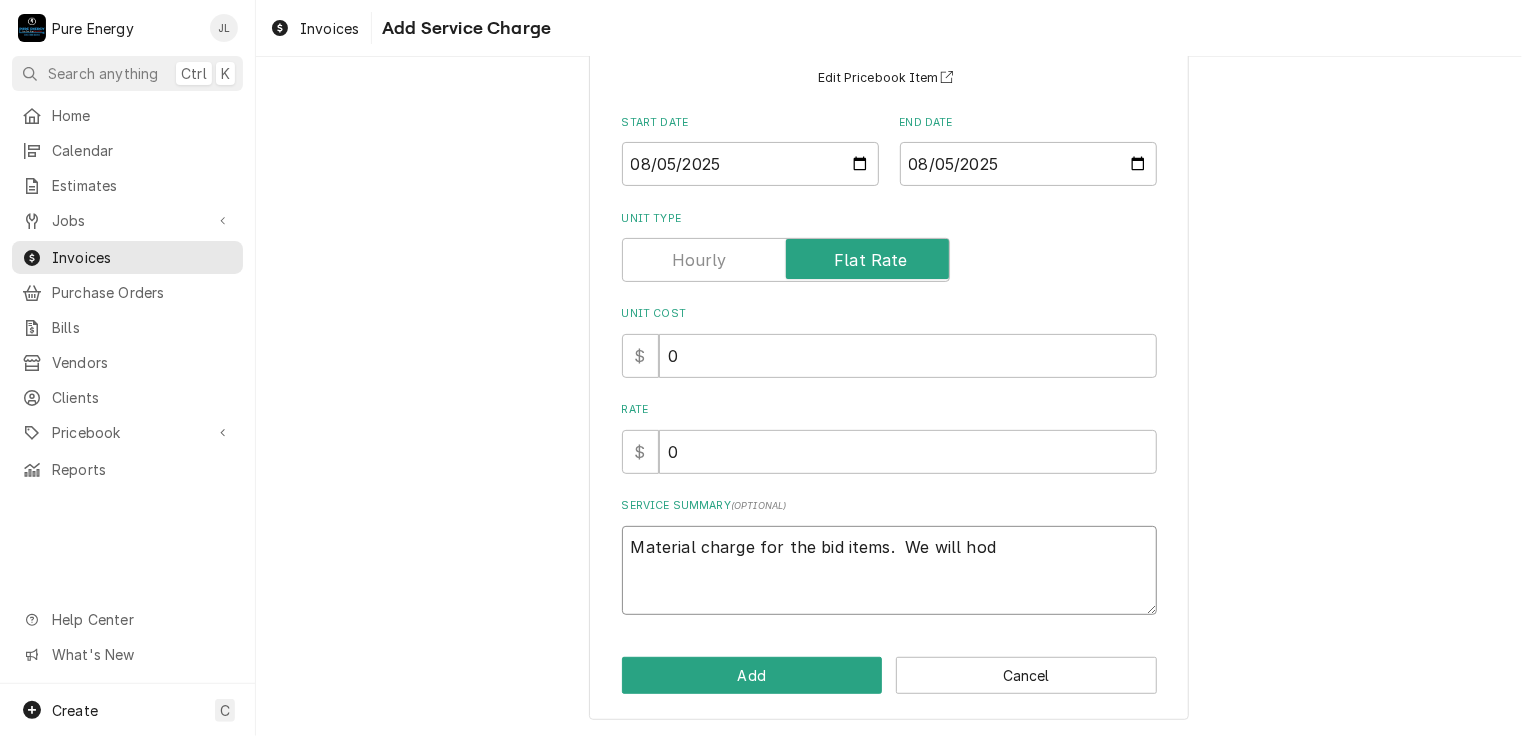 type on "x" 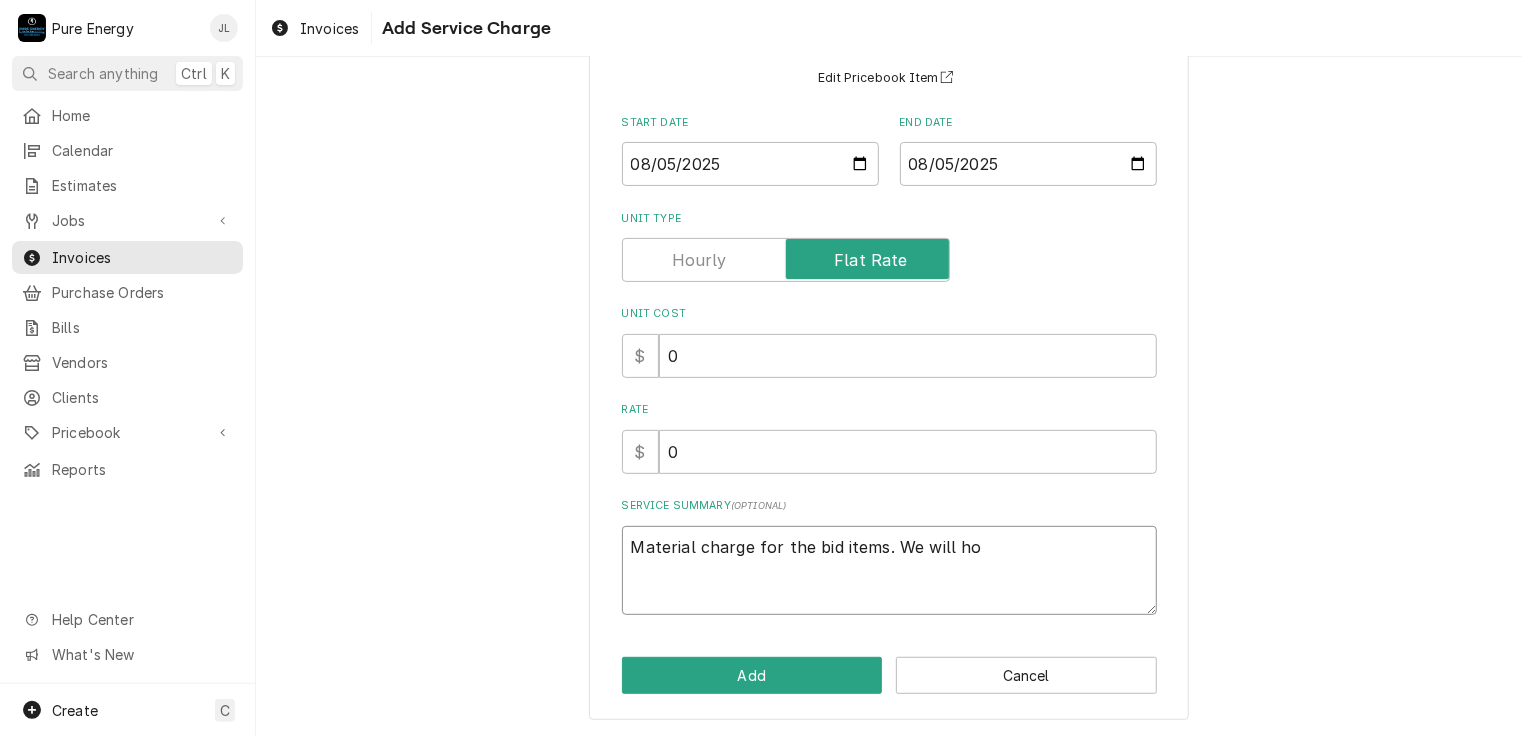 type on "x" 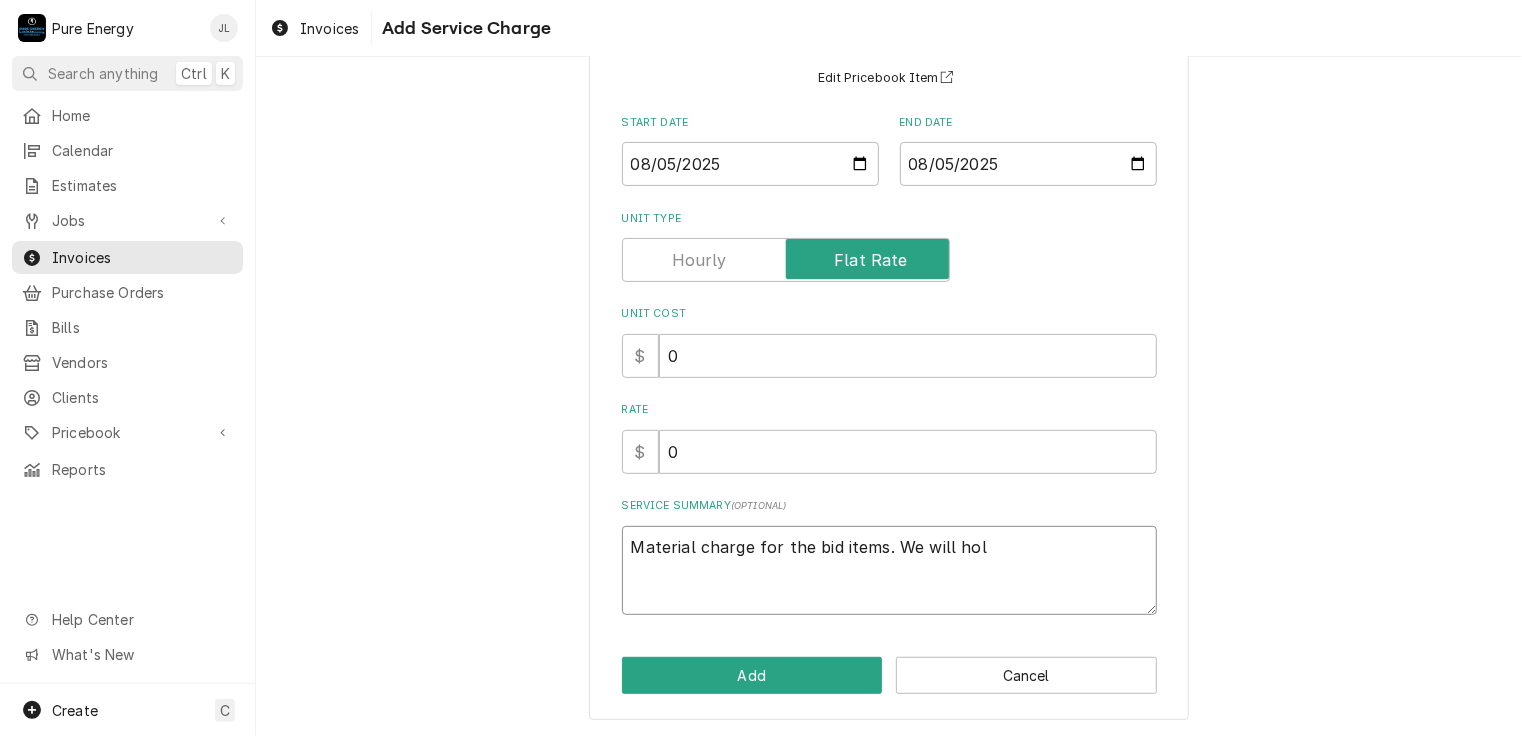 type on "x" 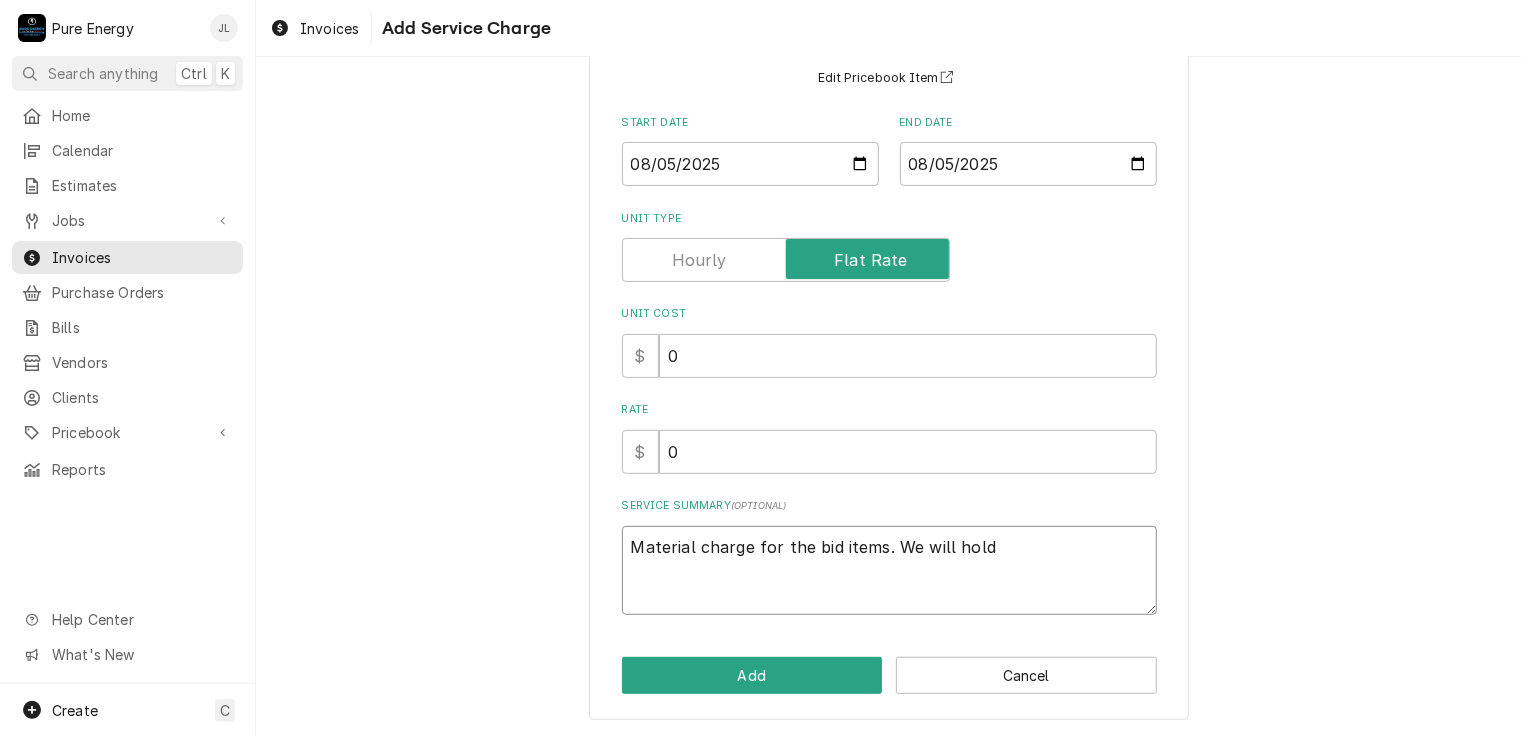 type on "Material charge for the bid items. We will hold" 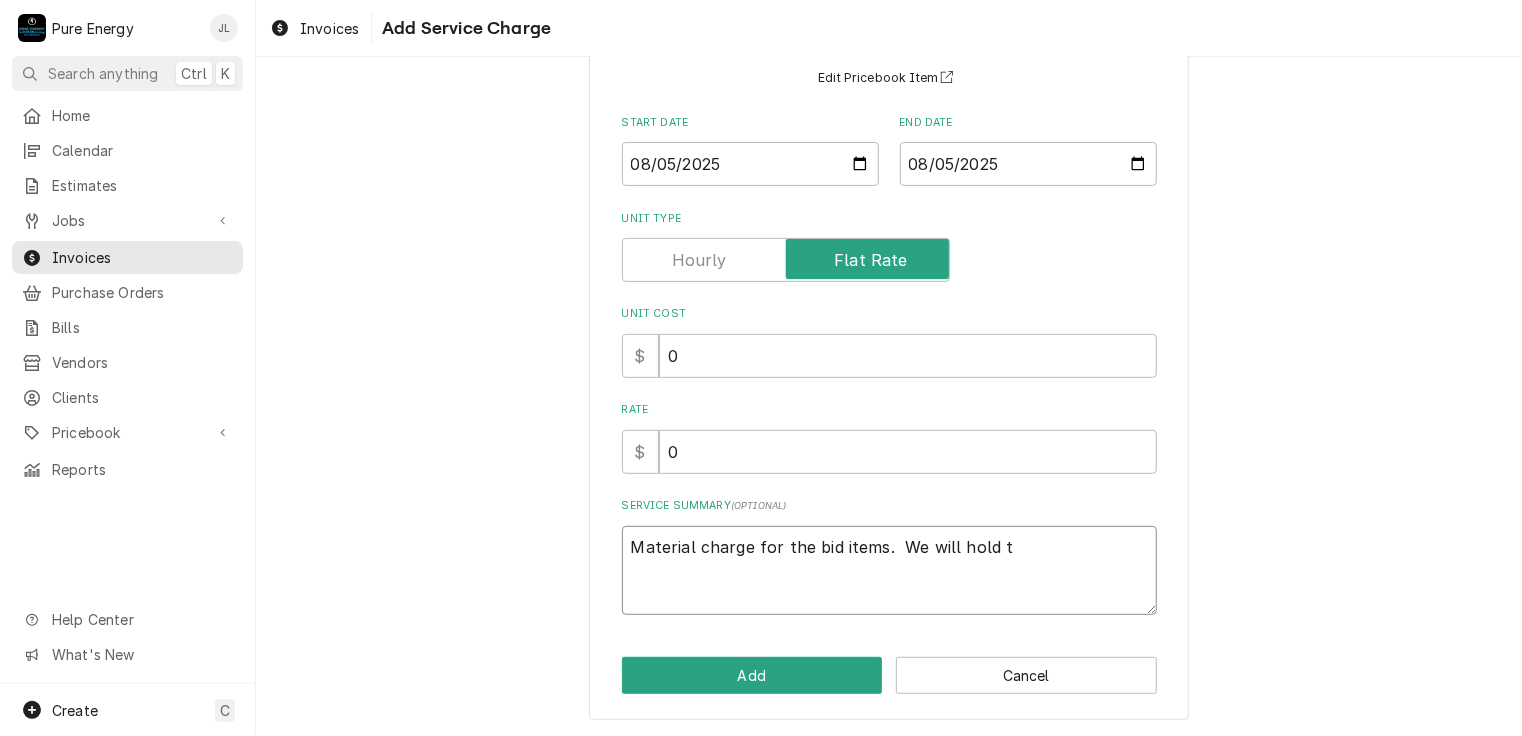type on "Material charge for the bid items.  We will hold th" 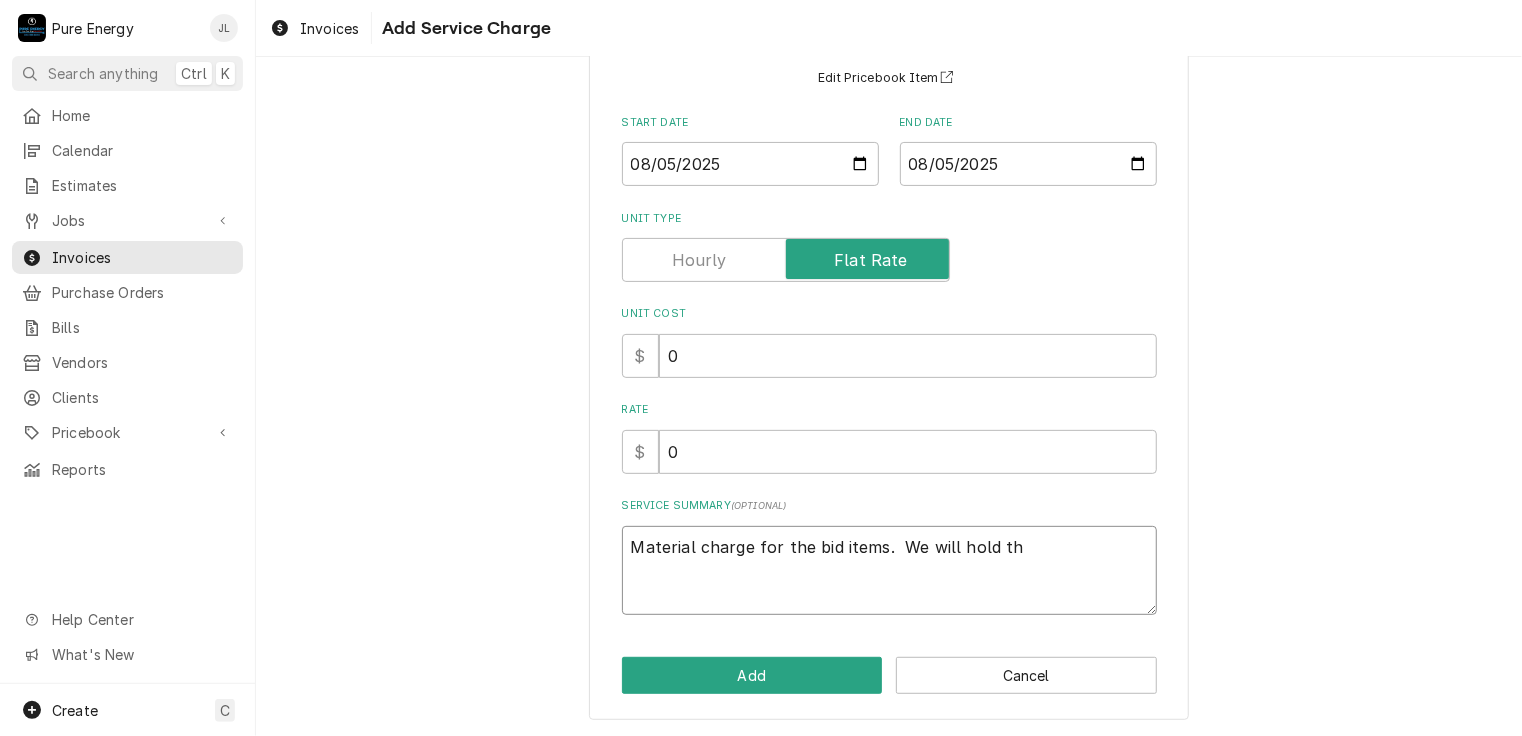 type on "x" 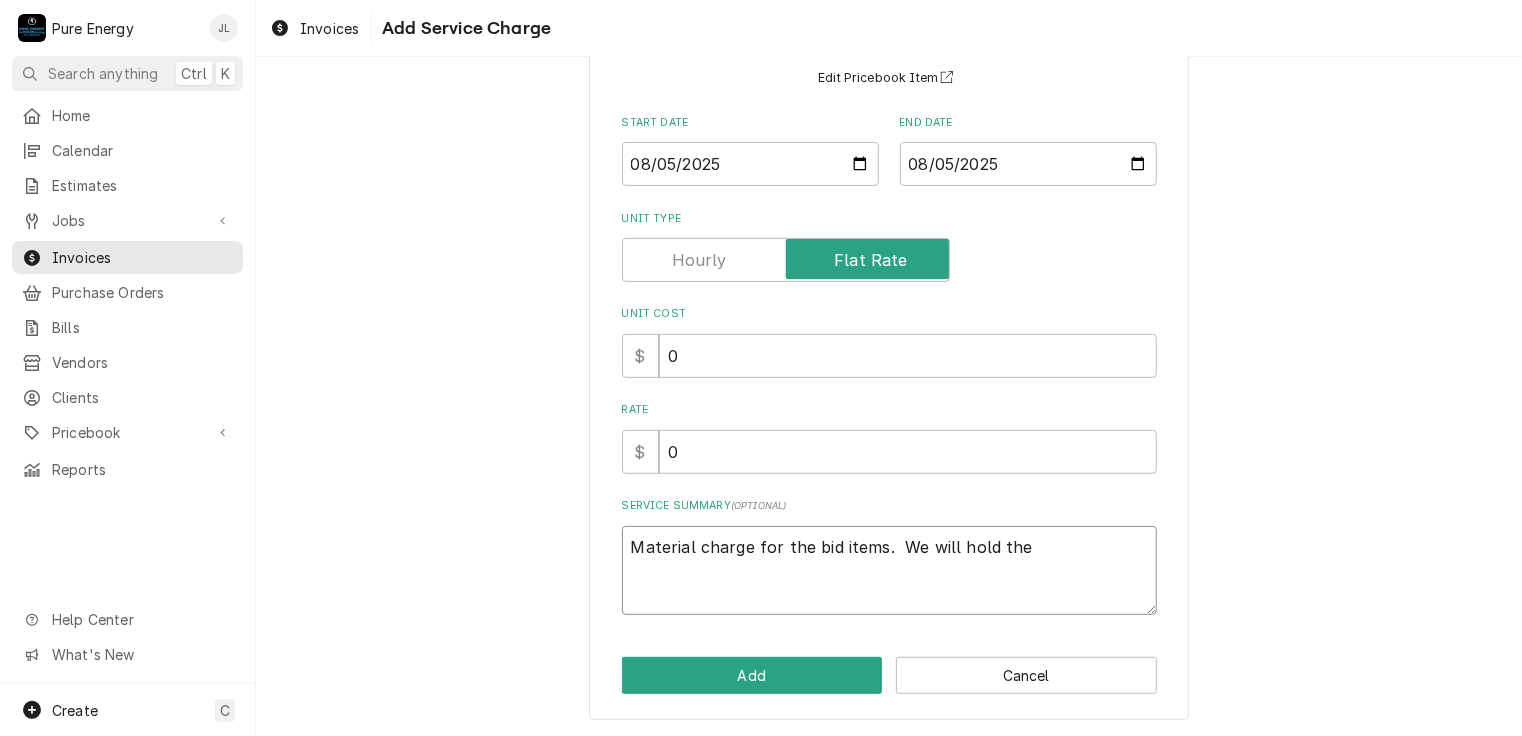 type on "x" 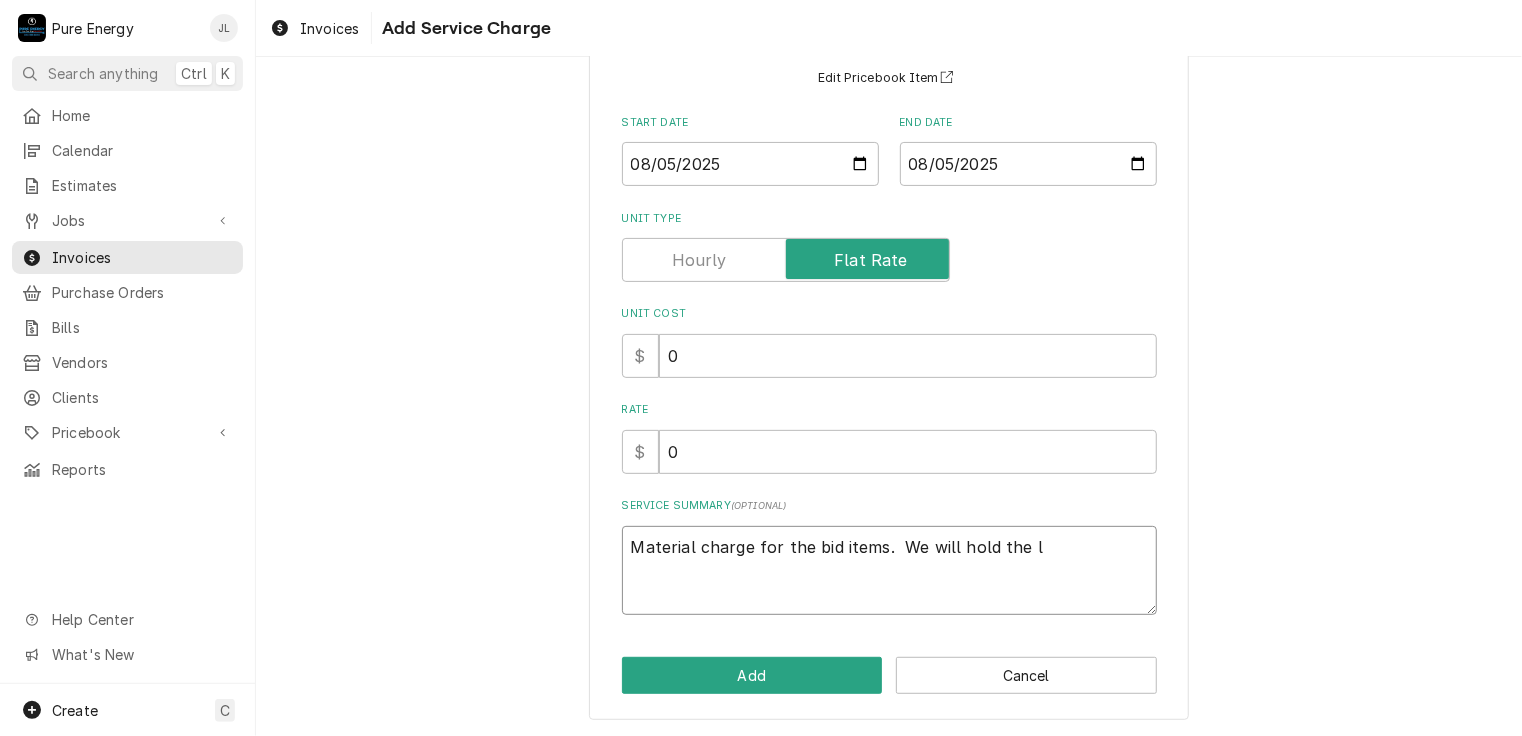 type on "x" 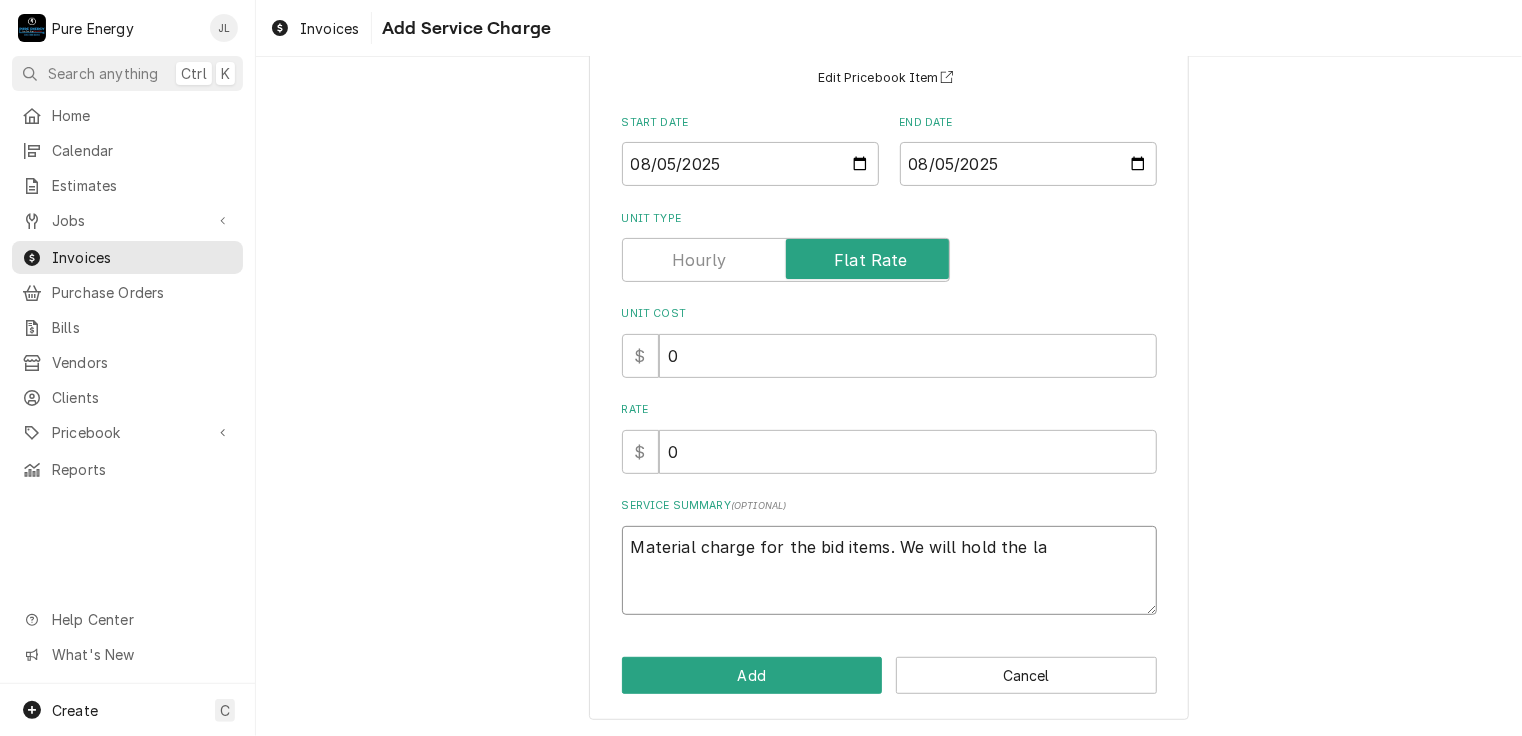 type on "x" 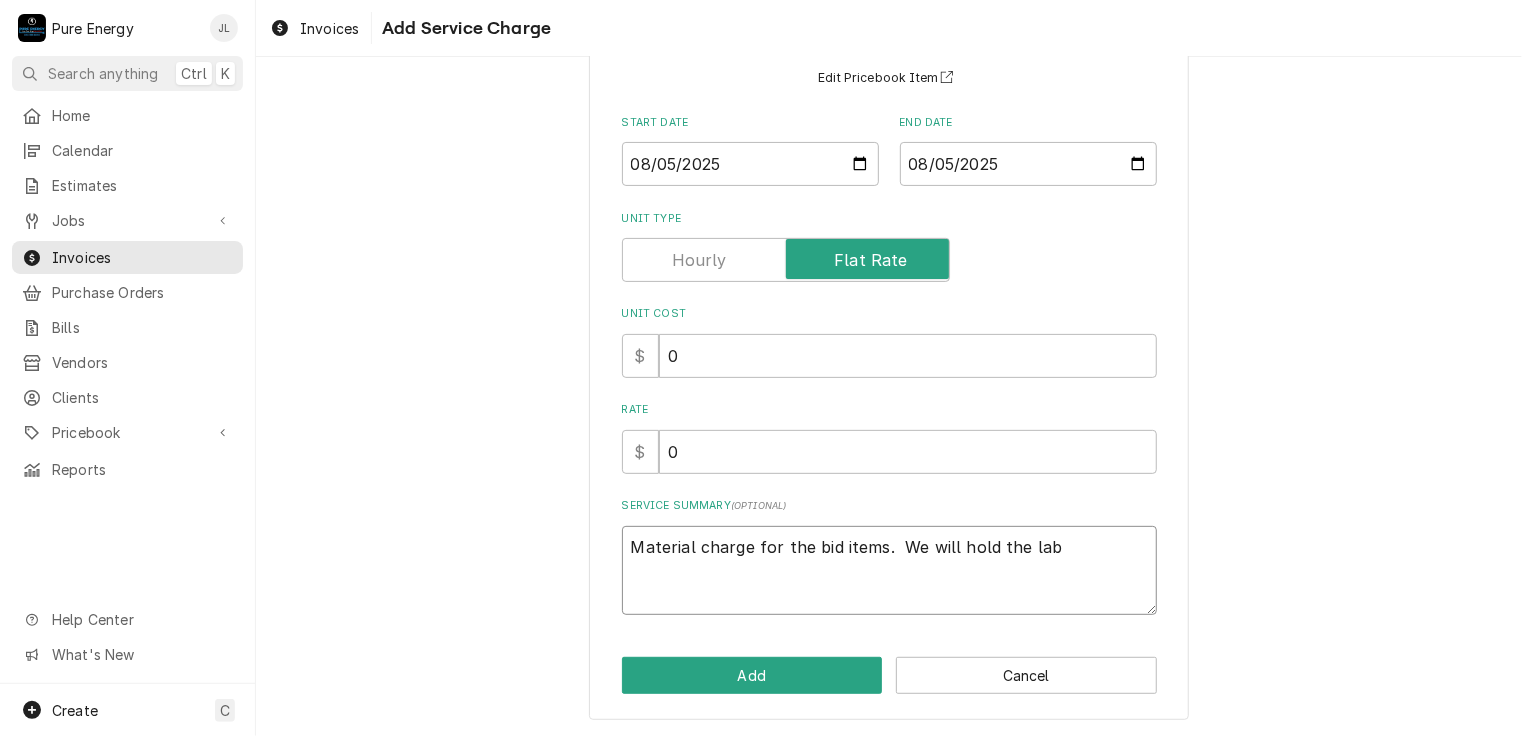 type on "Material charge for the bid items.  We will hold the labo" 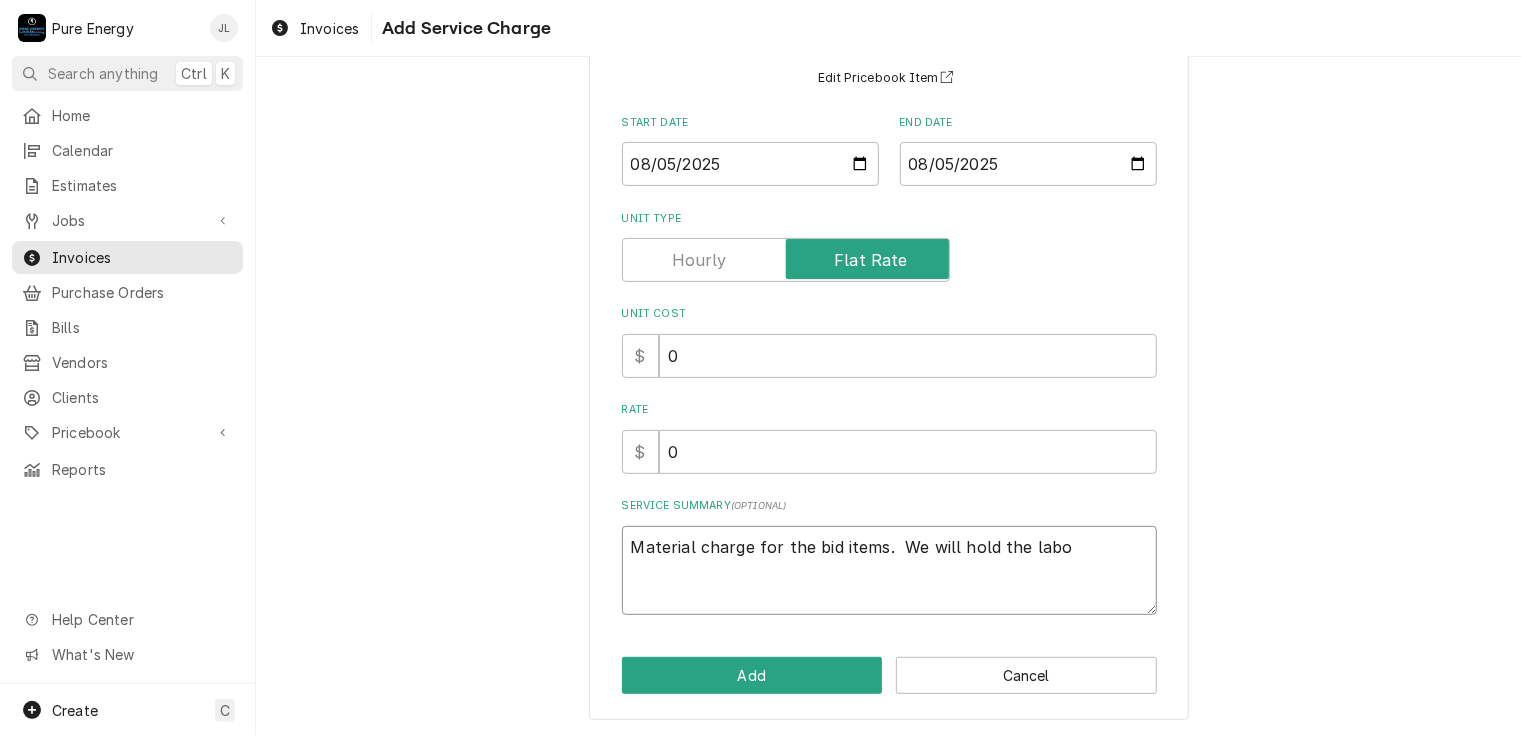 type on "x" 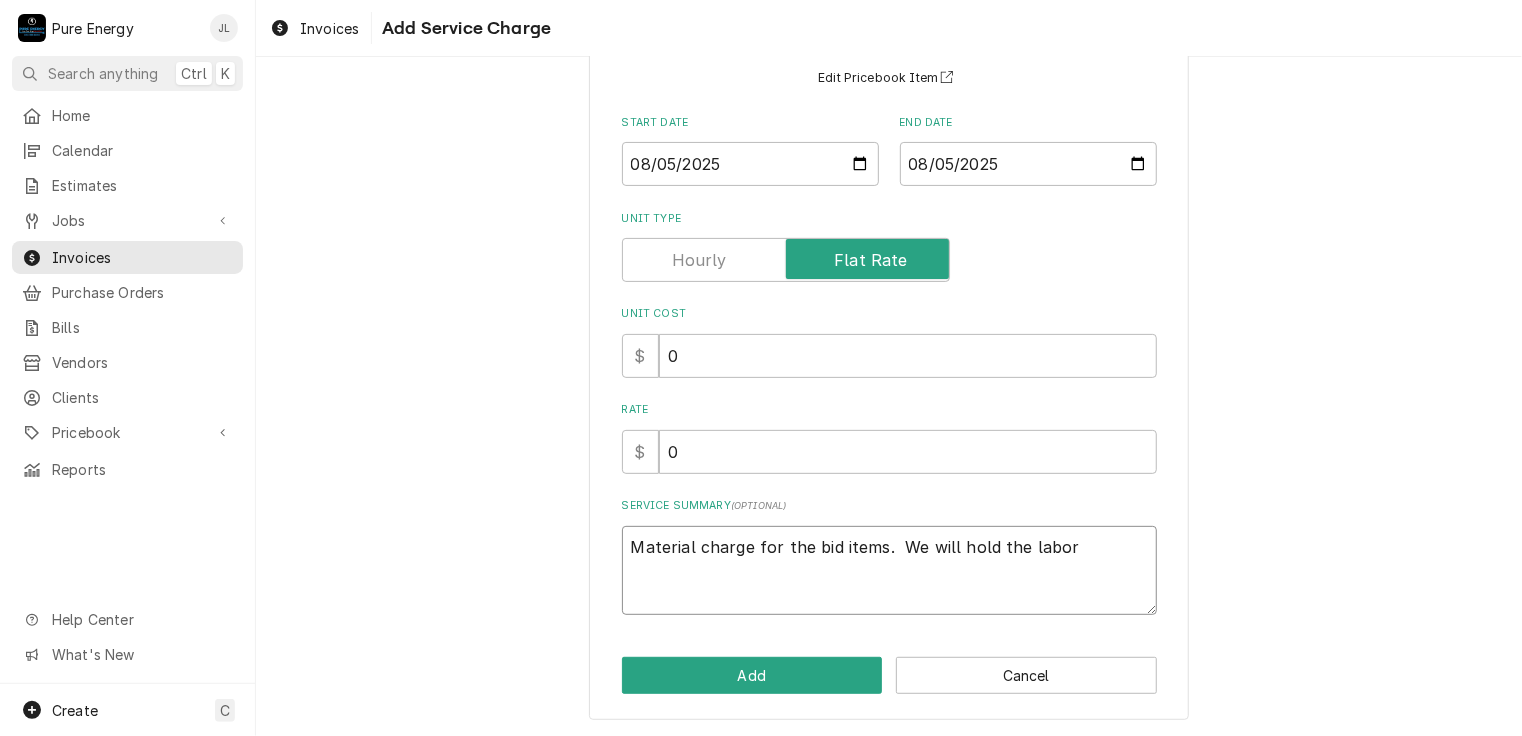 type on "x" 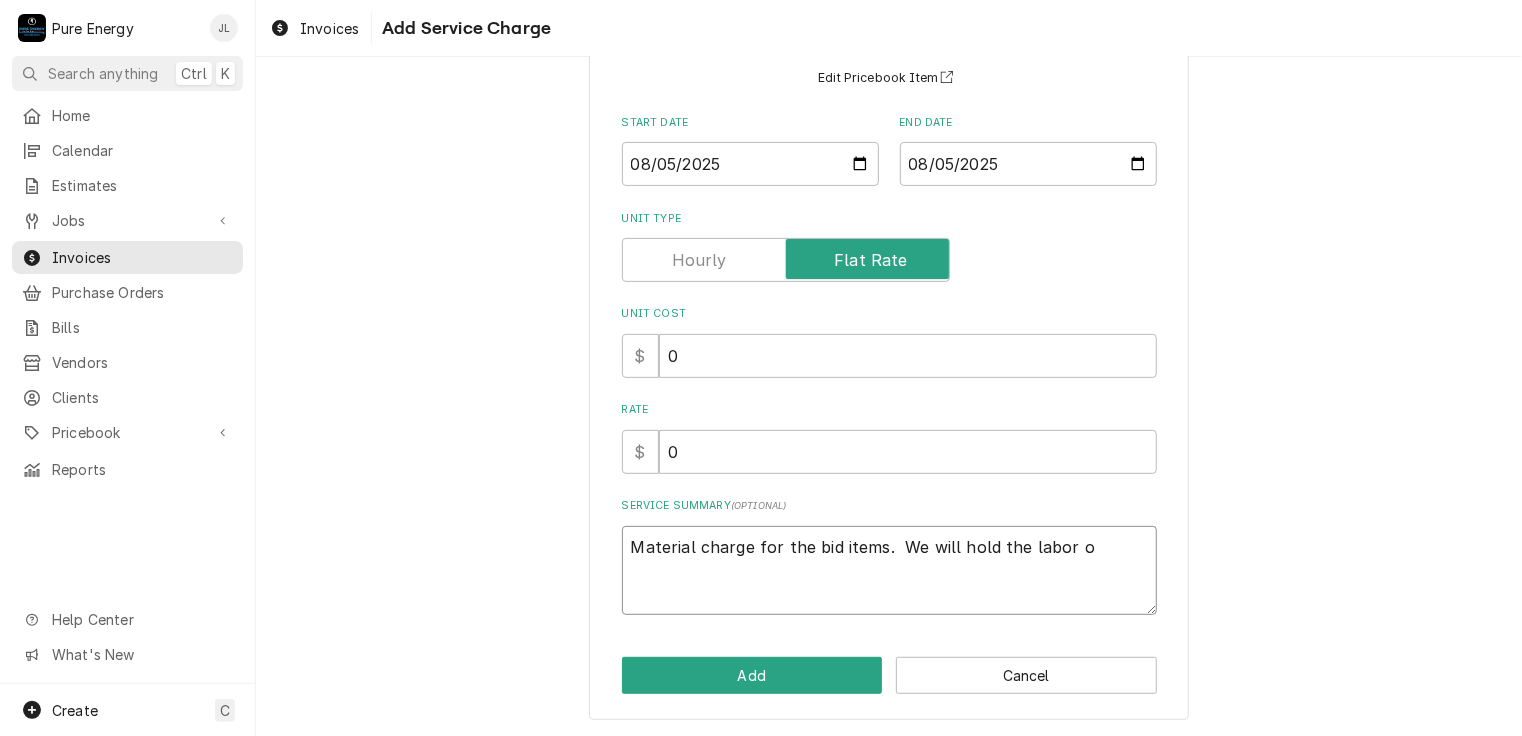 type on "x" 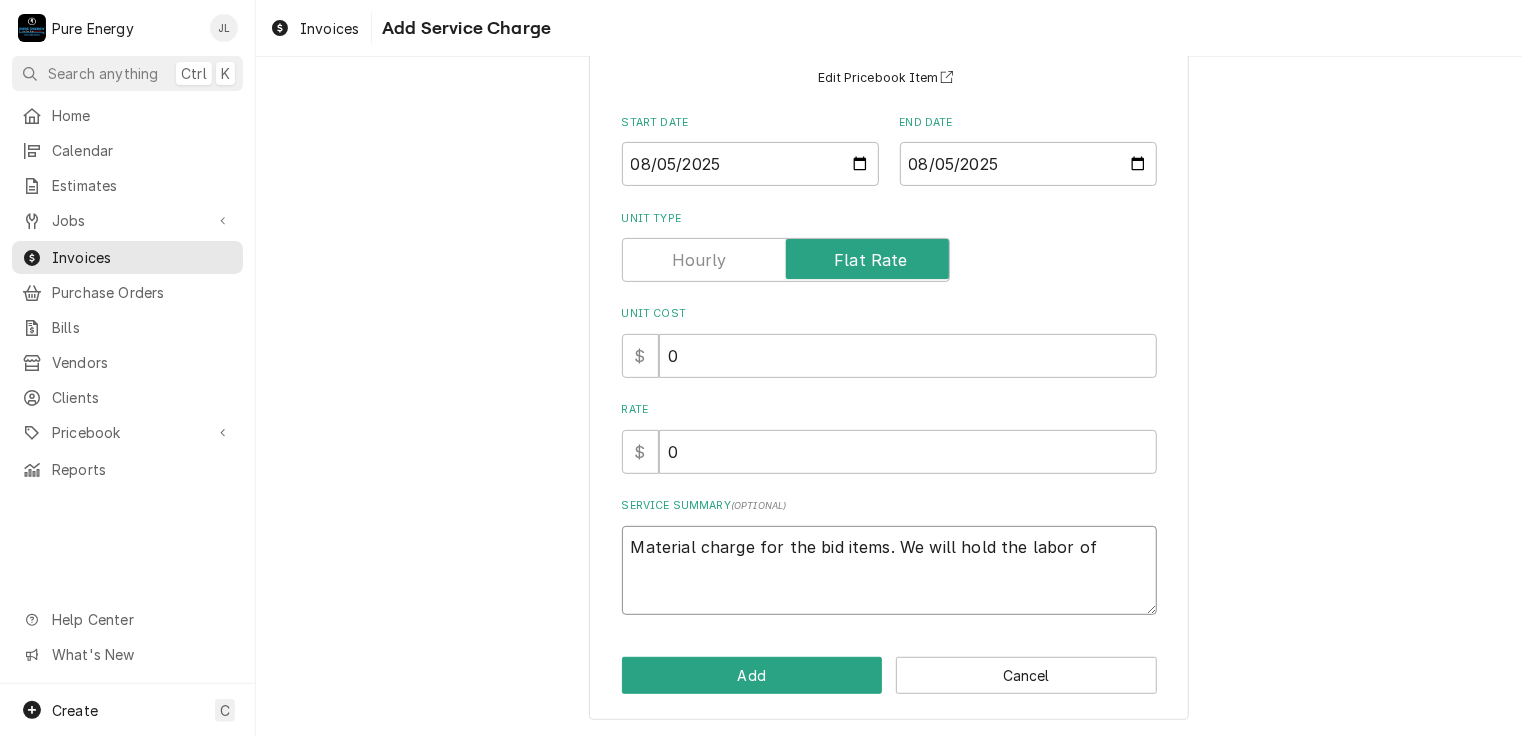 type on "x" 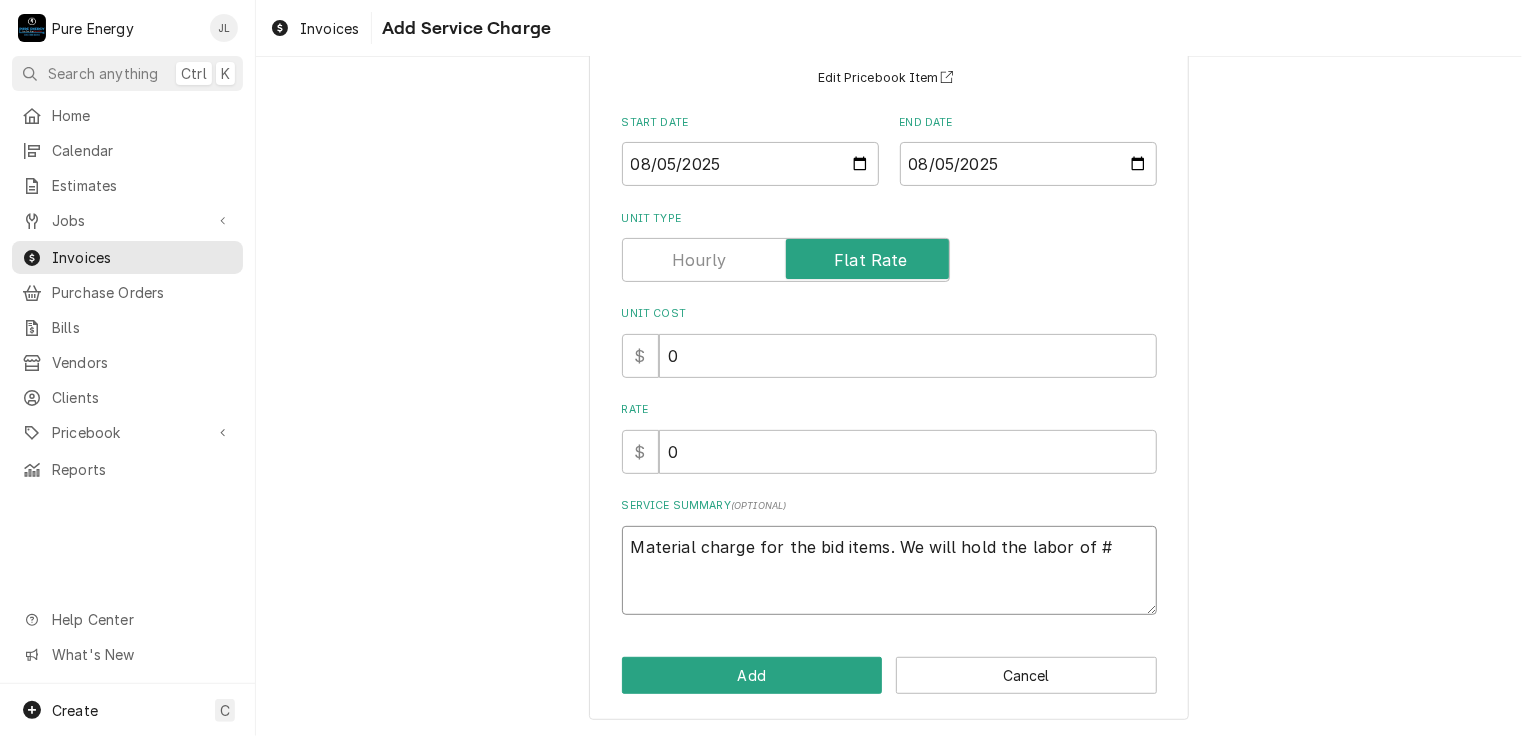type on "x" 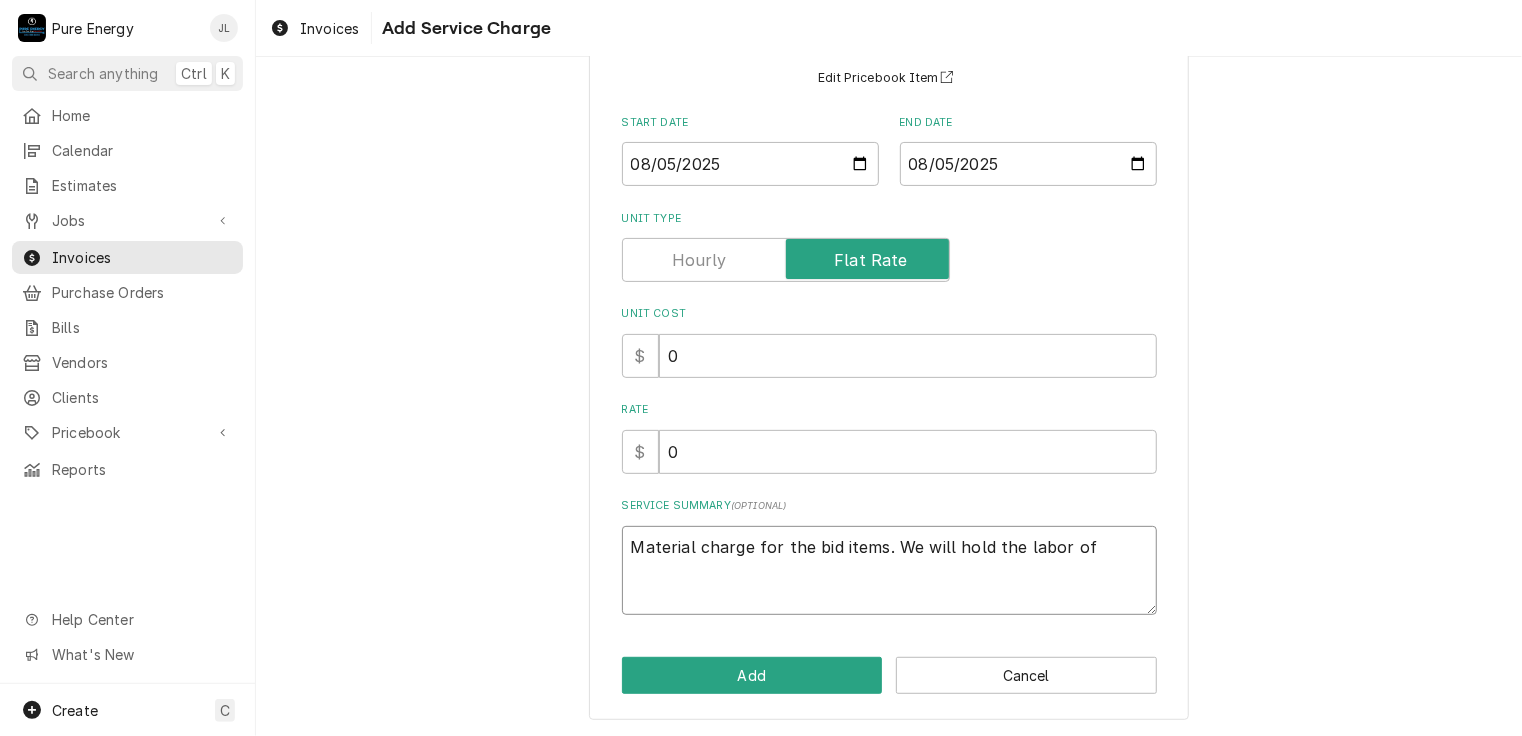 type on "x" 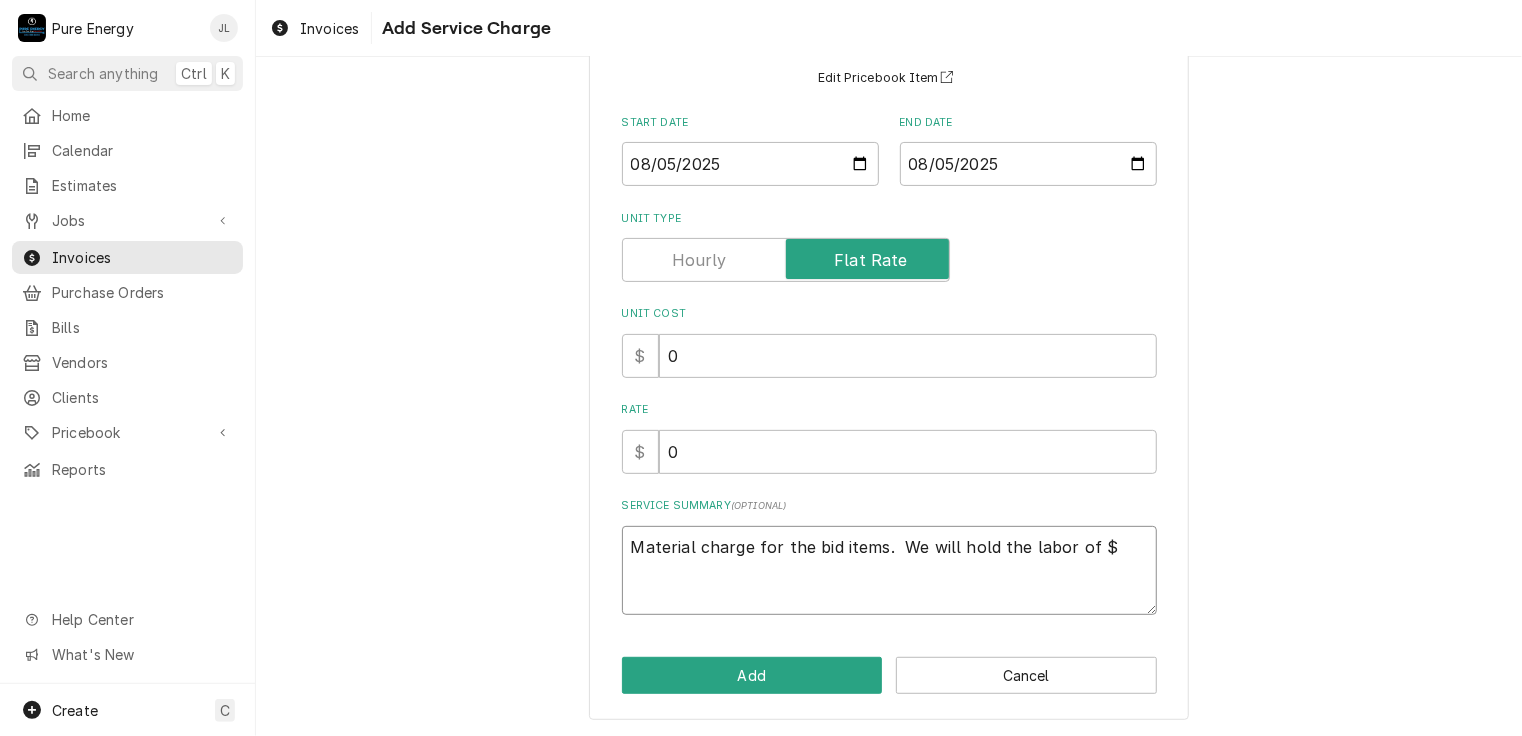 type on "x" 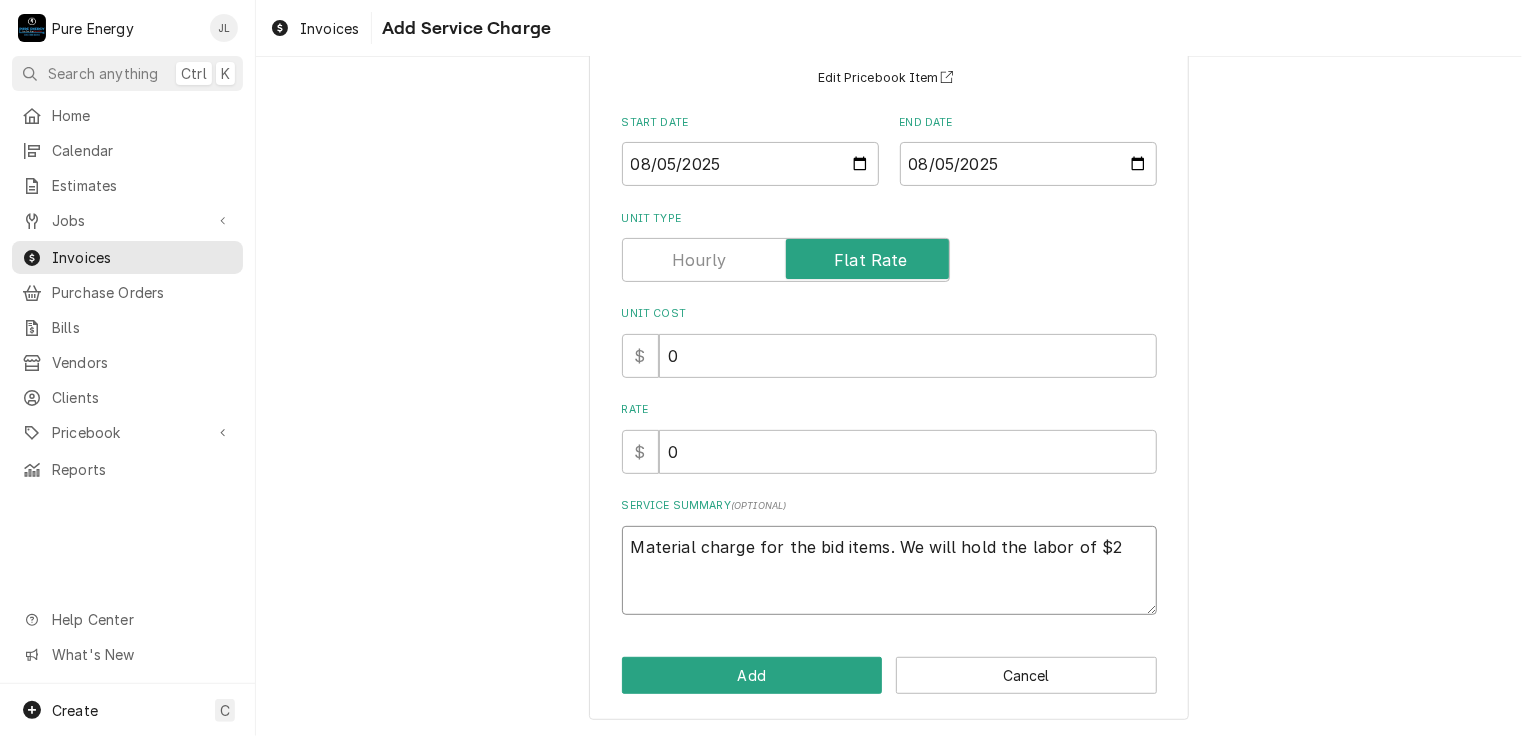 type on "x" 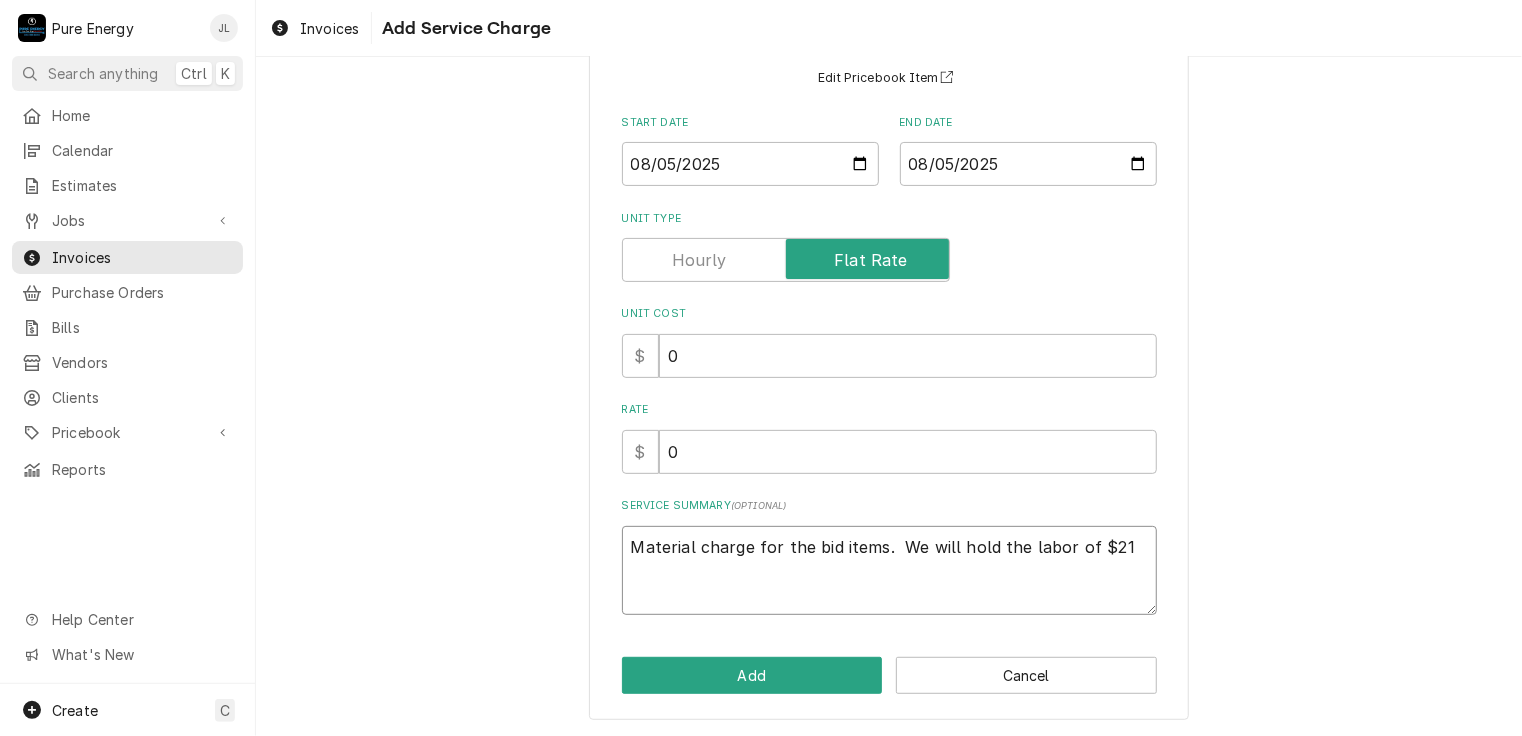 type on "x" 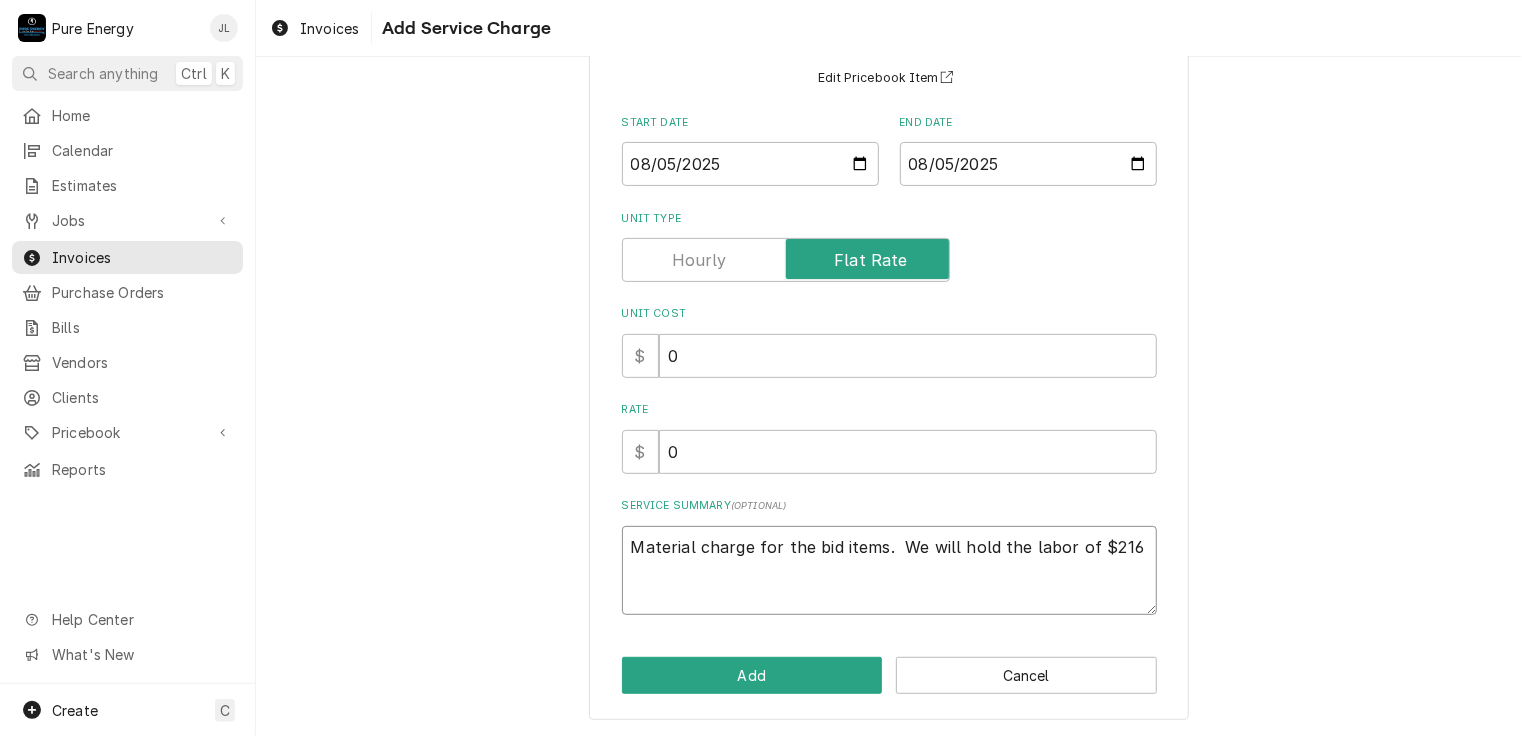 type on "x" 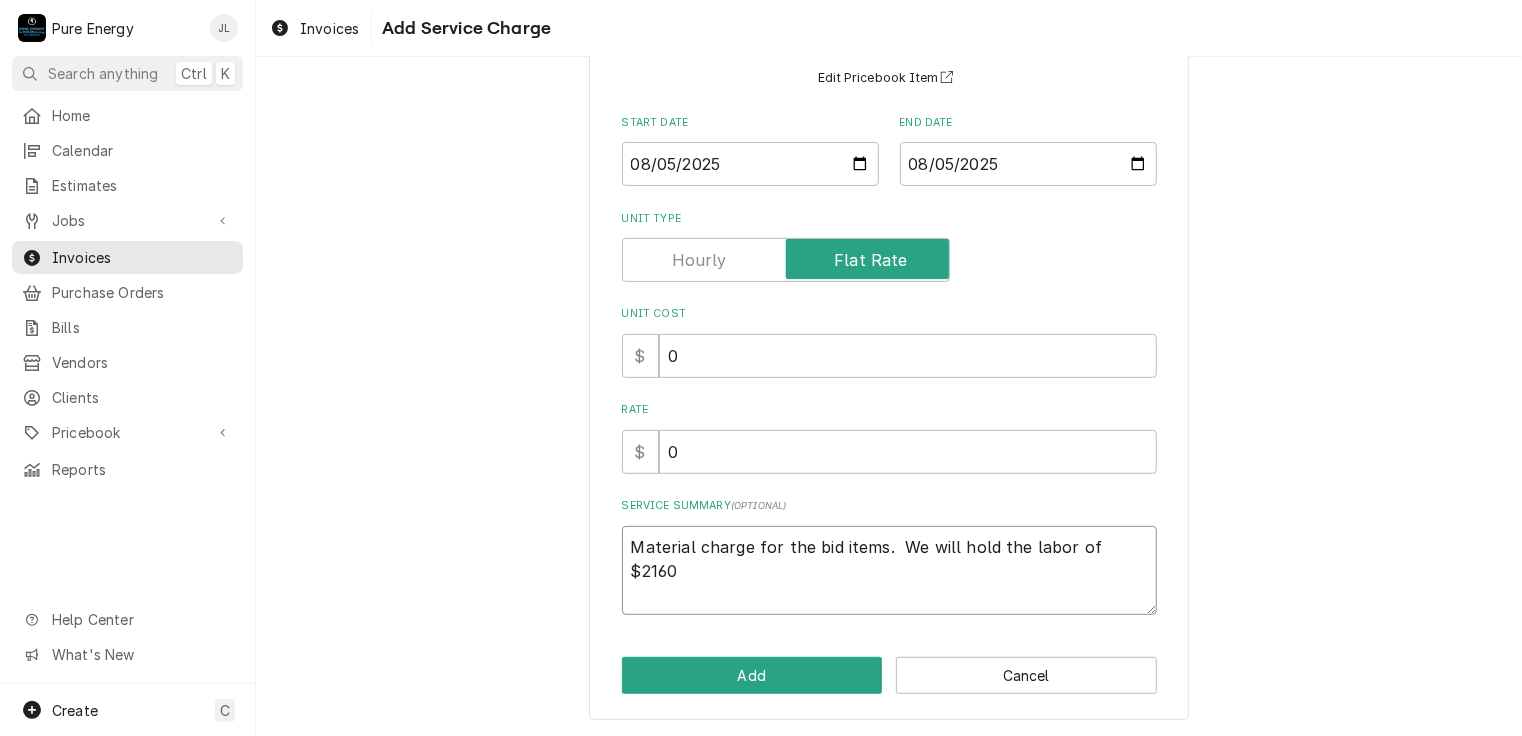 type on "x" 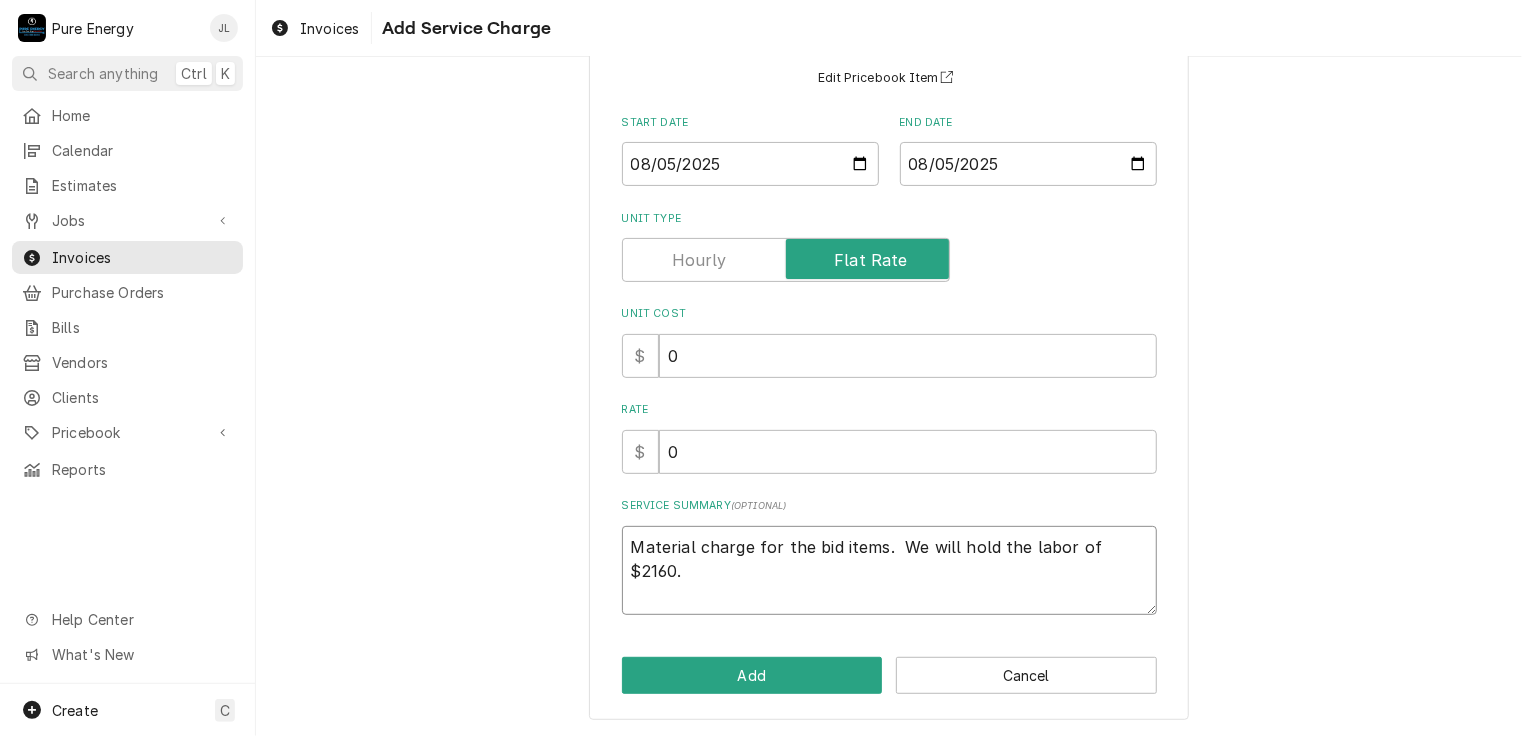 type on "x" 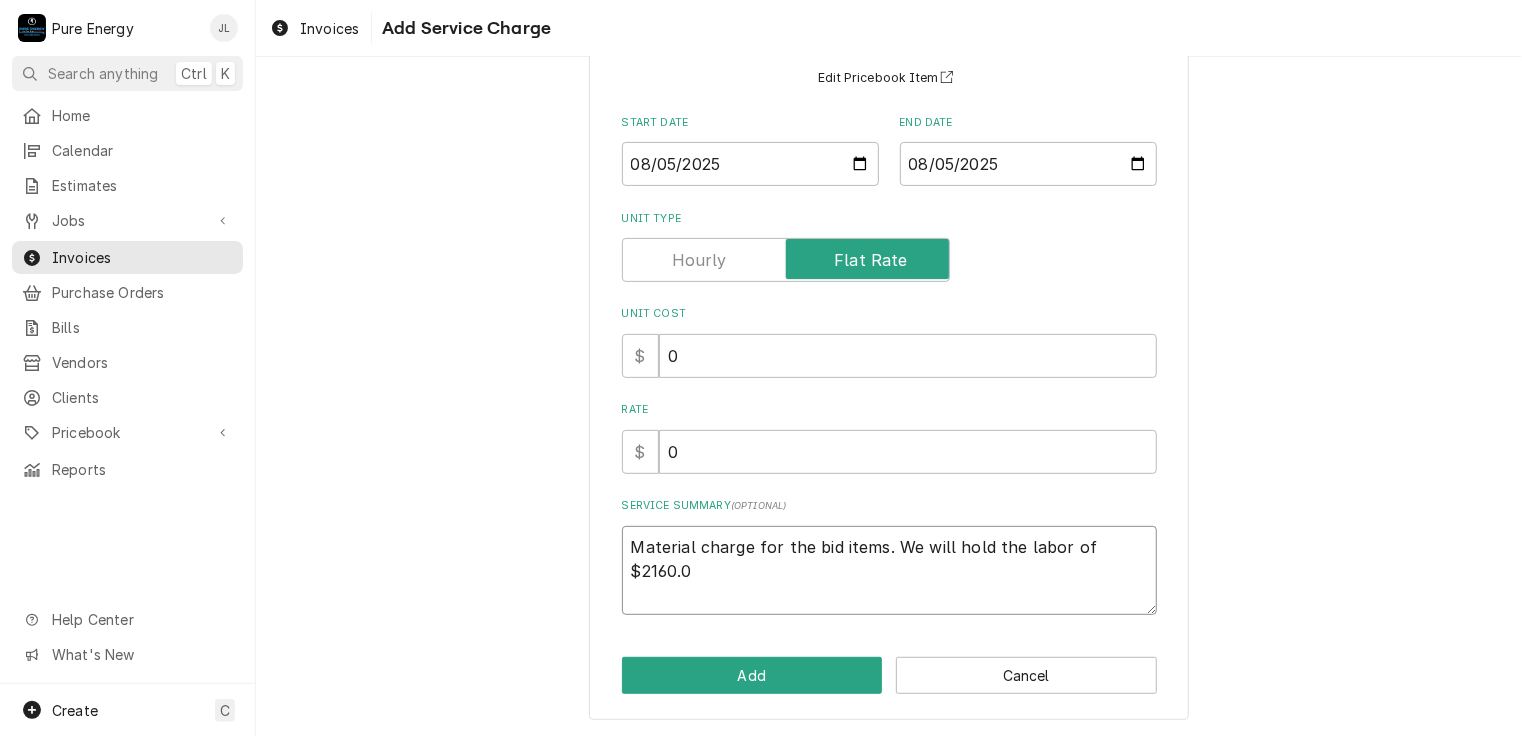 type on "x" 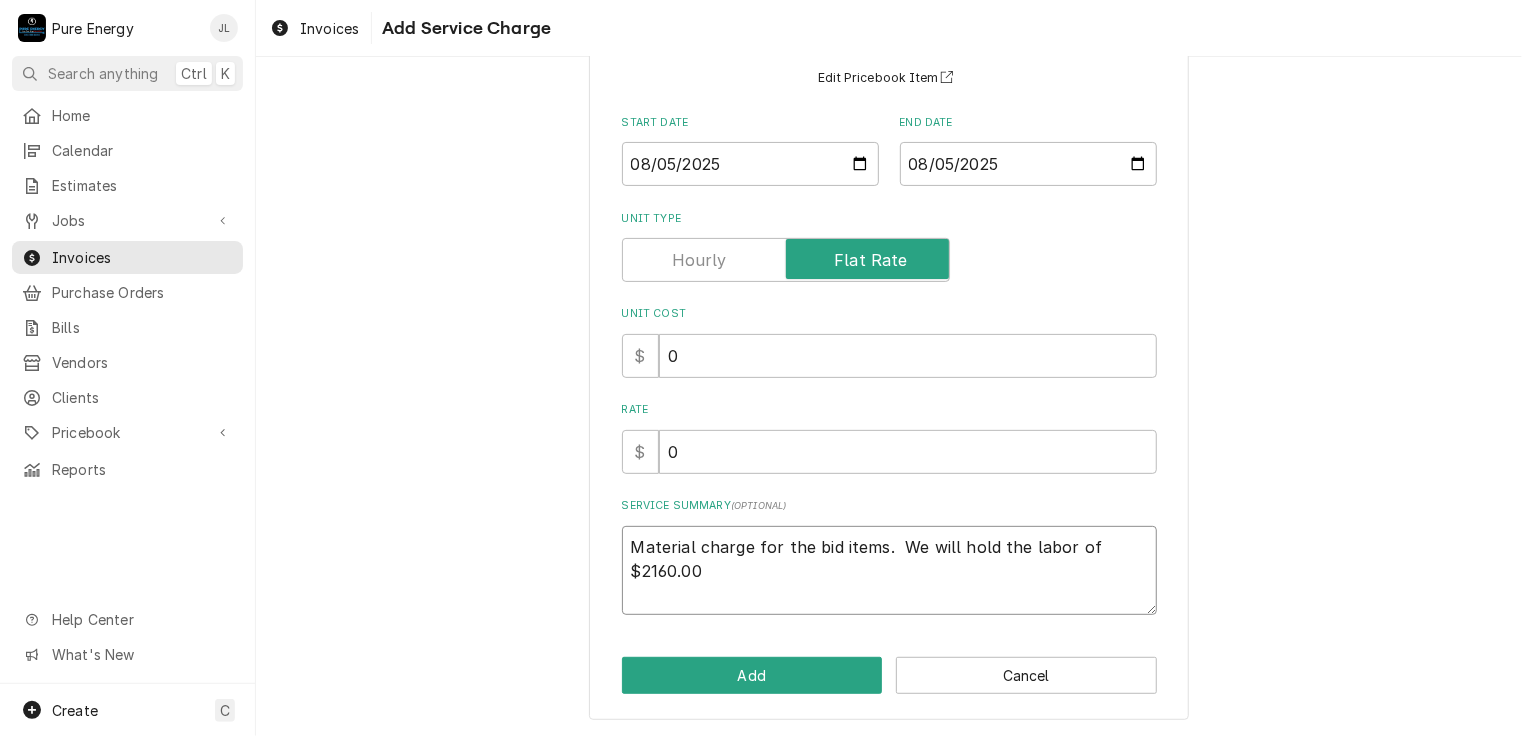 type on "x" 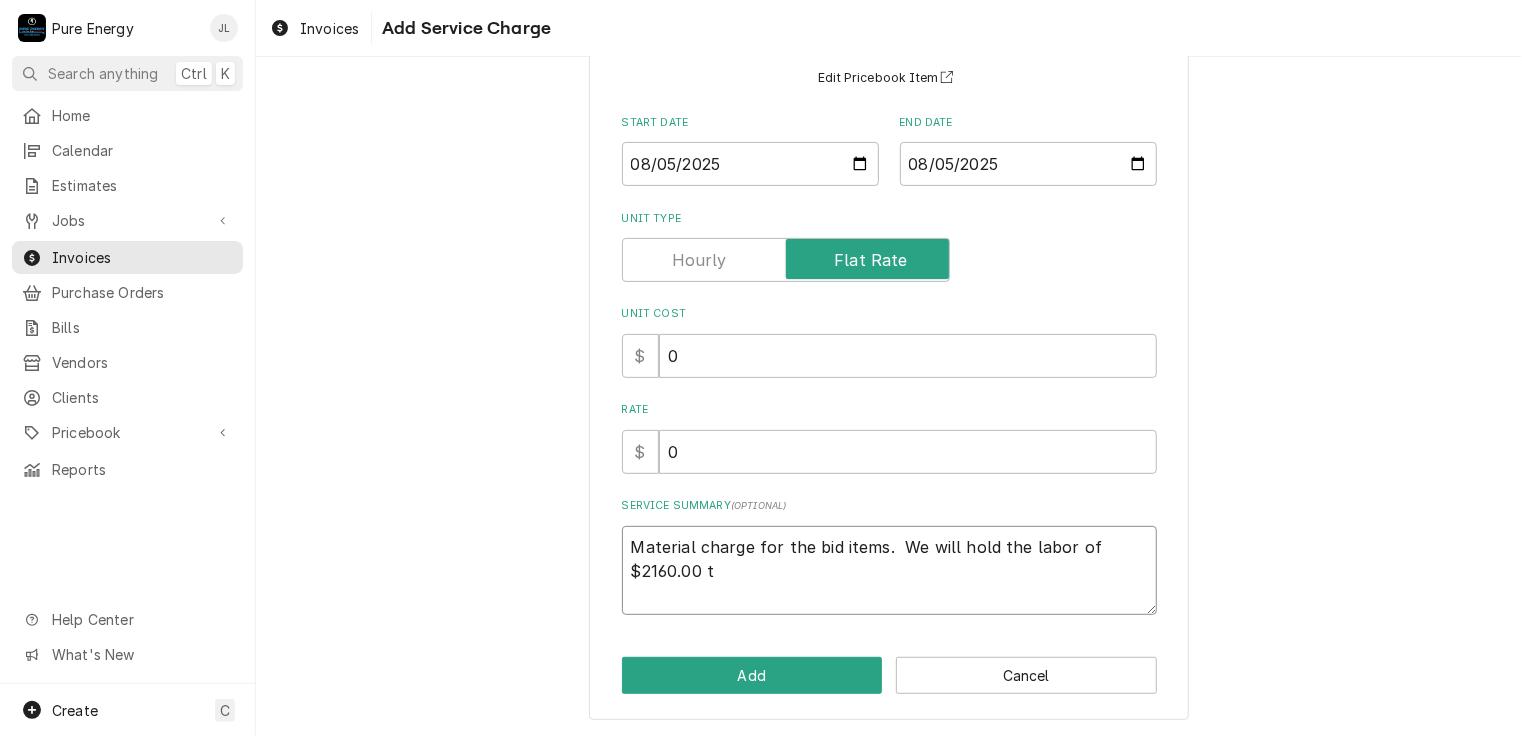 type on "Material charge for the bid items.  We will hold the labor of $2160.00 ti" 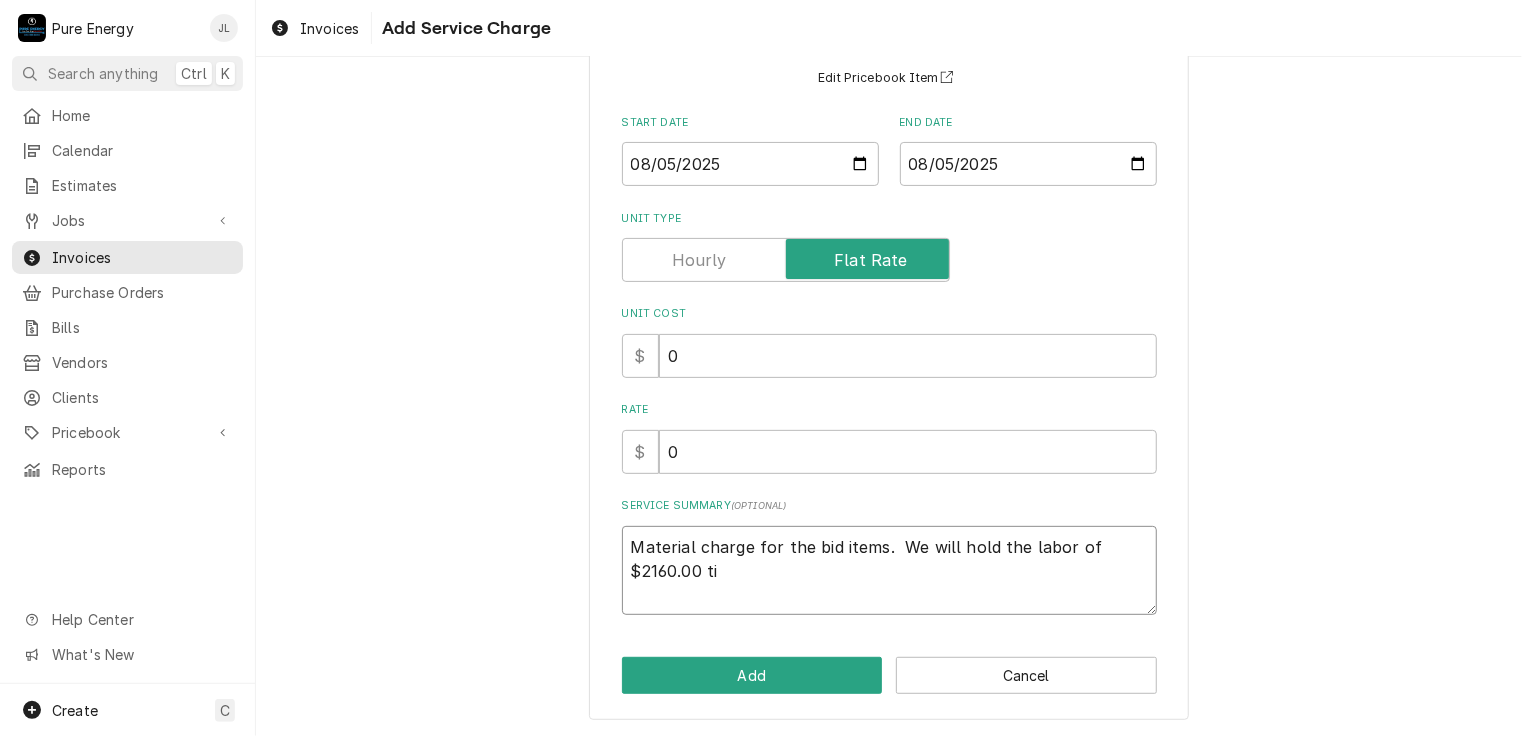type on "x" 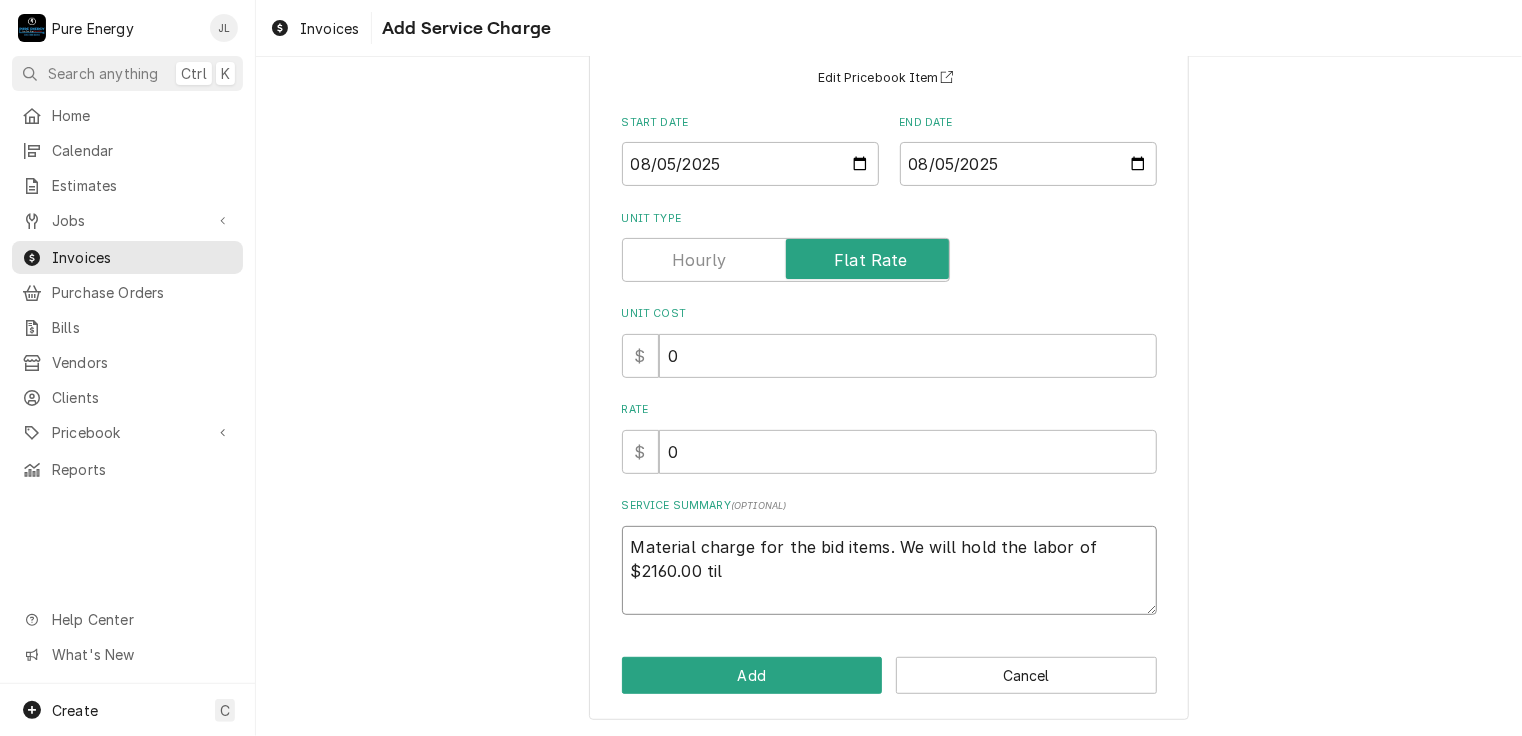 type on "x" 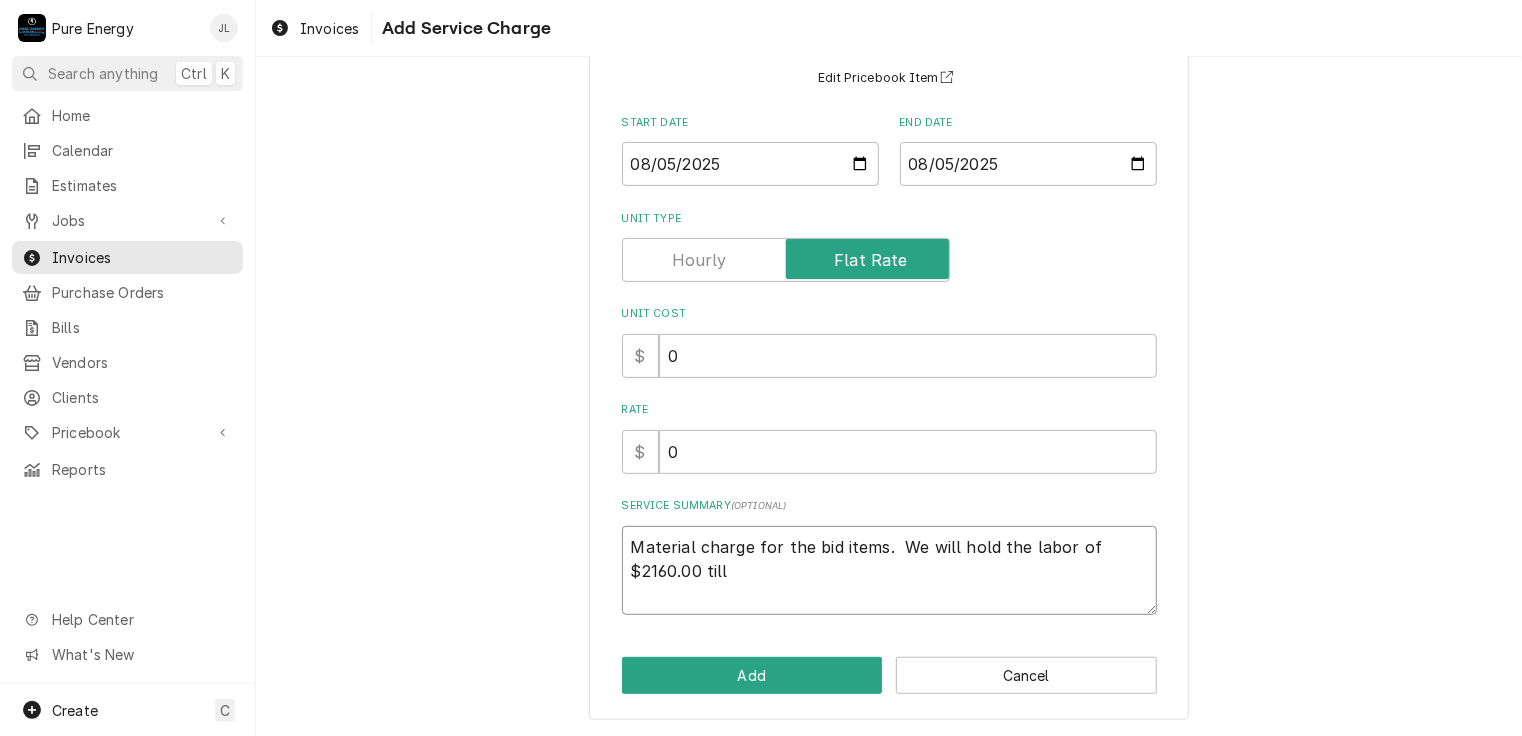 type on "x" 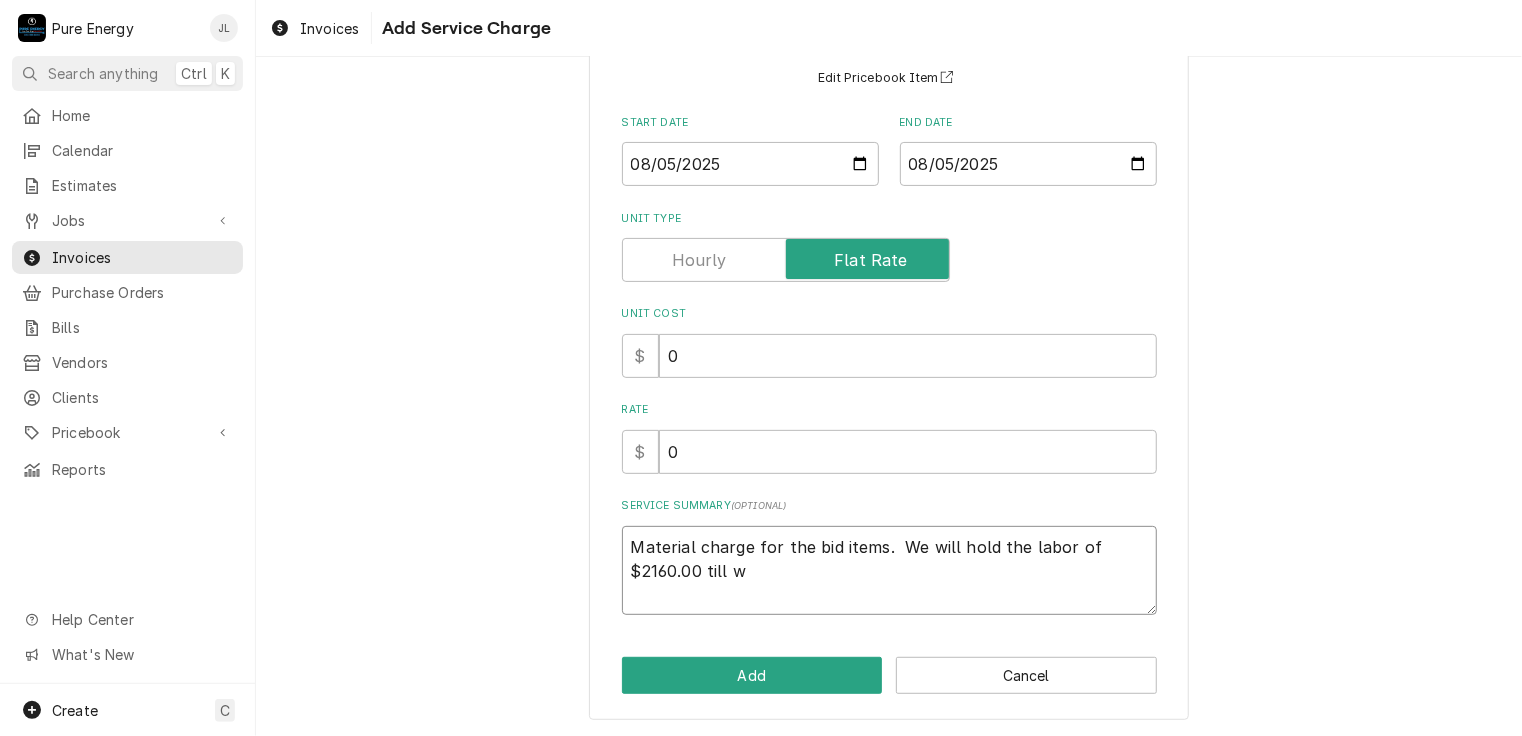 type on "x" 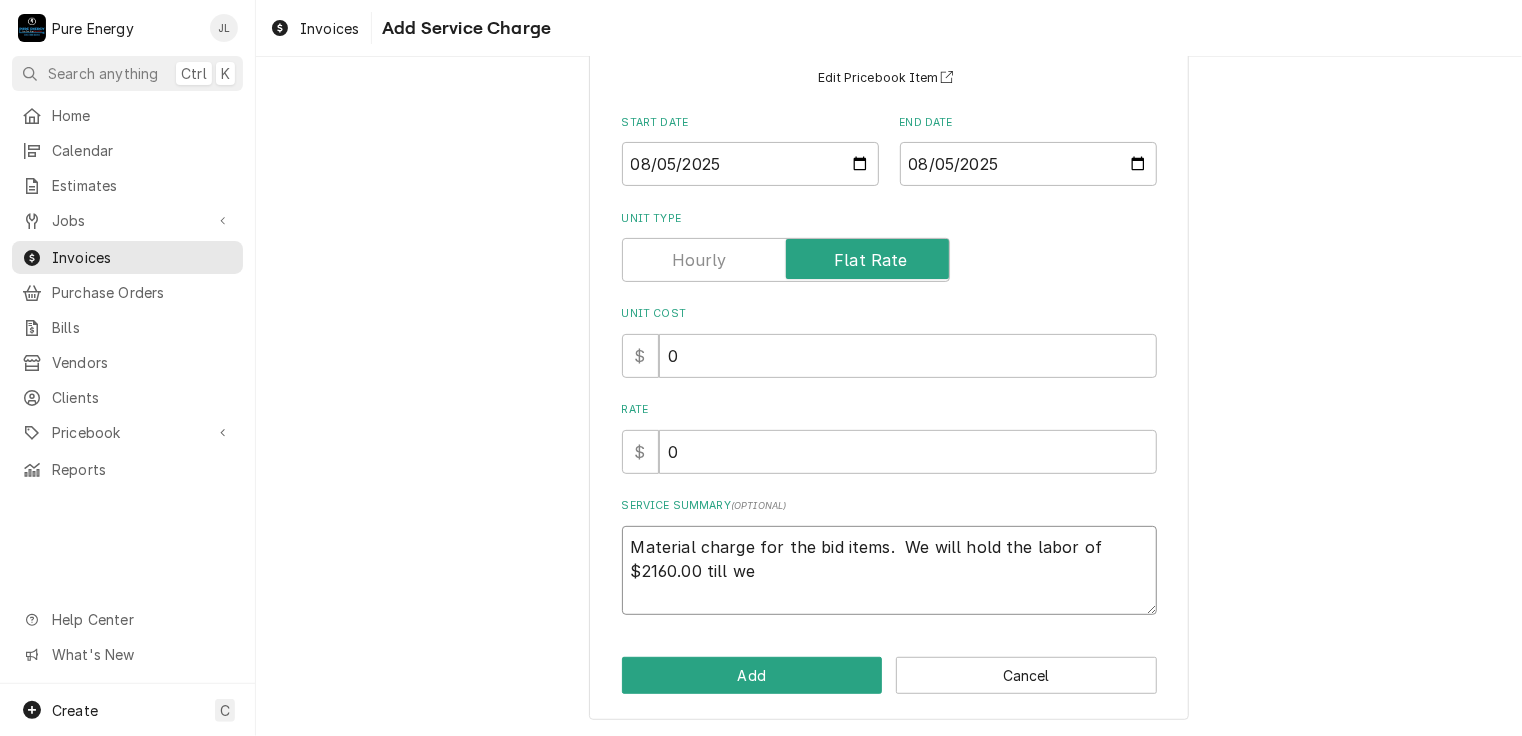 type on "x" 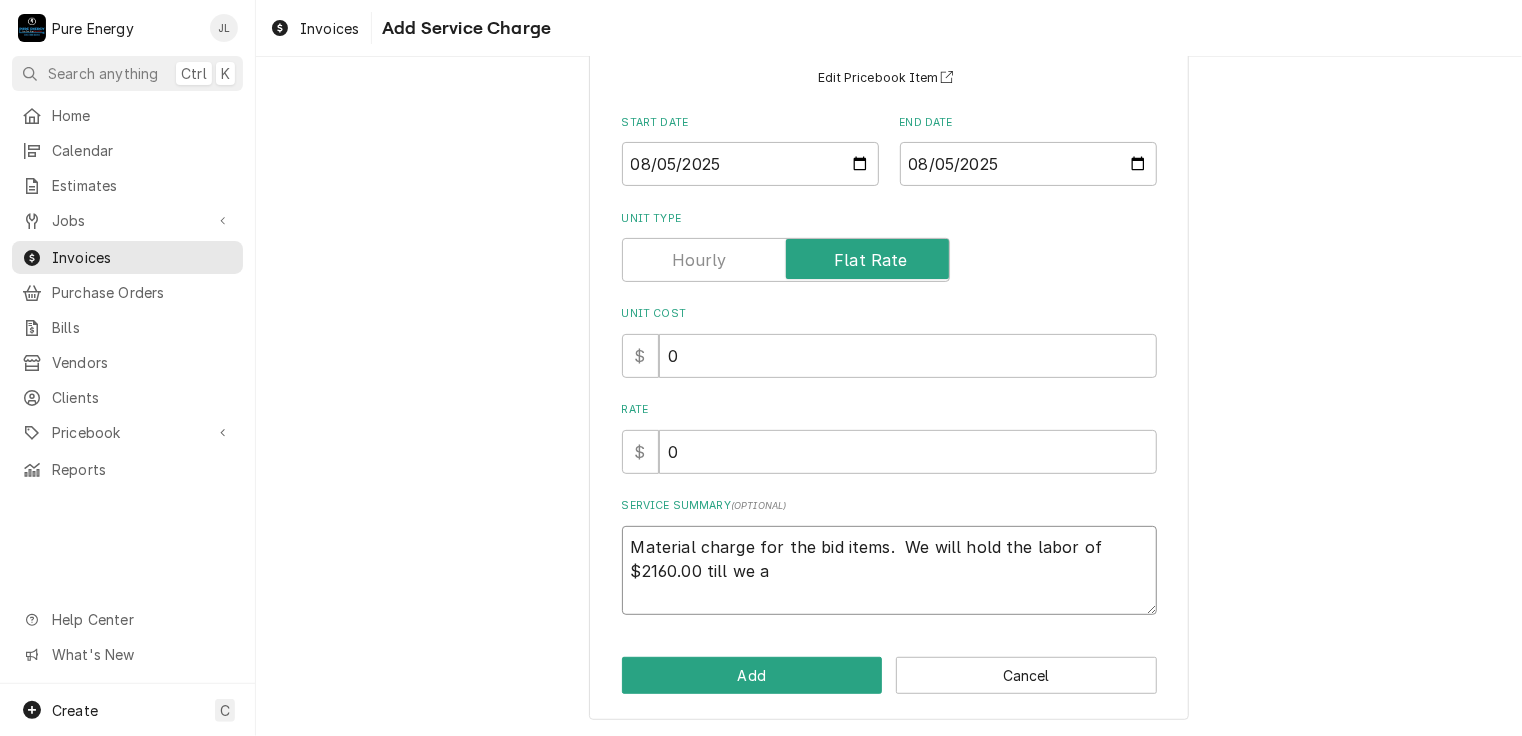 type on "x" 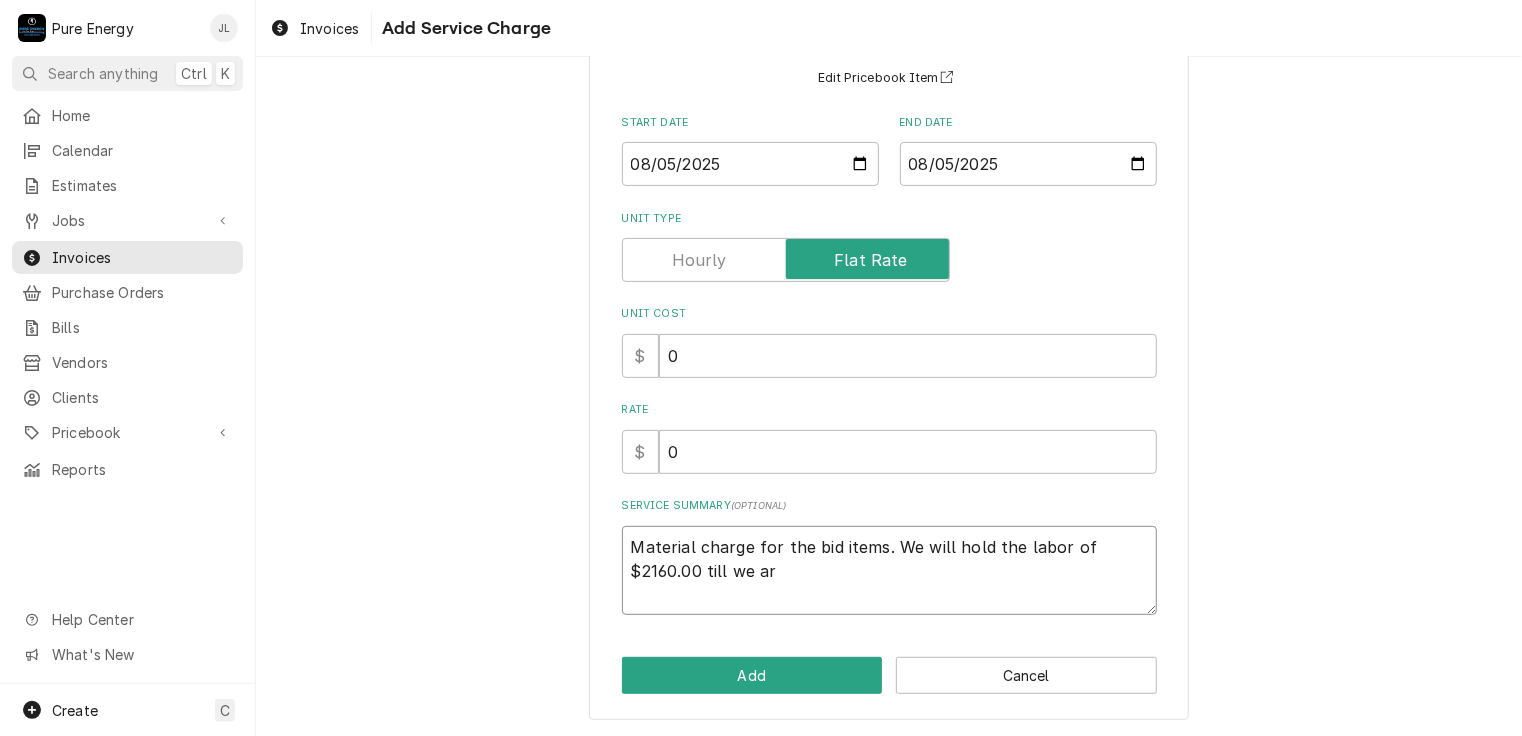 type on "Material charge for the bid items. We will hold the labor of $2160.00 till we are" 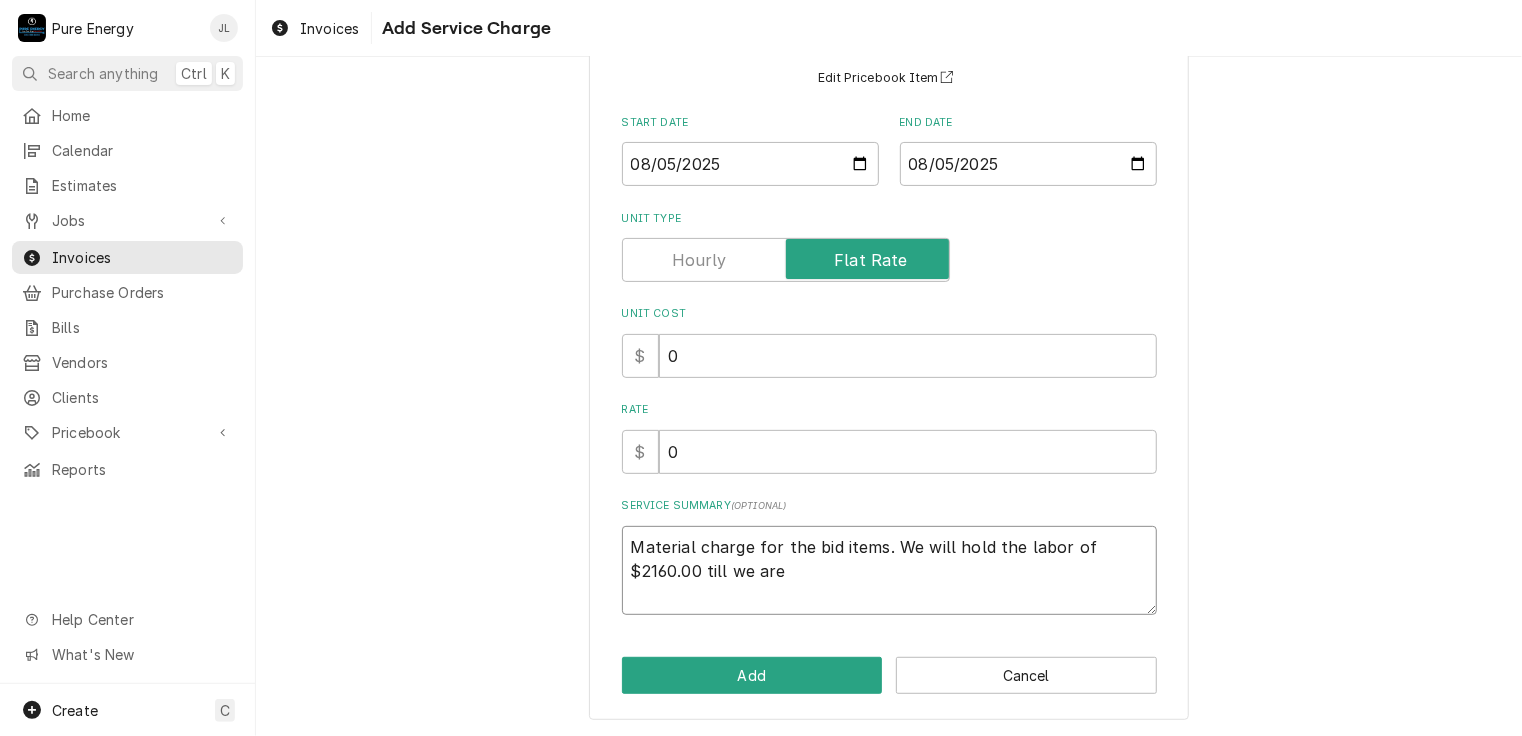 type on "x" 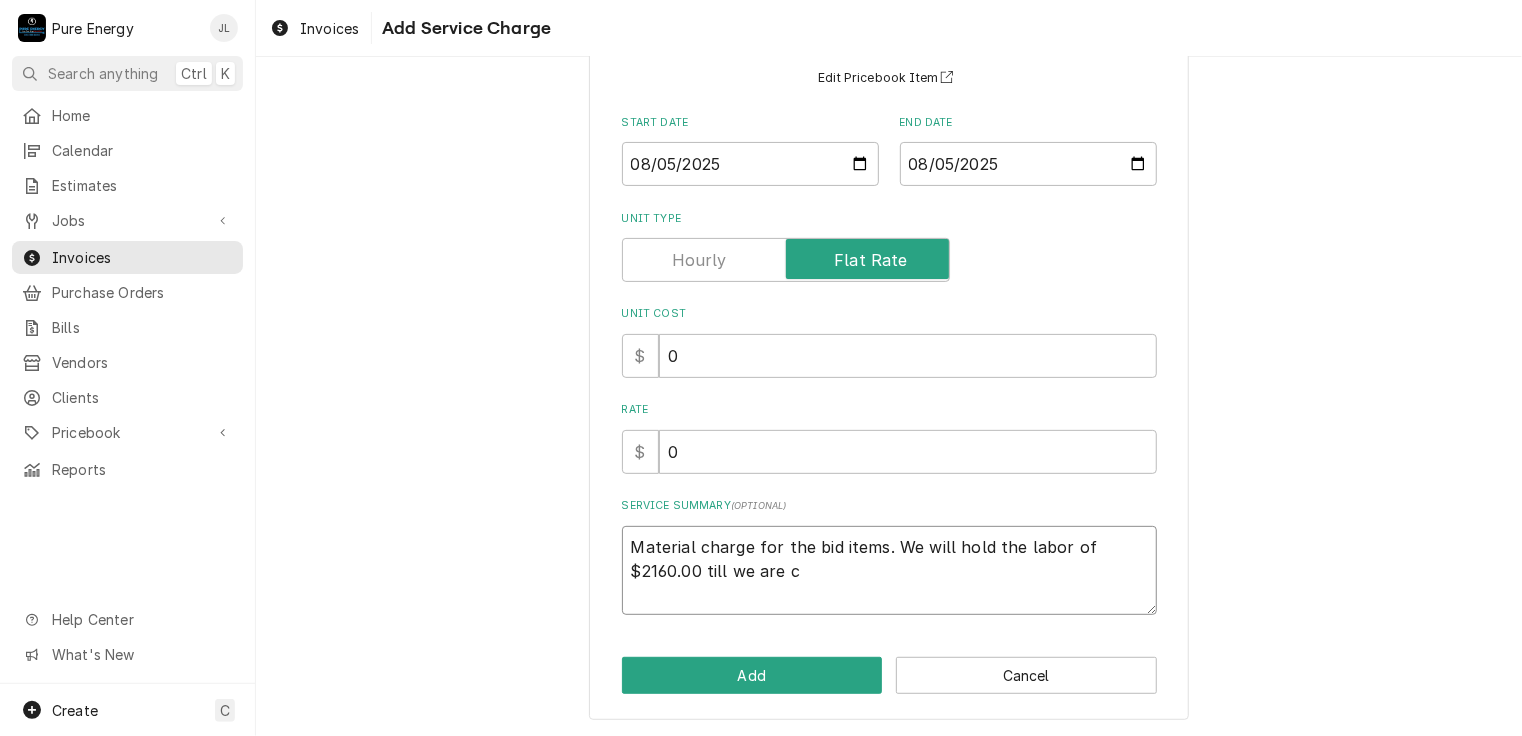type on "Material charge for the bid items.  We will hold the labor of $2160.00 till we are co" 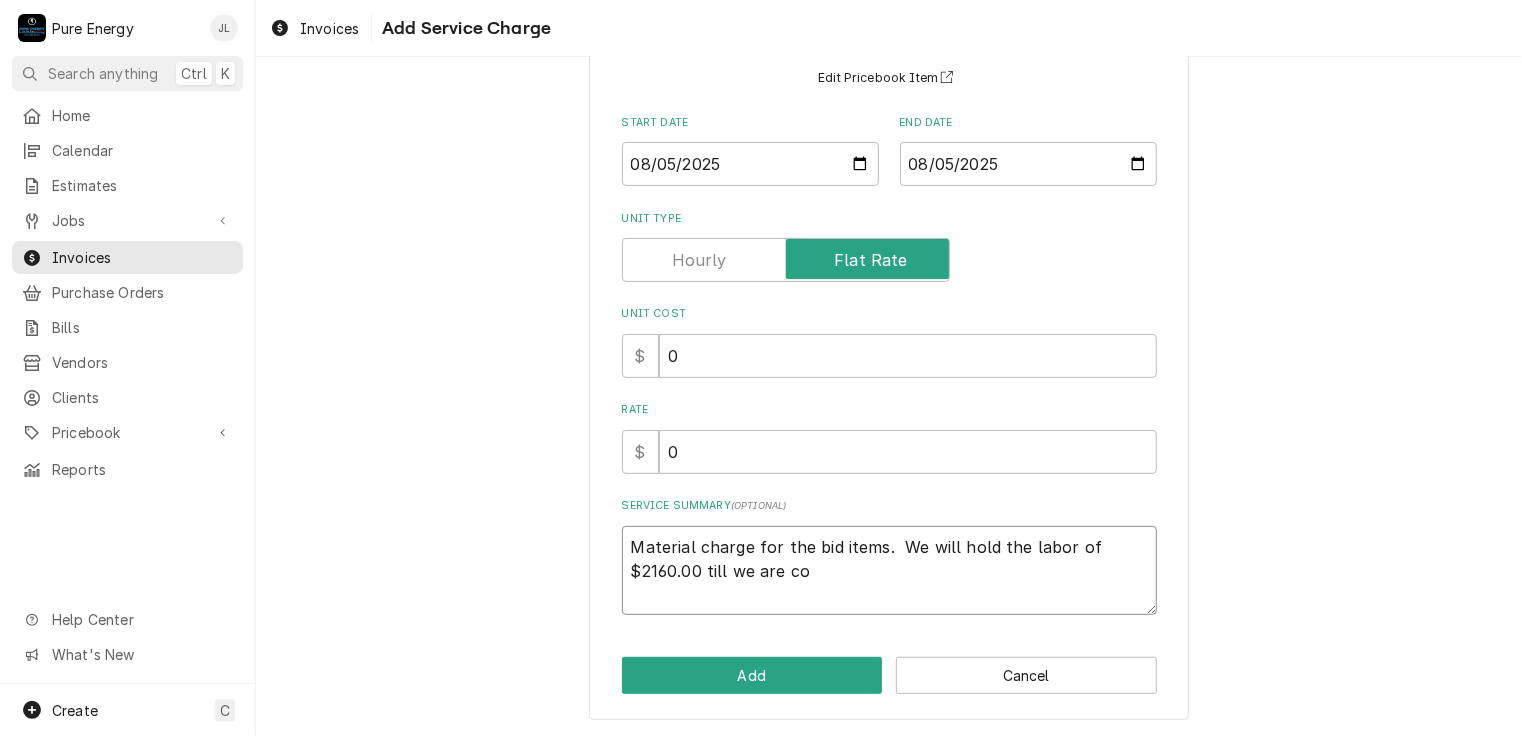 type on "x" 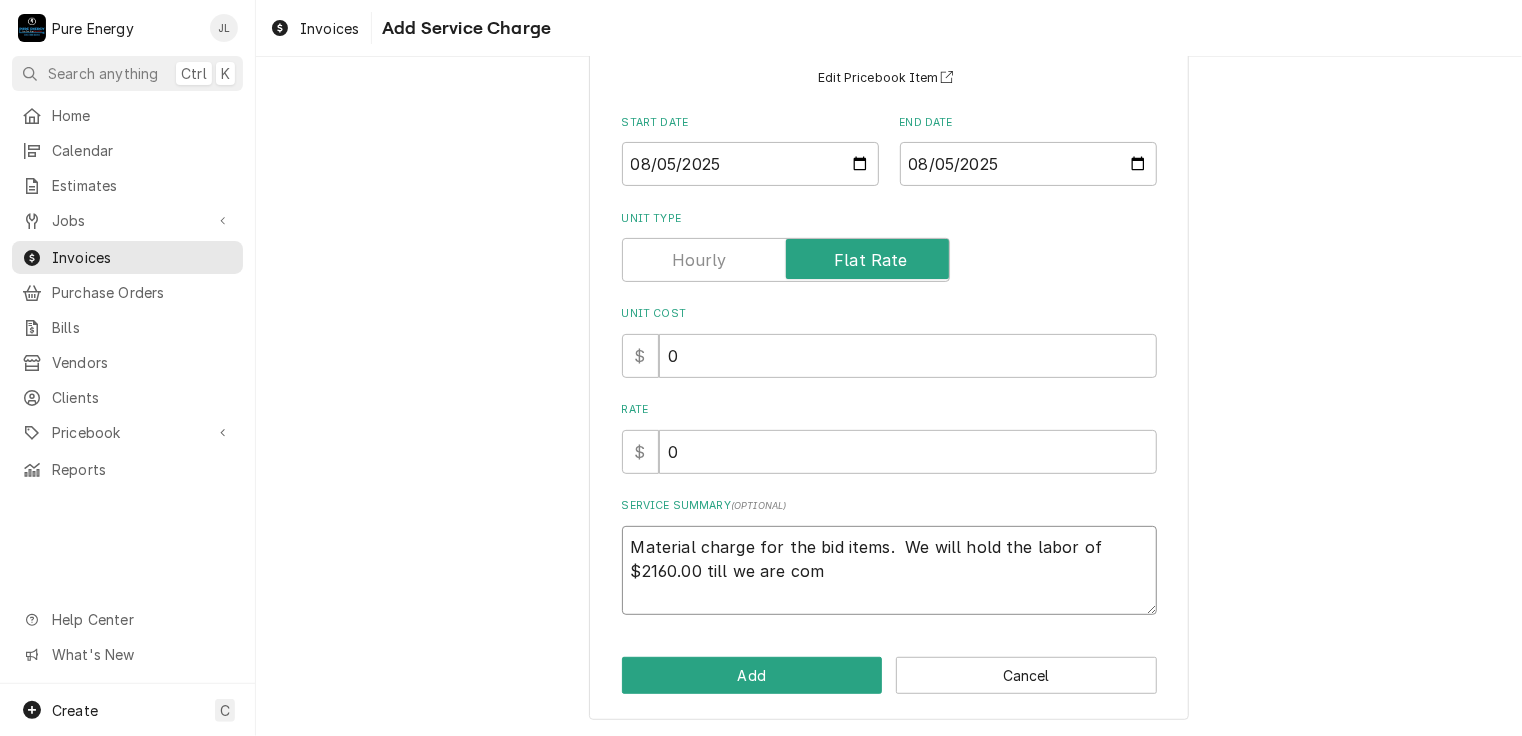 type on "x" 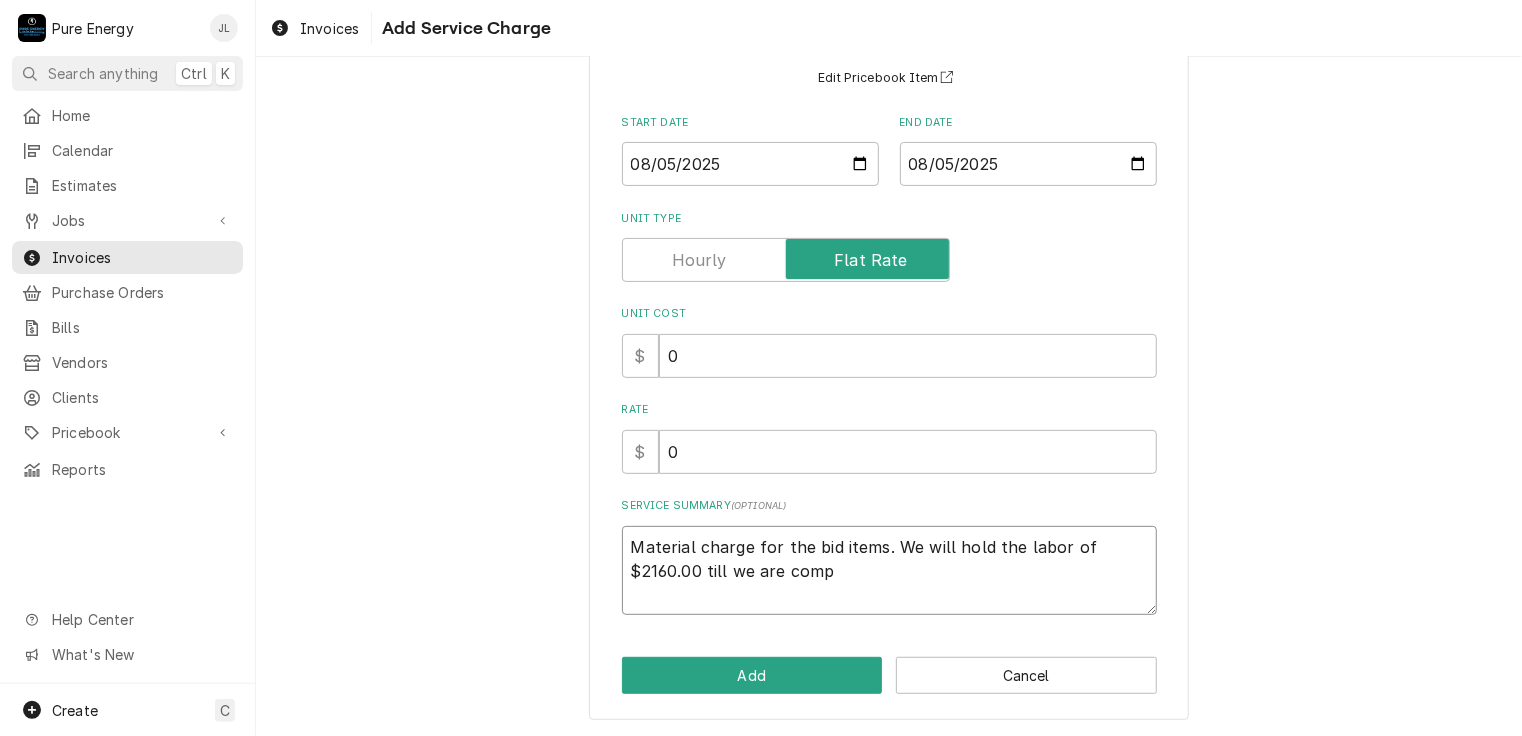 type on "x" 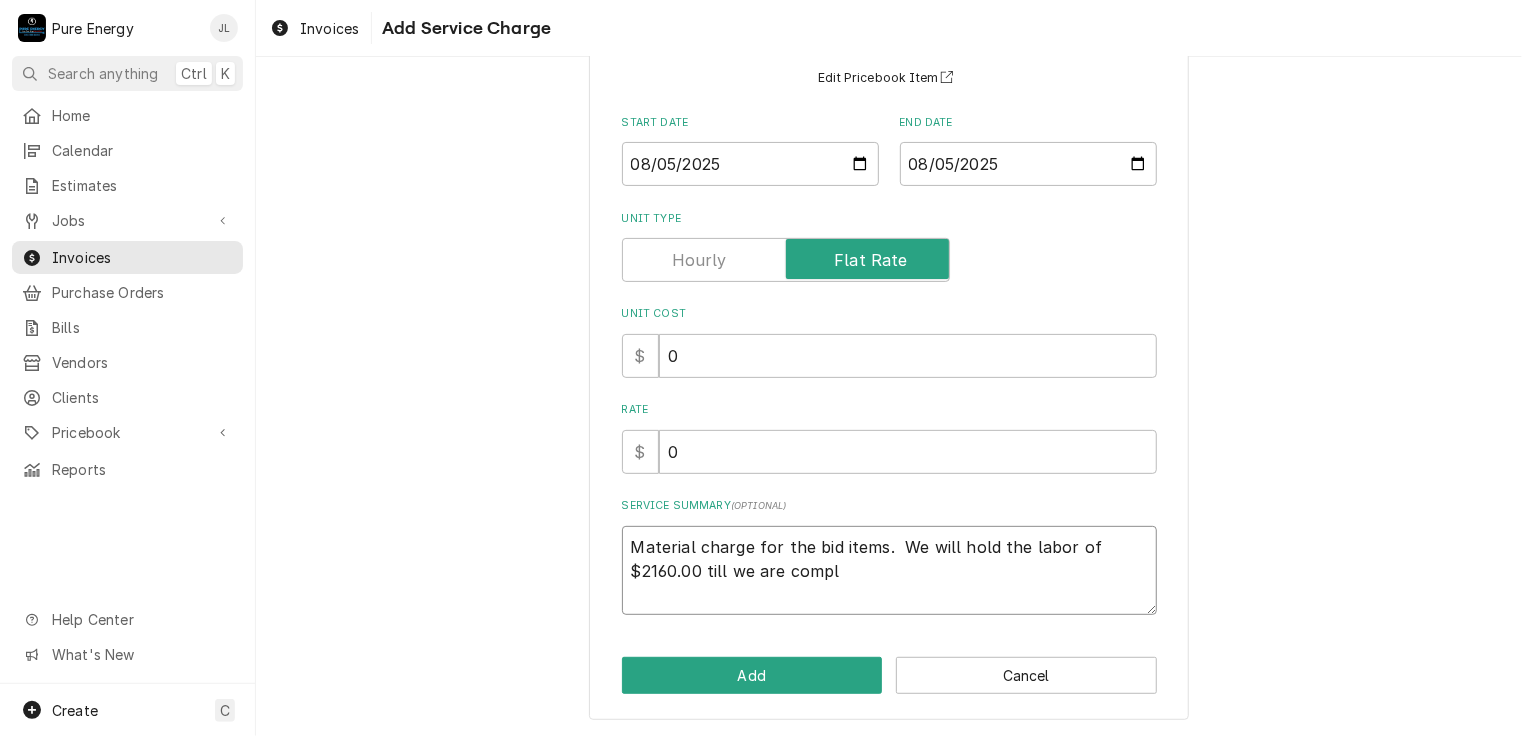 type on "x" 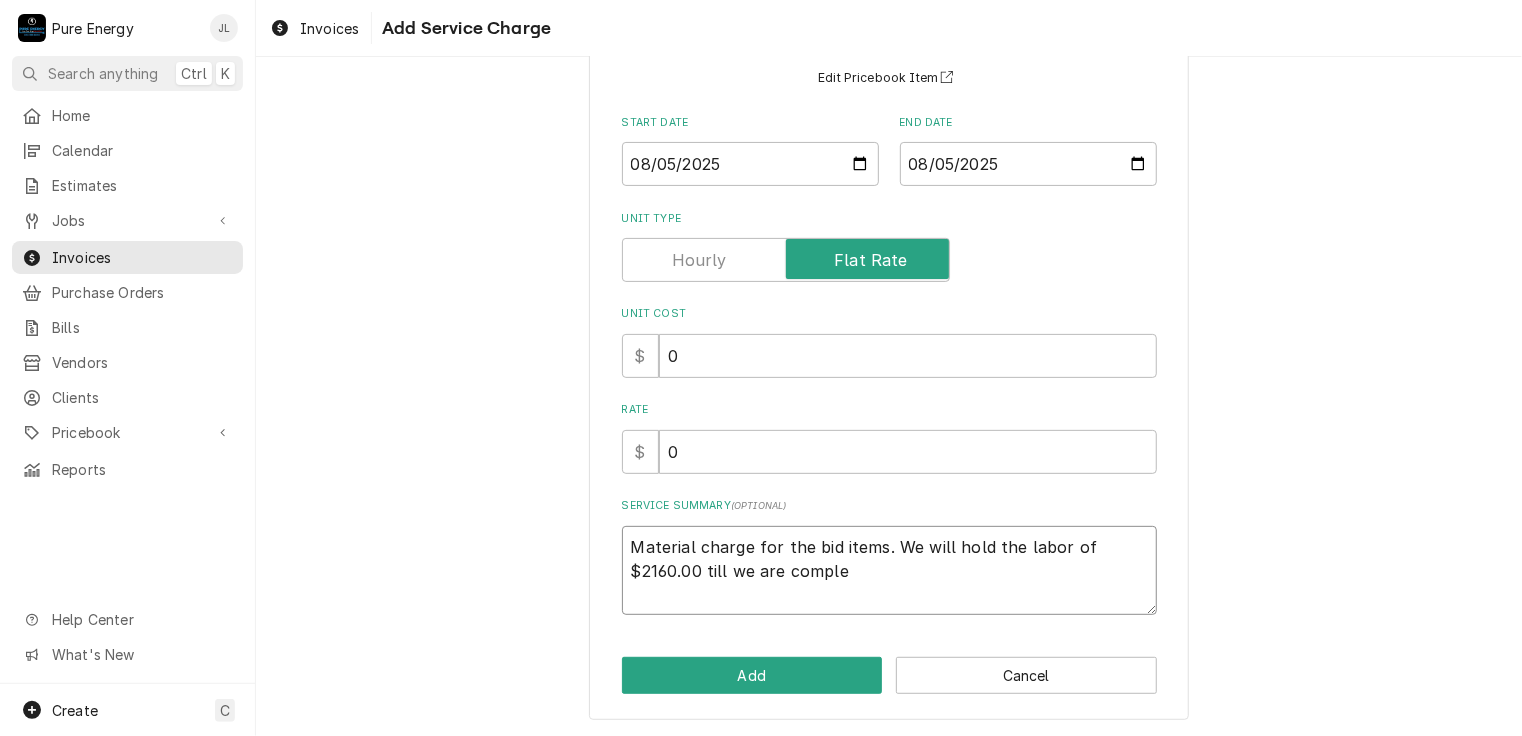 type on "x" 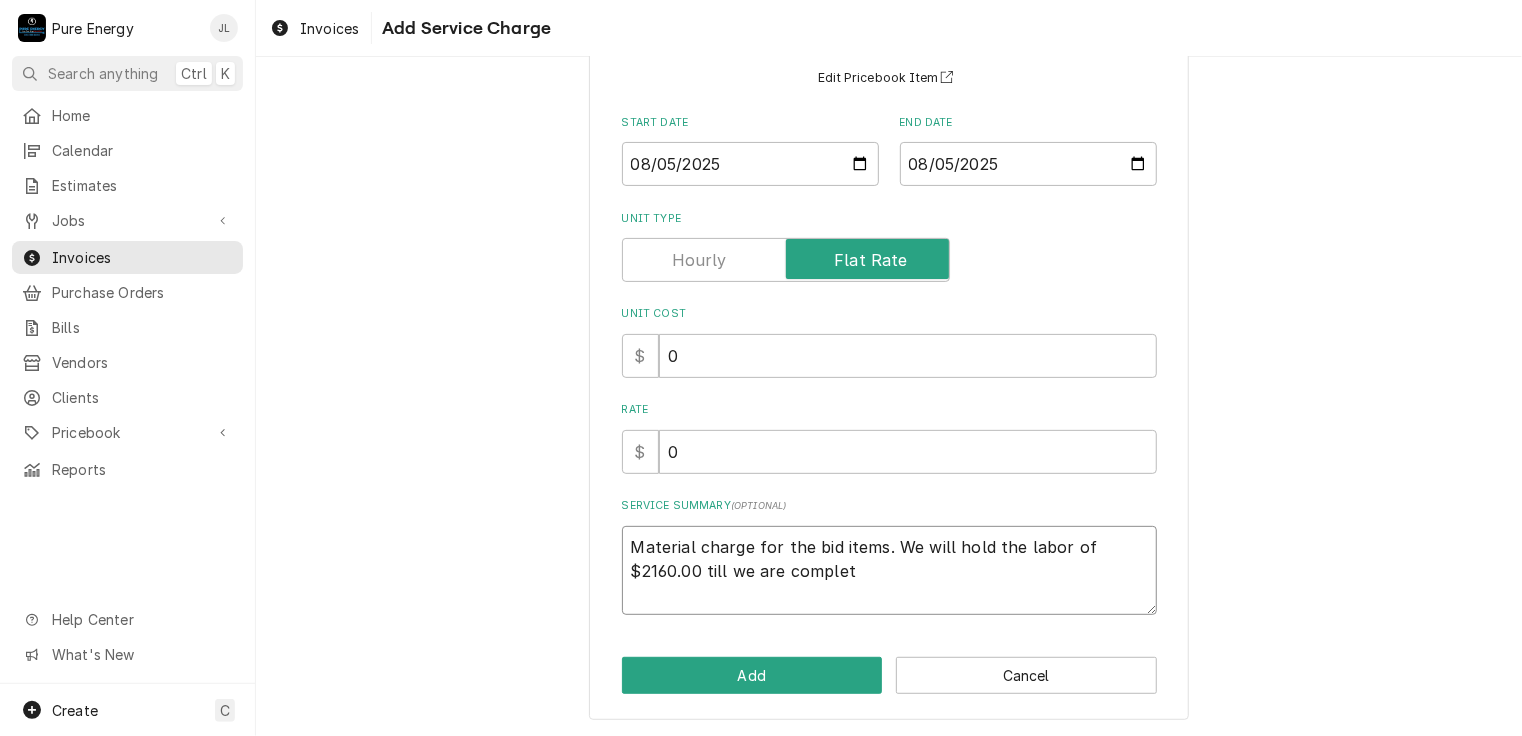 type on "x" 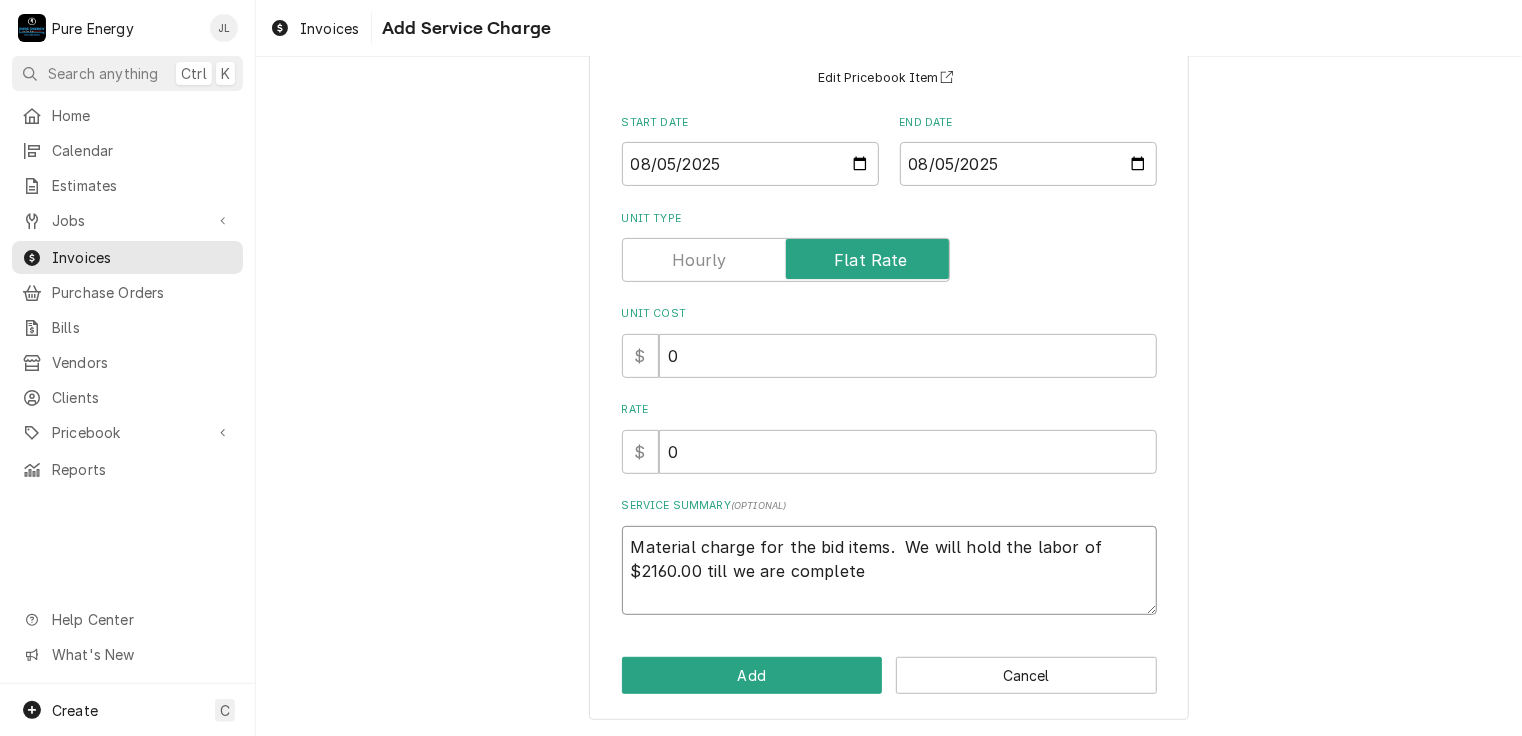 type on "x" 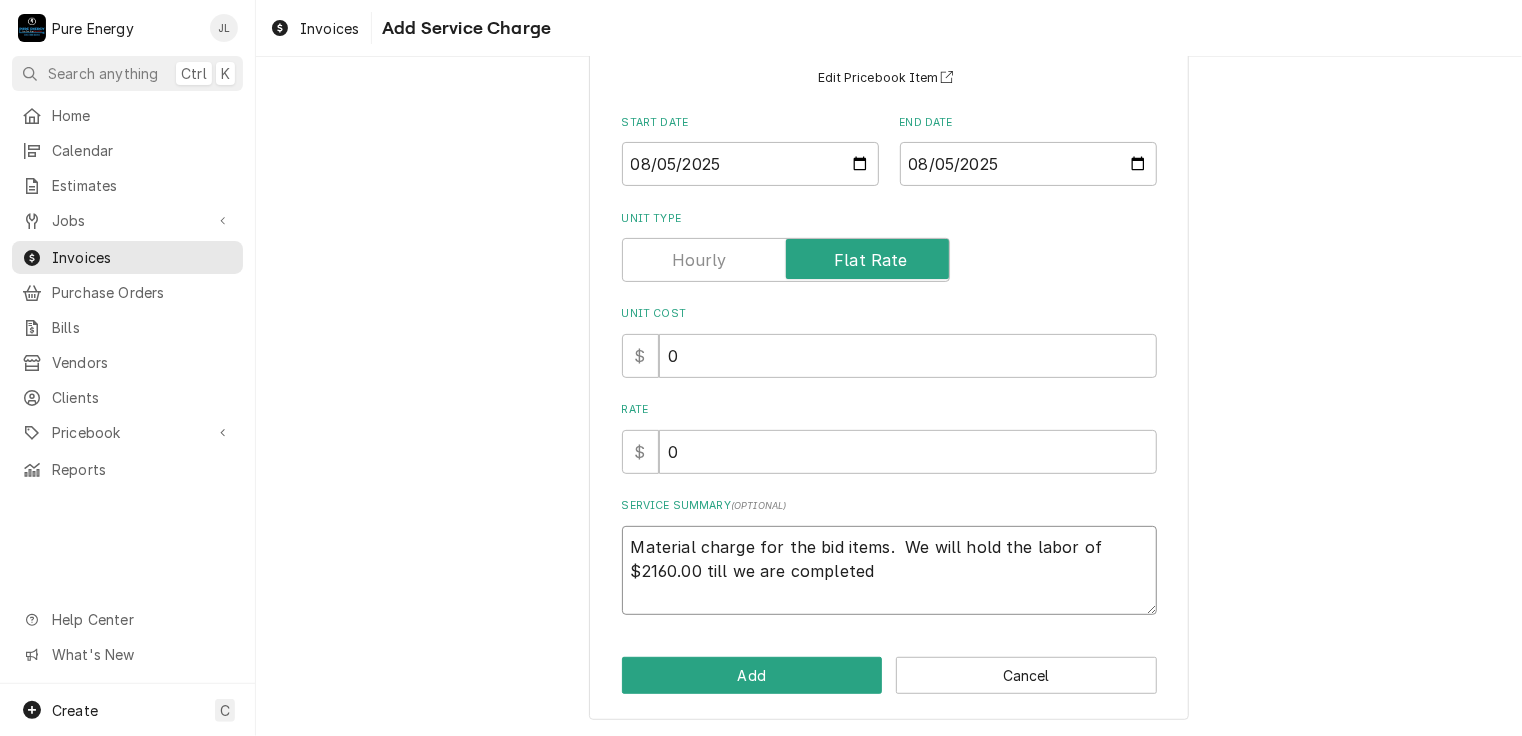 type on "x" 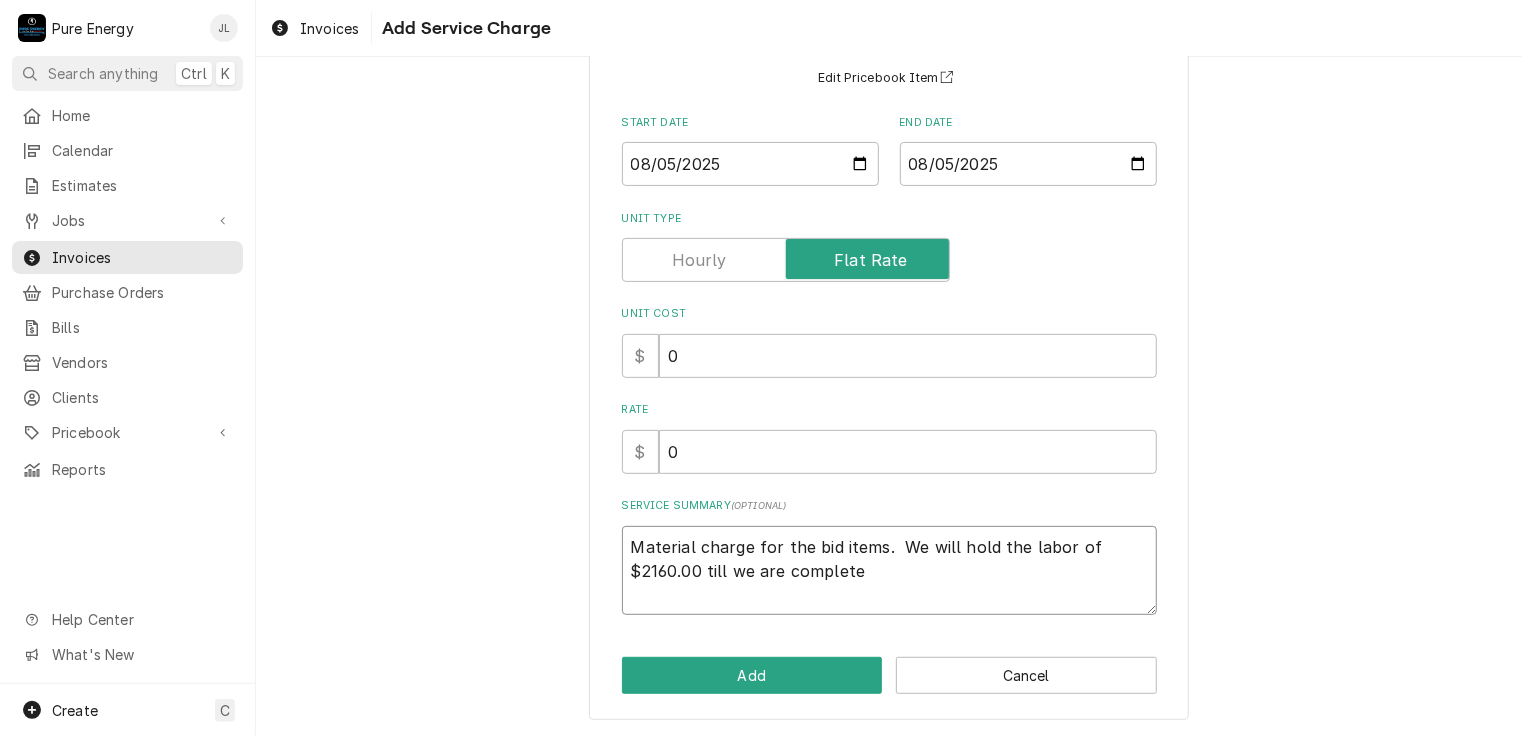 type on "x" 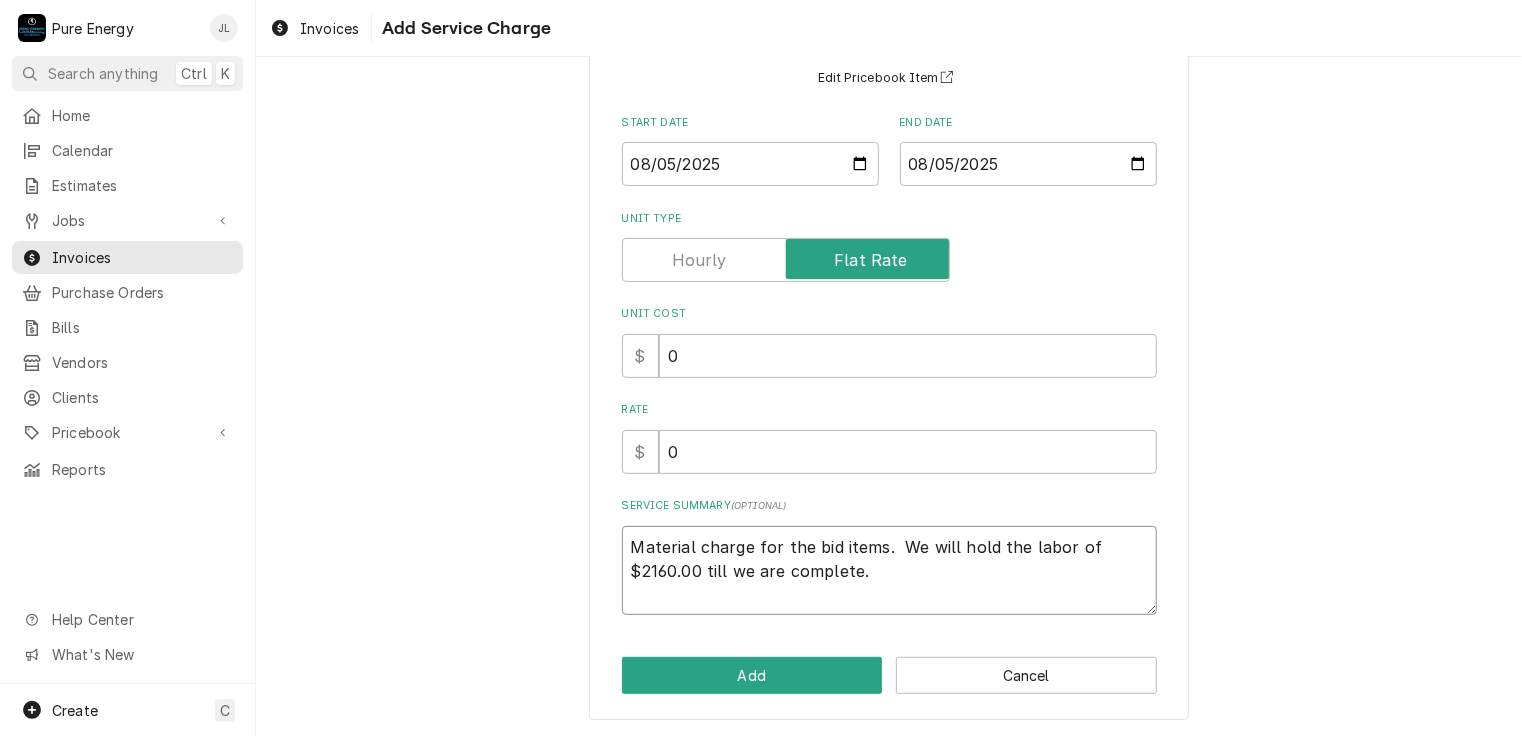 type on "x" 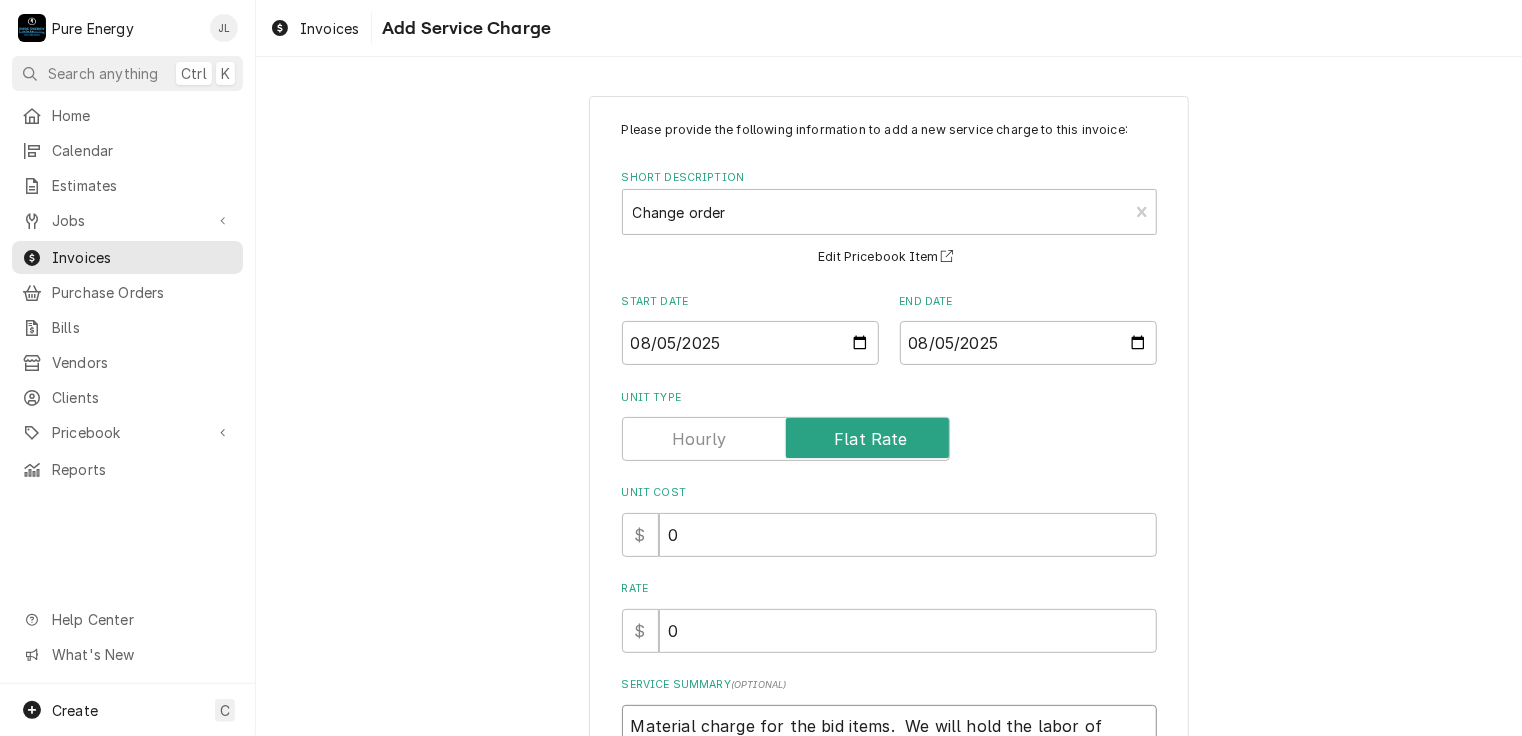 scroll, scrollTop: 179, scrollLeft: 0, axis: vertical 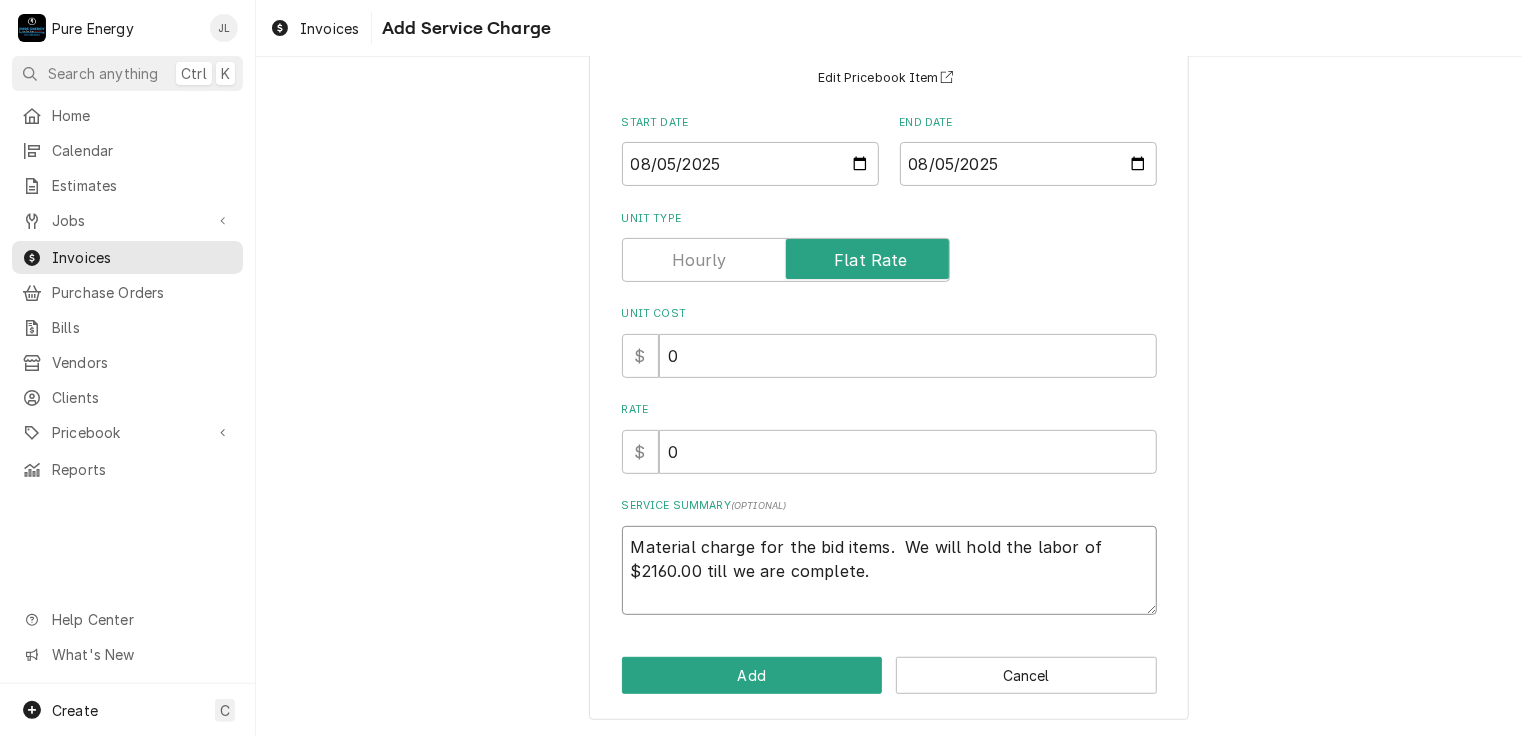 type on "x" 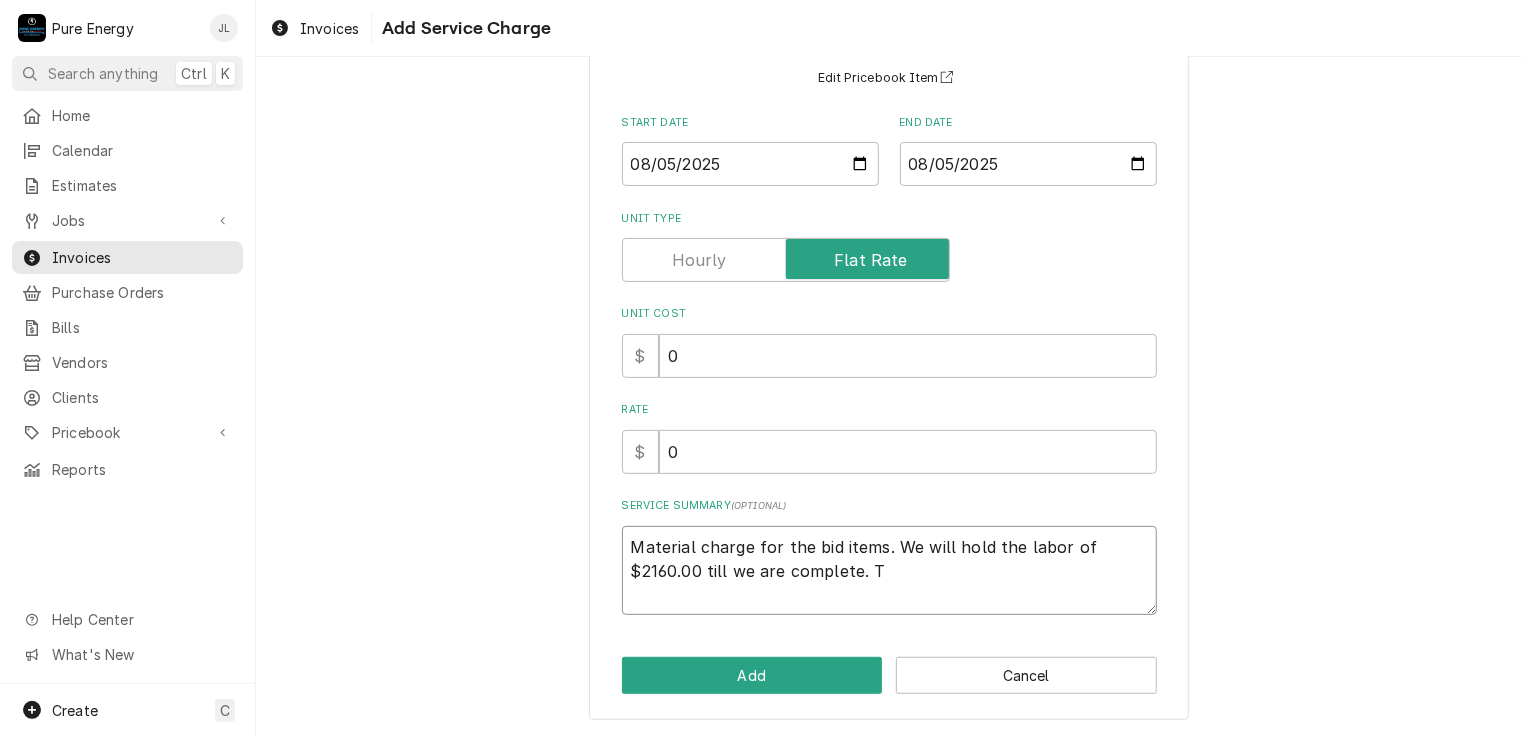 type on "x" 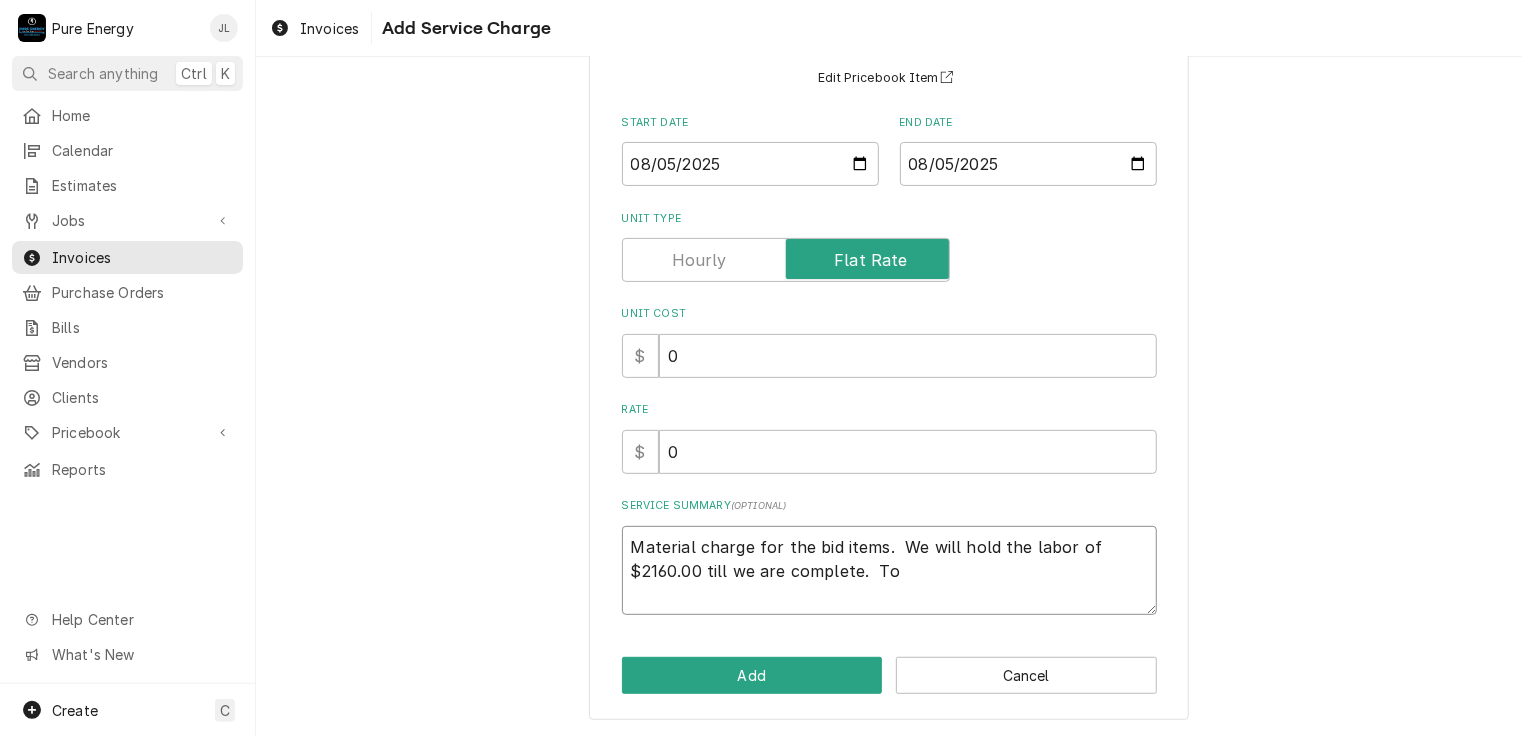 type on "x" 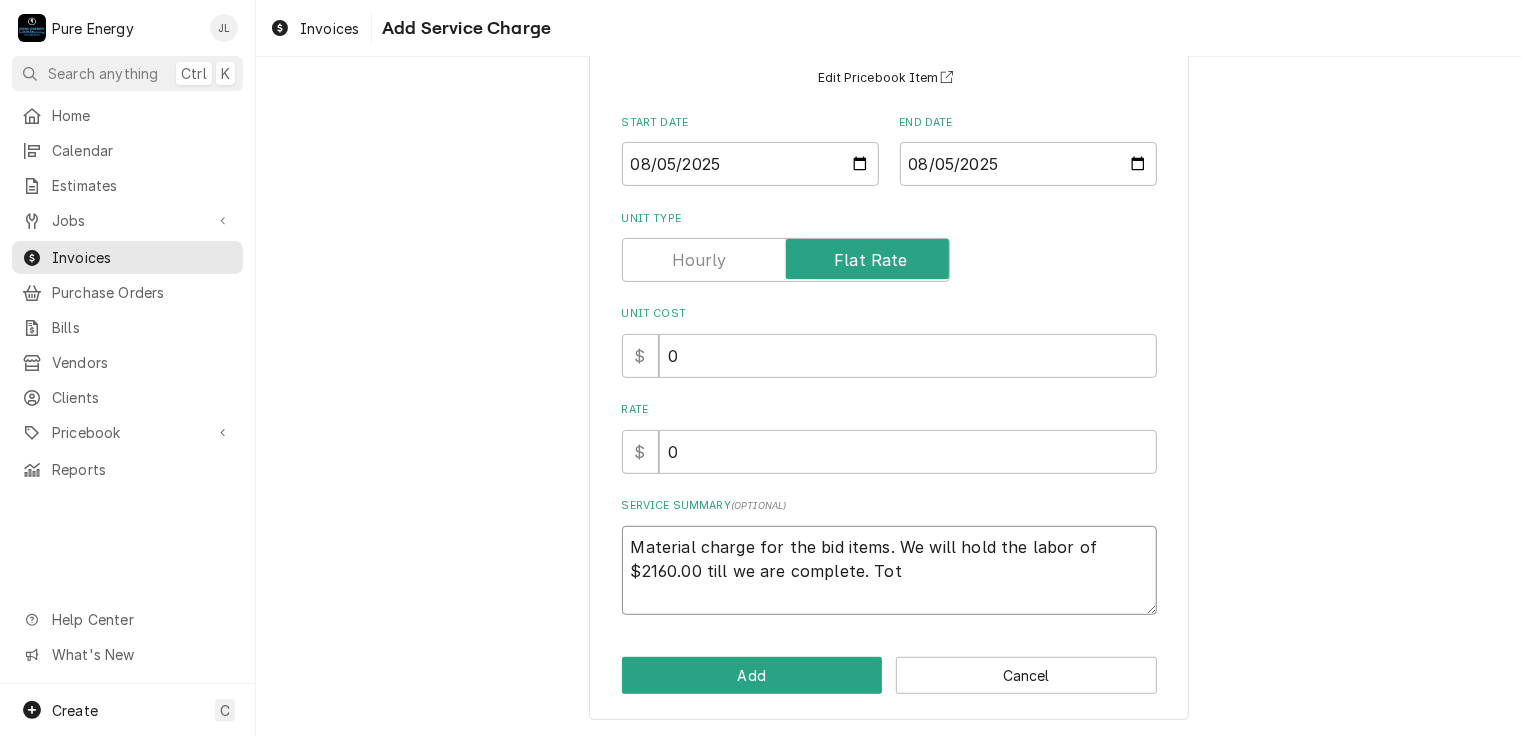 type on "x" 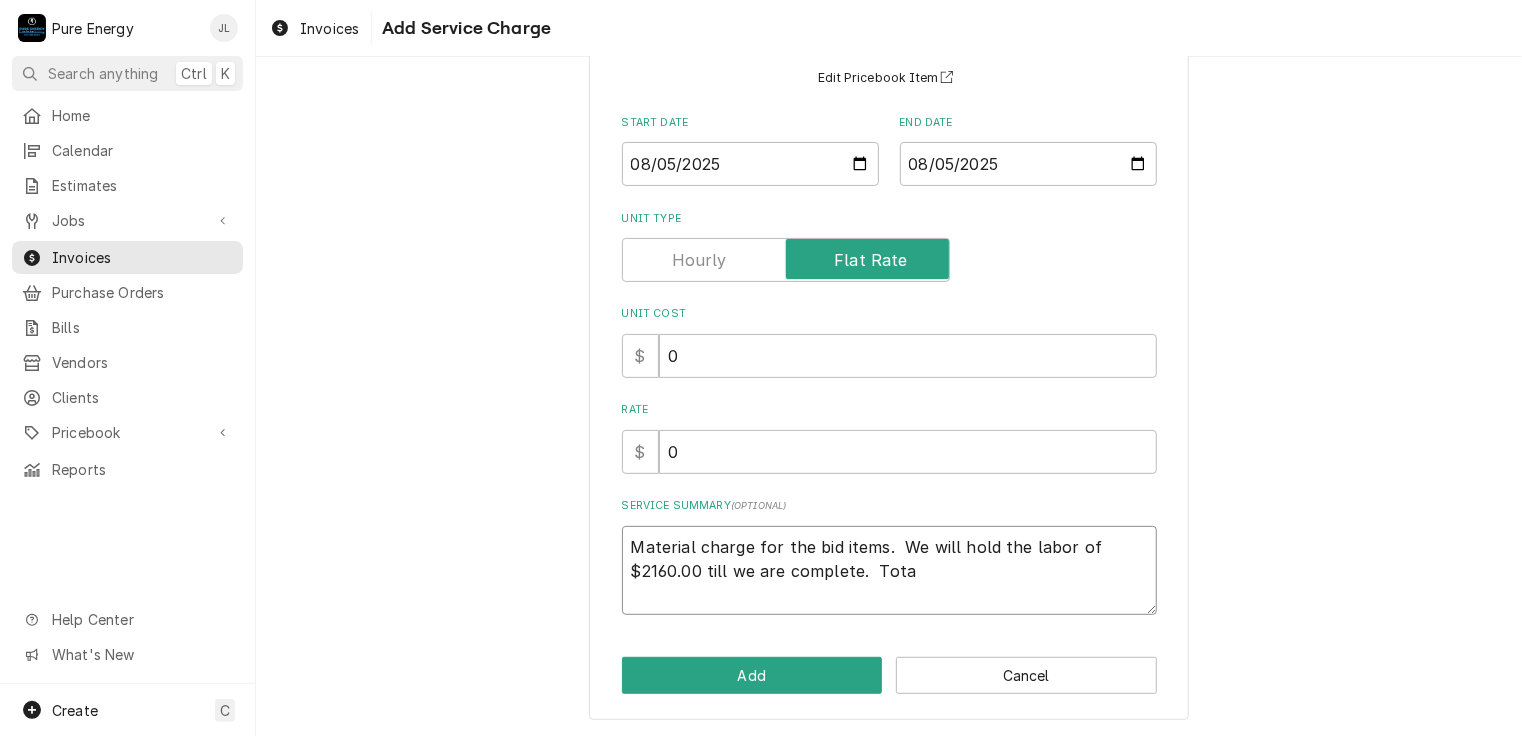 type on "Material charge for the bid items. We will hold the labor of $2160.00 till we are complete. Total" 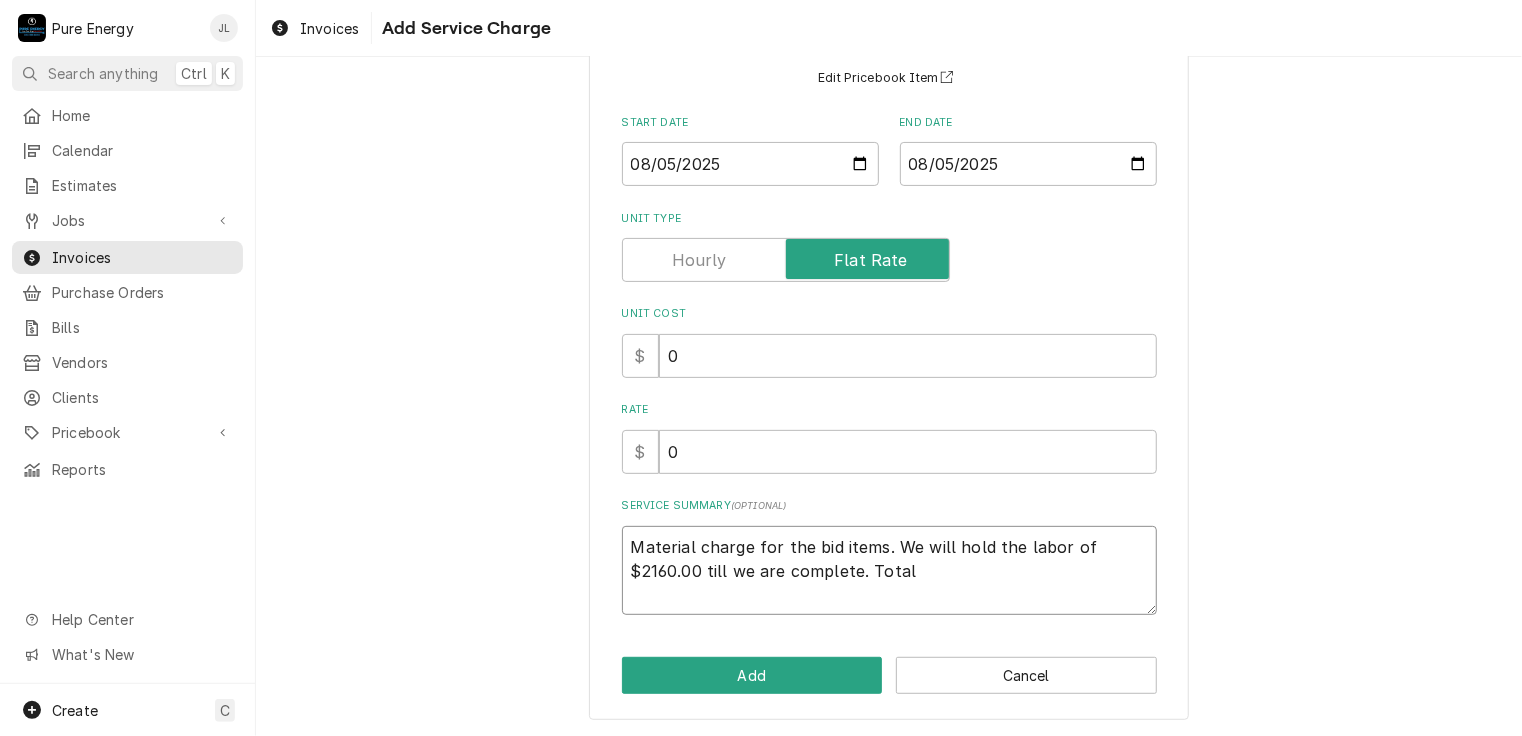 type on "x" 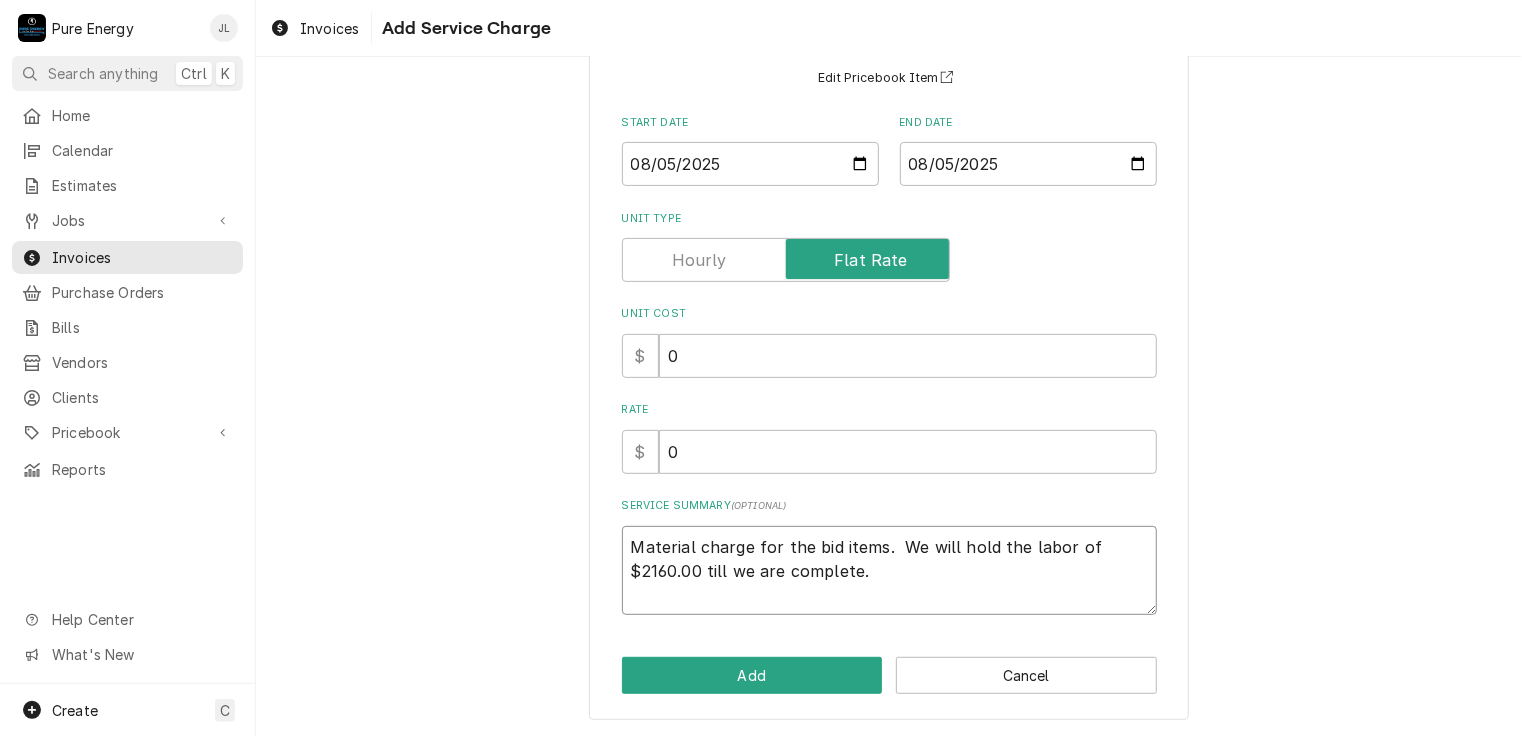 click on "Material charge for the bid items.  We will hold the labor of $2160.00 till we are complete." at bounding box center (889, 571) 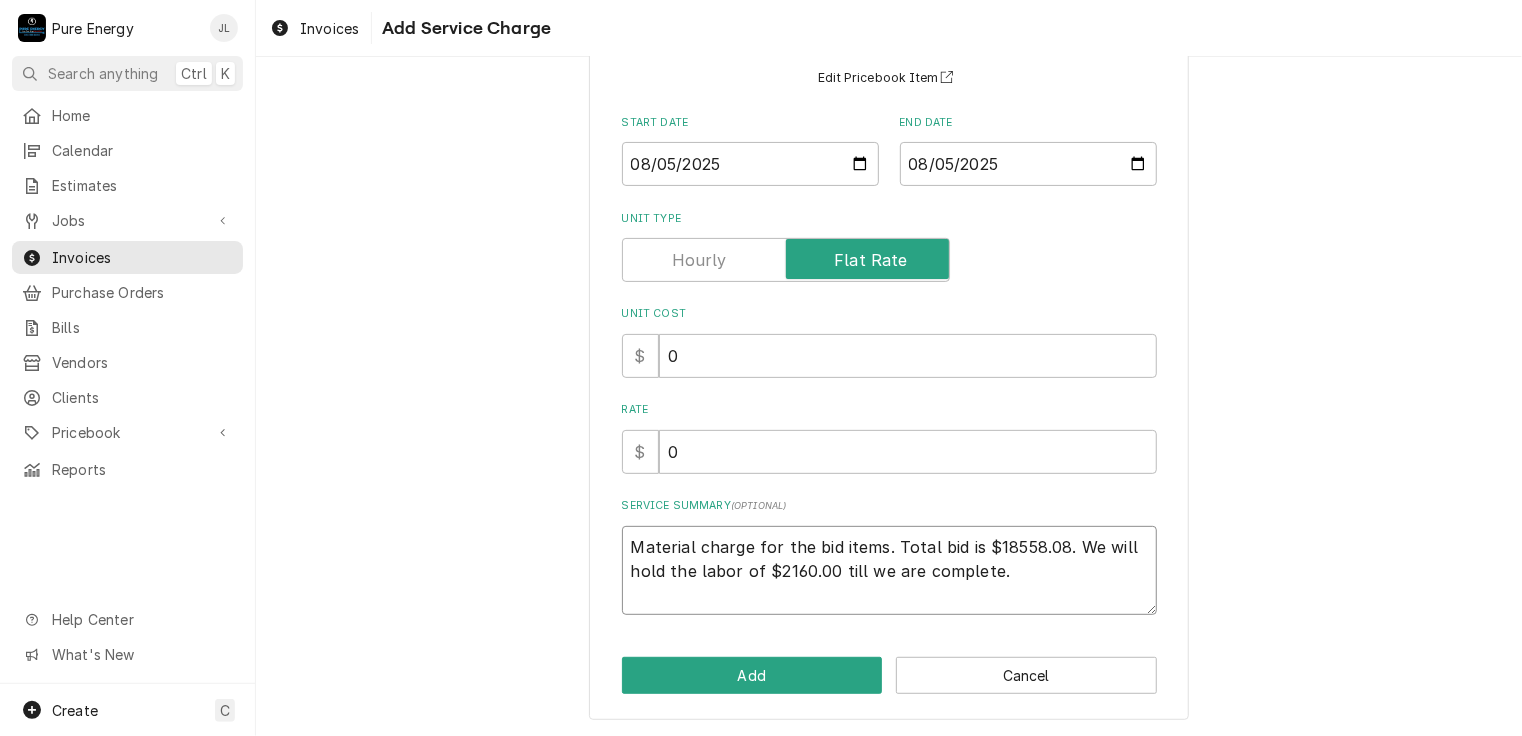 click on "Material charge for the bid items. Total bid is $18558.08. We will hold the labor of $2160.00 till we are complete." at bounding box center (889, 571) 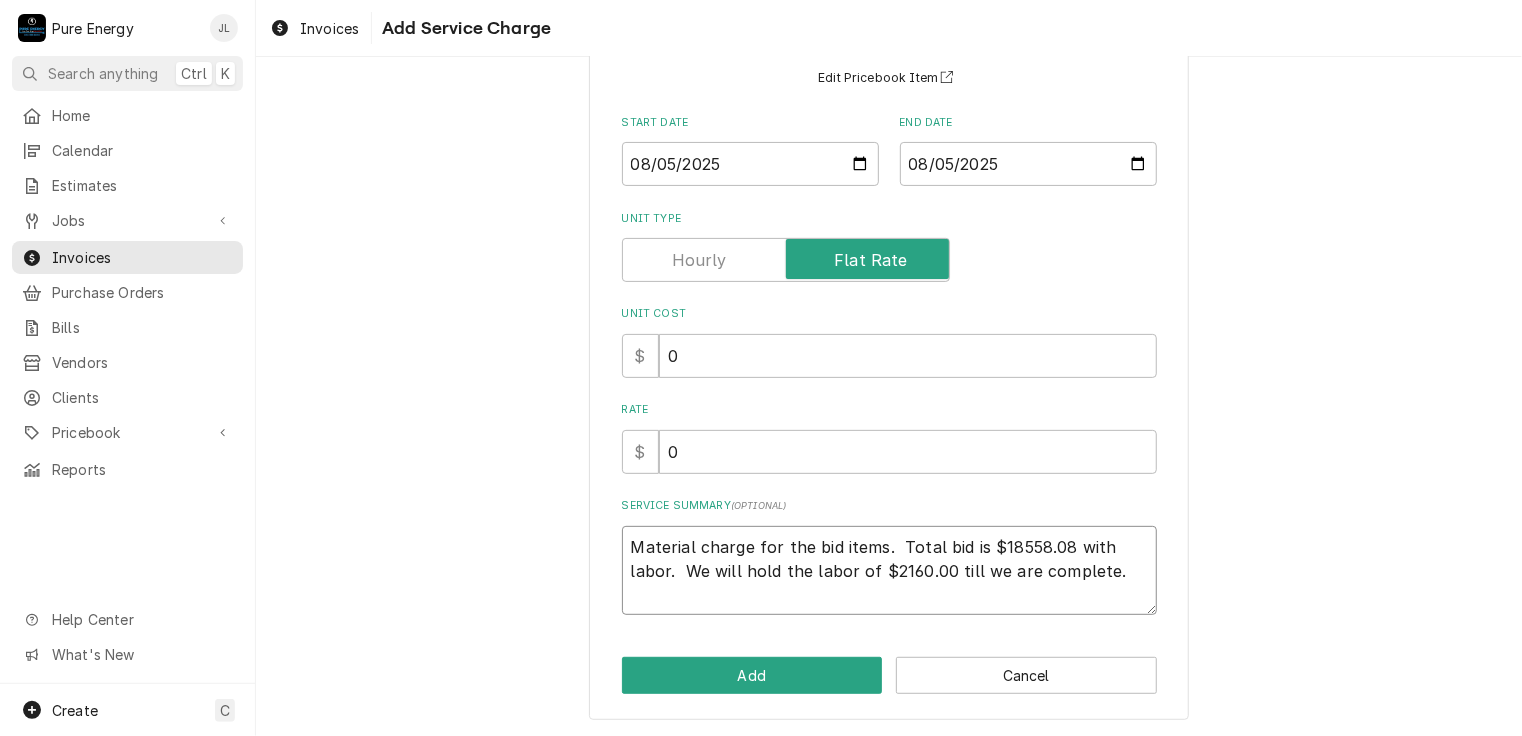 click on "Material charge for the bid items.  Total bid is $18558.08 with labor.  We will hold the labor of $2160.00 till we are complete." at bounding box center [889, 571] 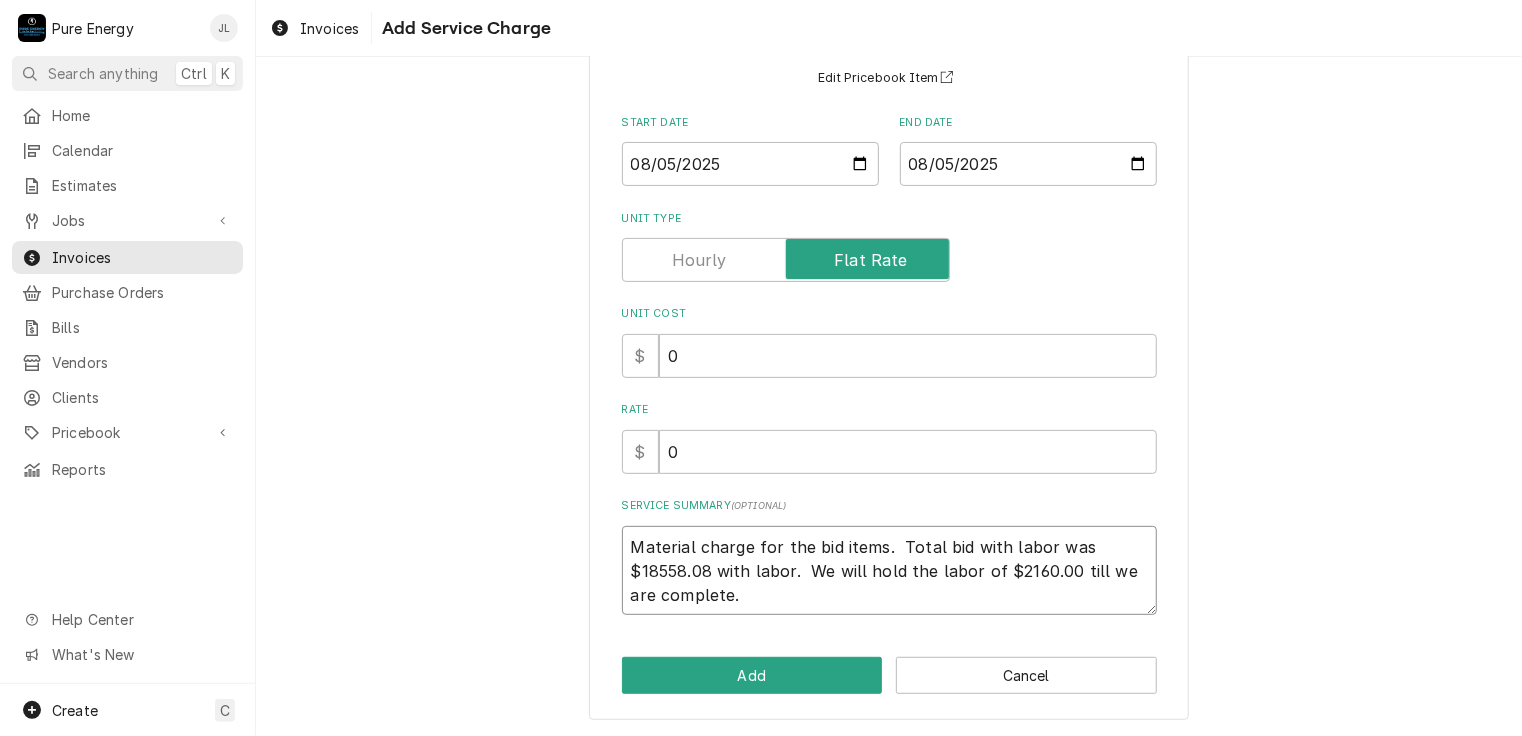 click on "Material charge for the bid items.  Total bid with labor was $18558.08 with labor.  We will hold the labor of $2160.00 till we are complete." at bounding box center (889, 571) 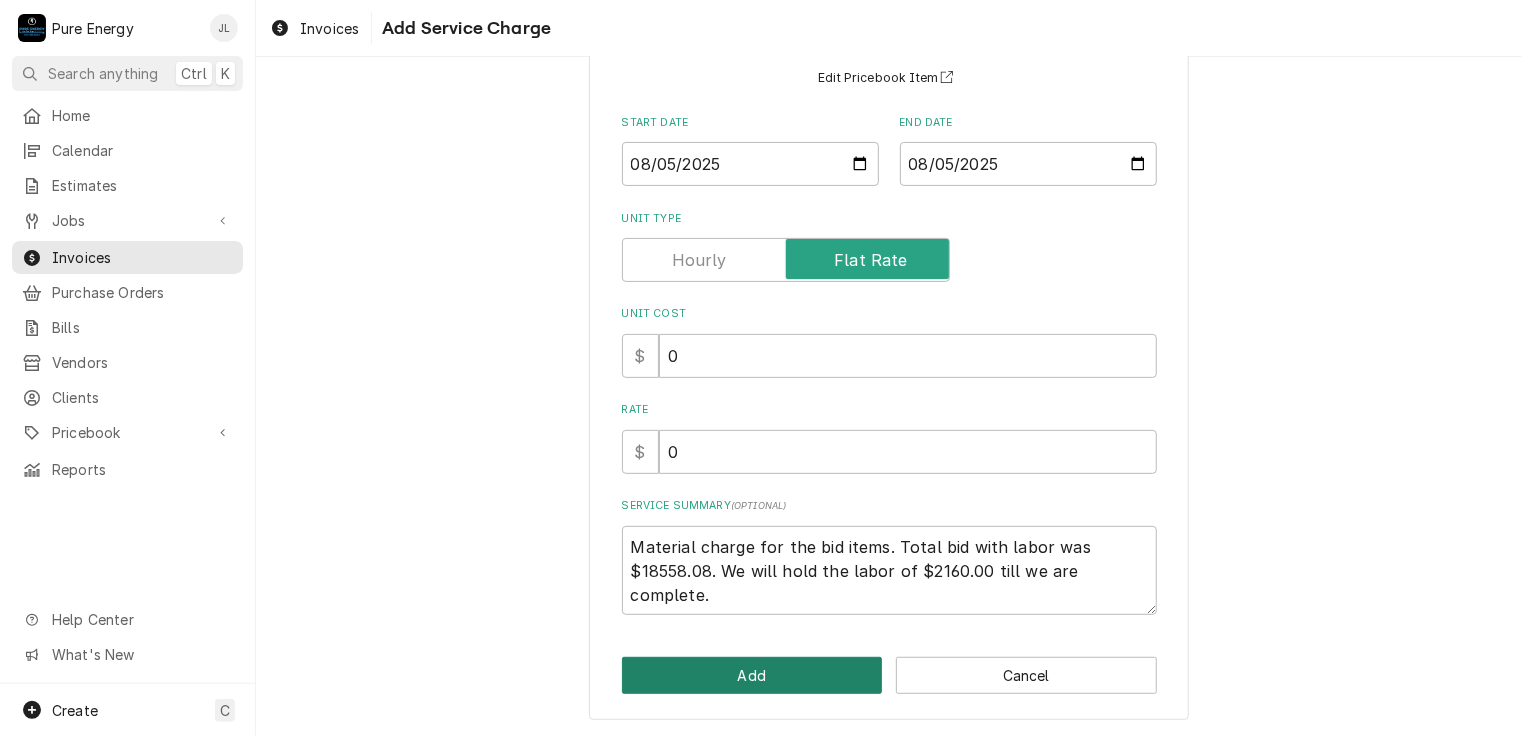 click on "Add" at bounding box center (752, 675) 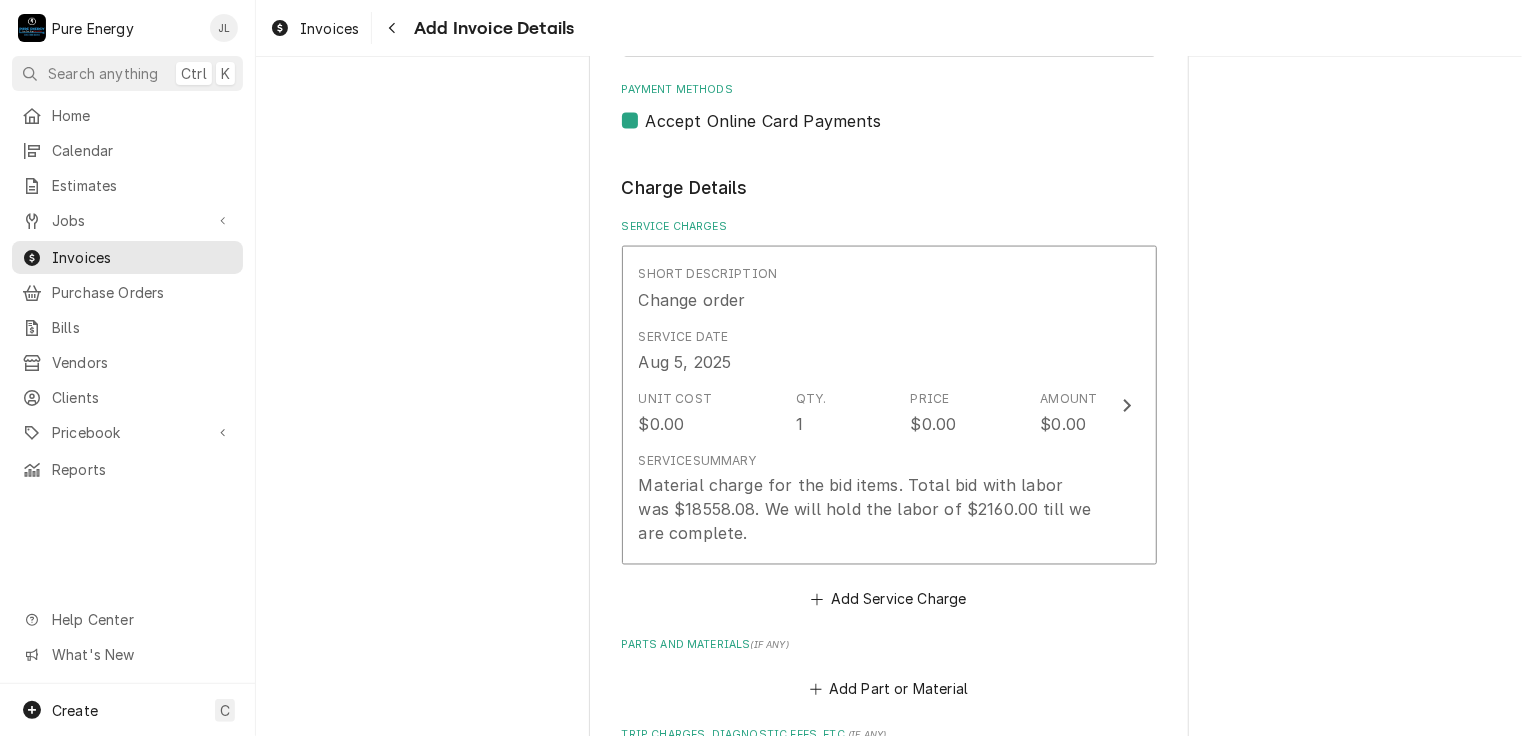 scroll, scrollTop: 1576, scrollLeft: 0, axis: vertical 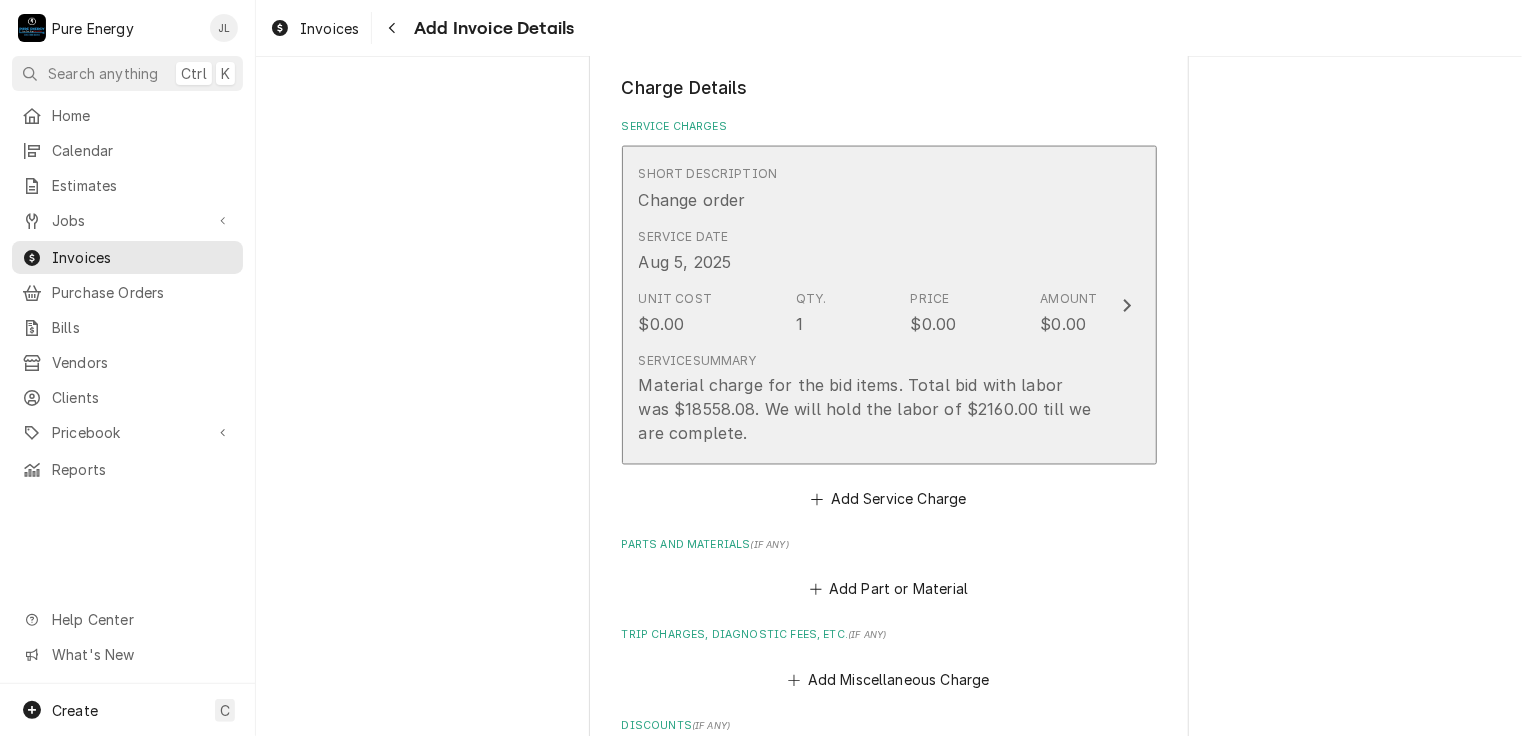 click on "Service Date Aug 5, 2025" at bounding box center (868, 251) 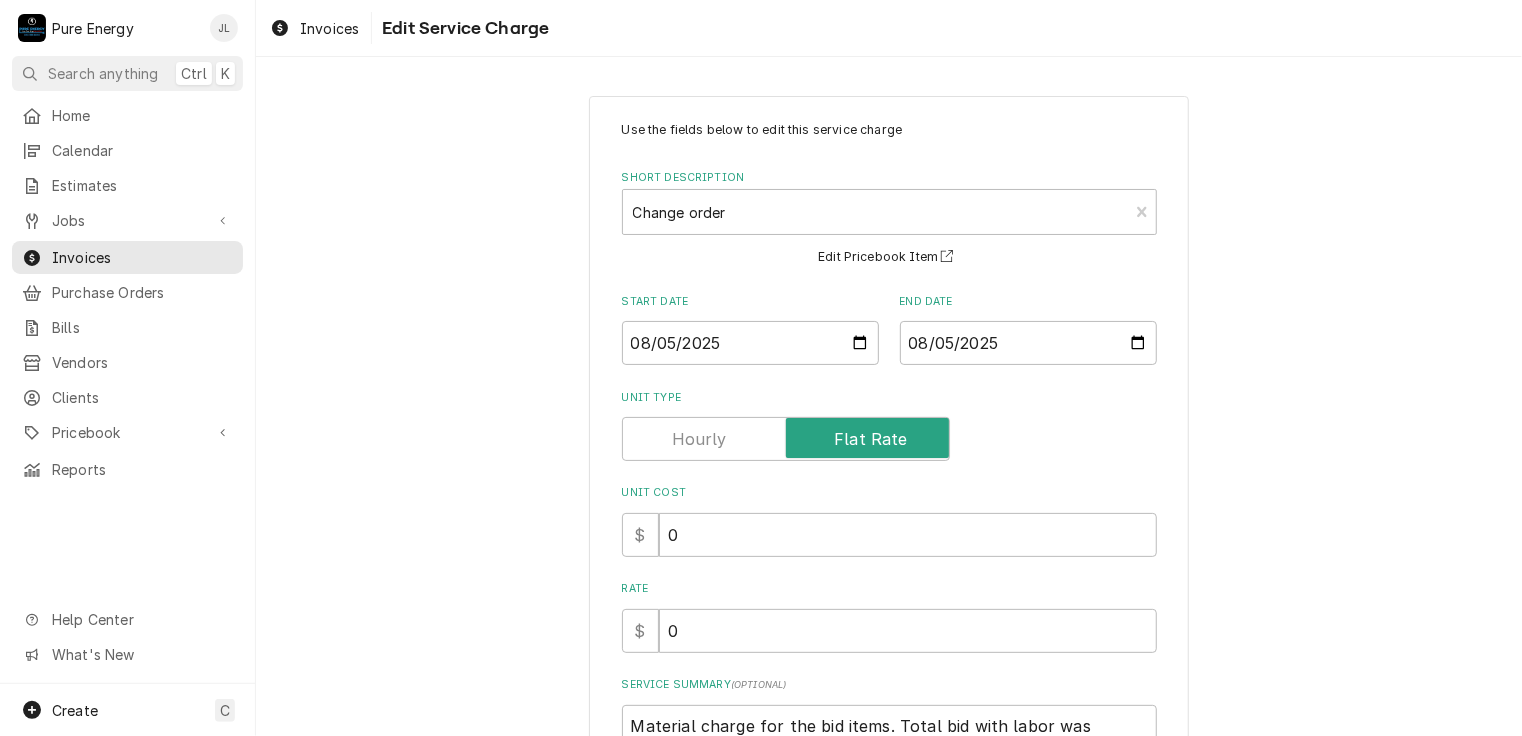 scroll, scrollTop: 200, scrollLeft: 0, axis: vertical 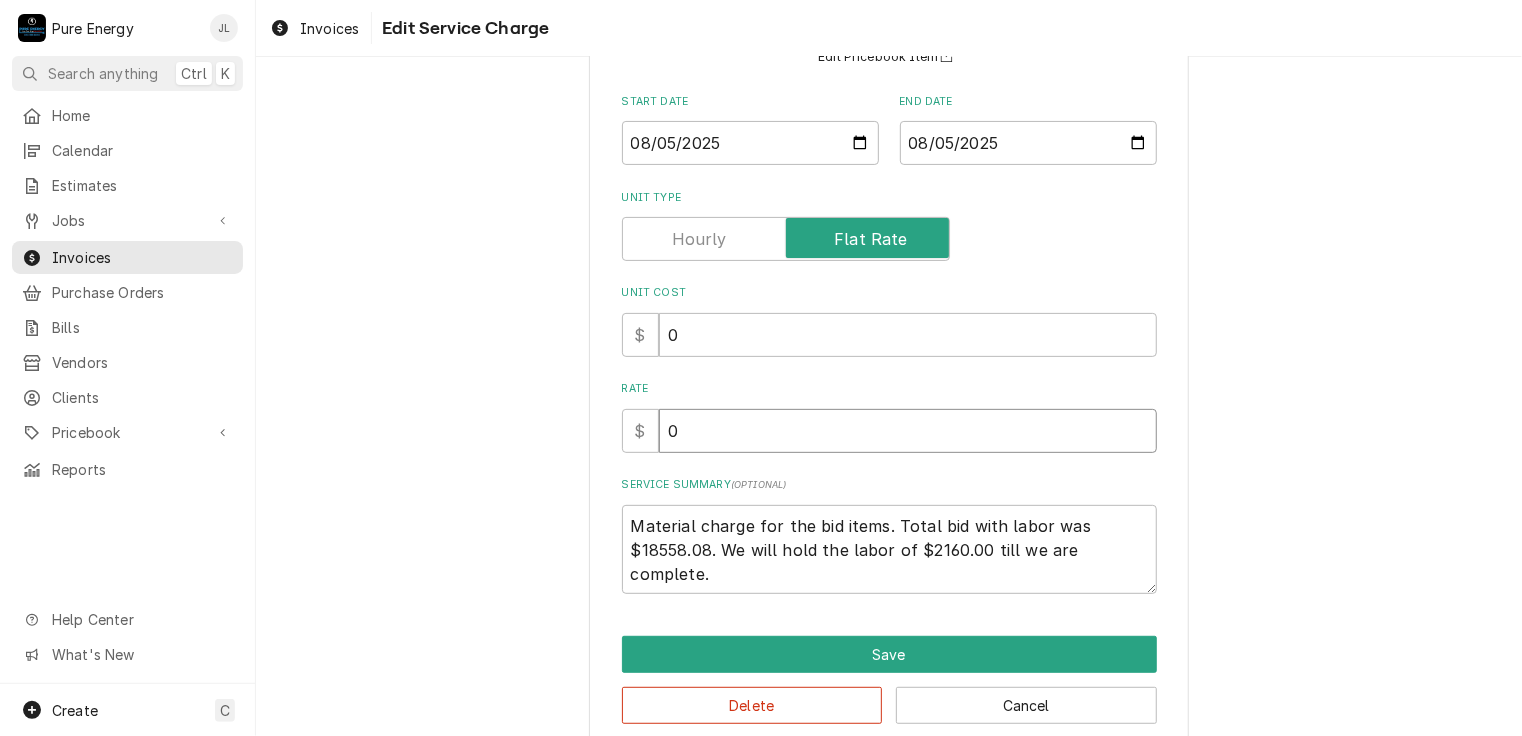 click on "0" at bounding box center (908, 431) 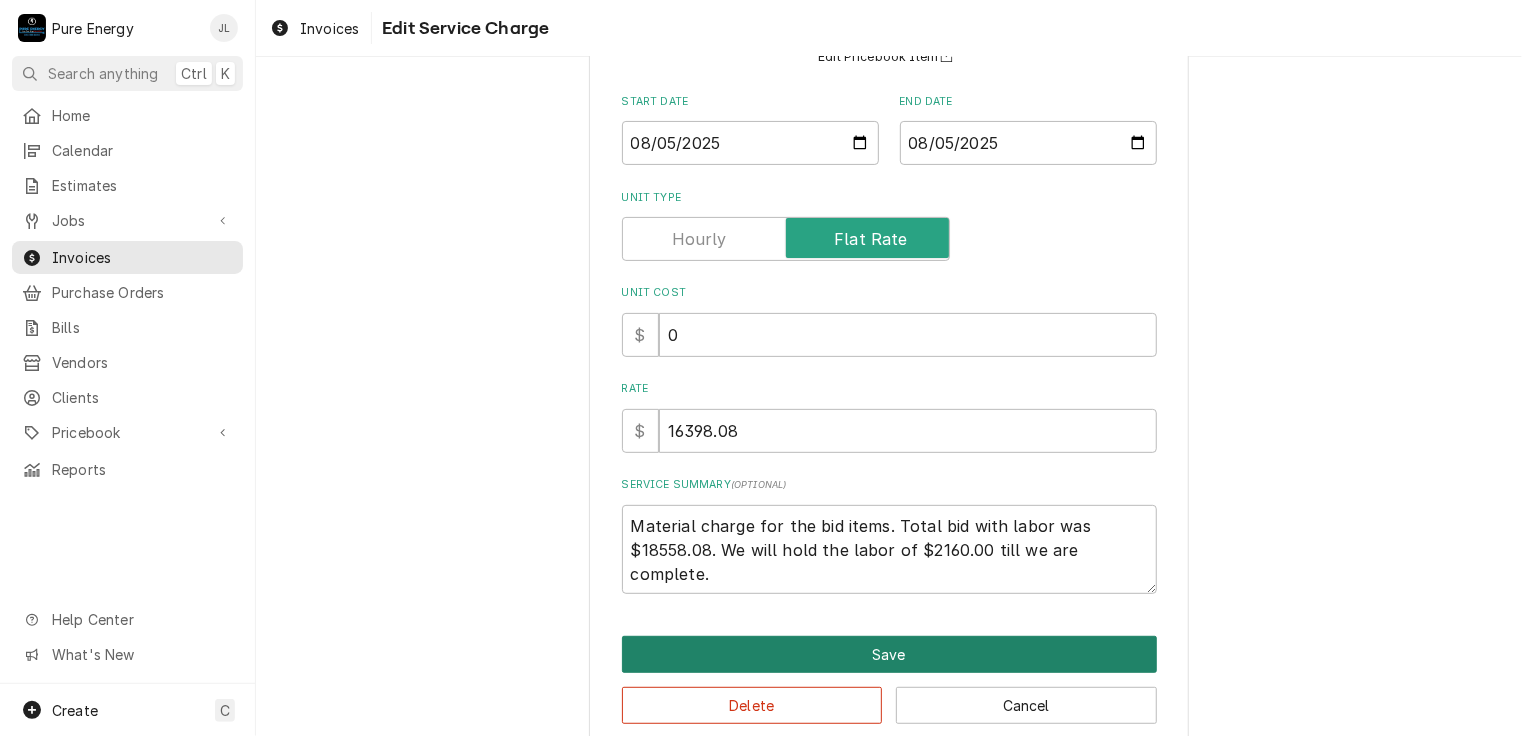 click on "Save" at bounding box center (889, 654) 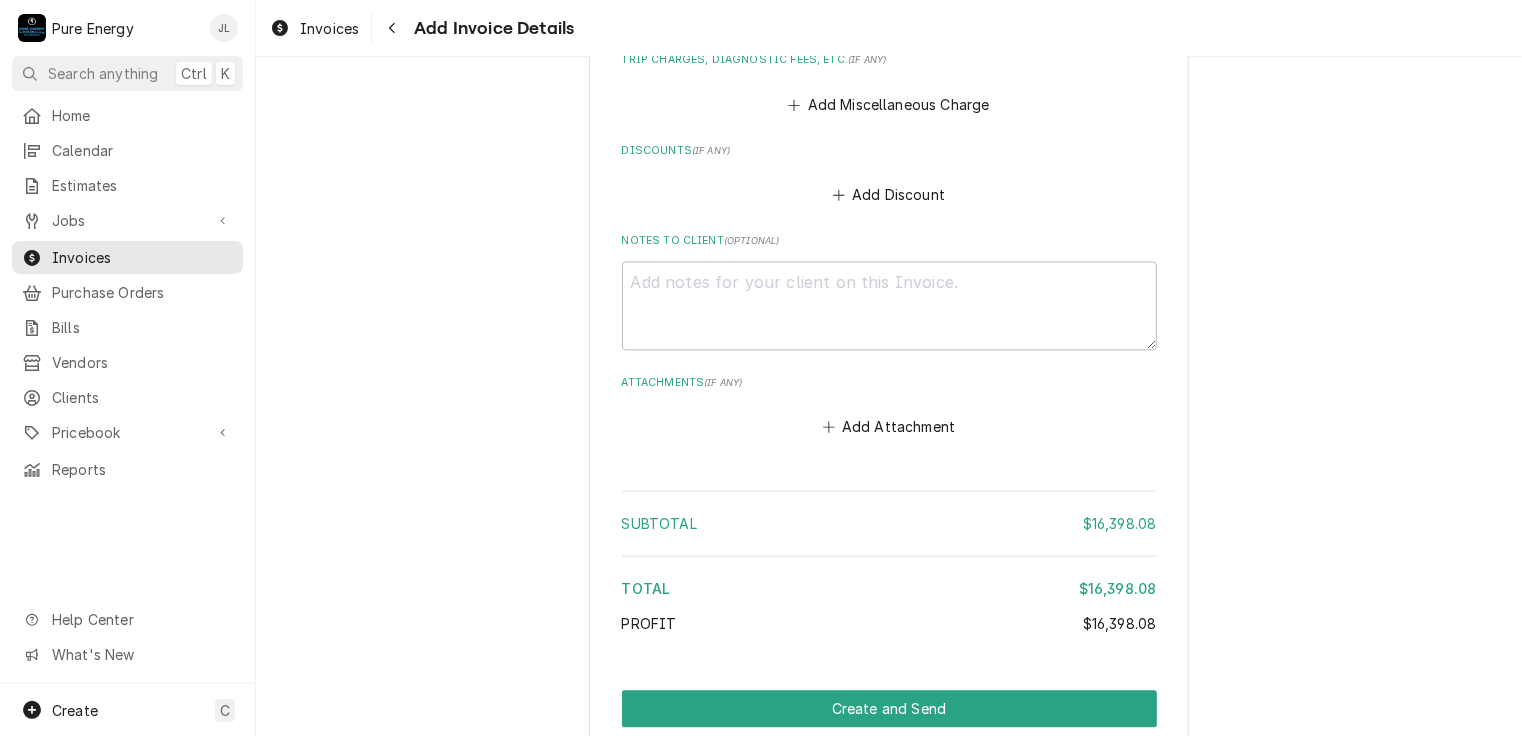 scroll, scrollTop: 2232, scrollLeft: 0, axis: vertical 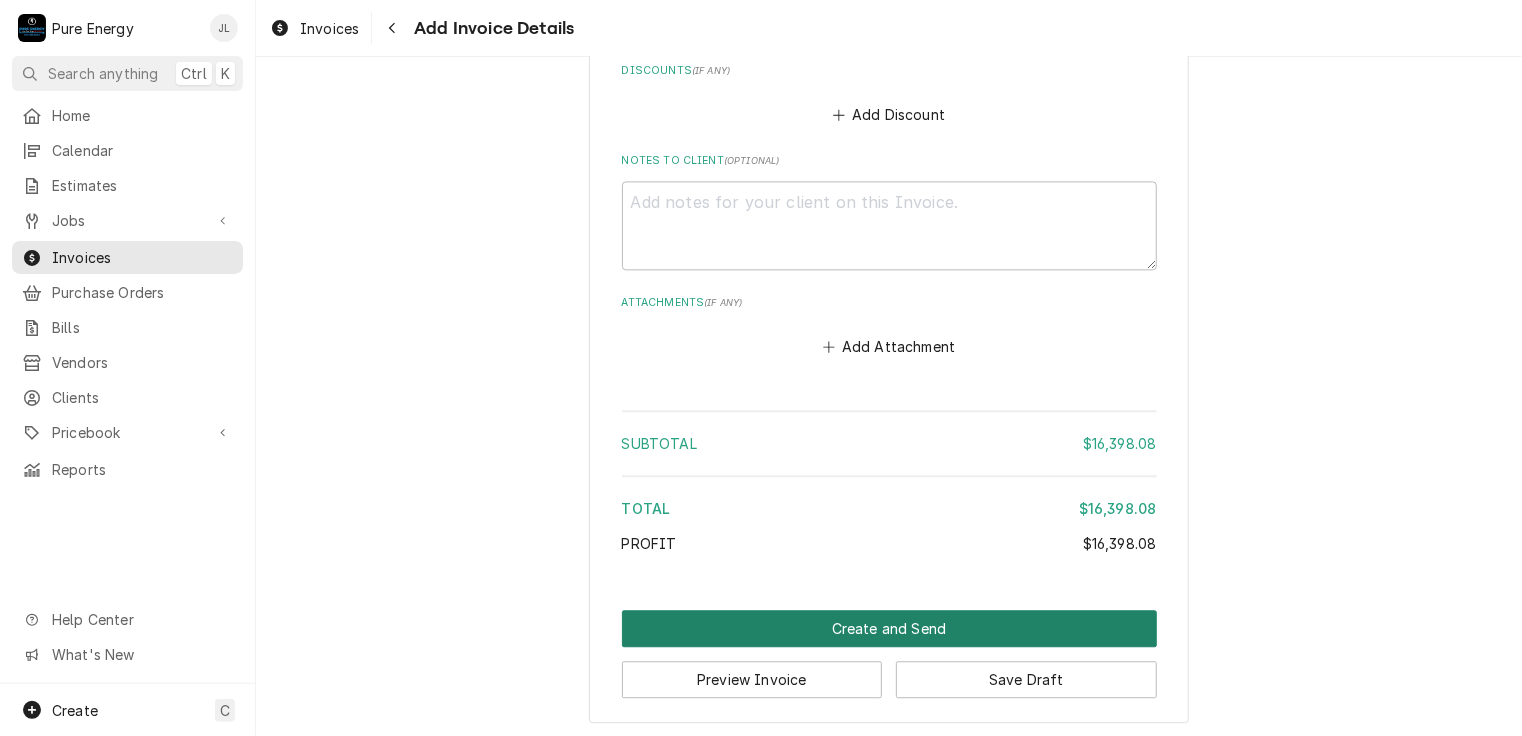 click on "Create and Send" at bounding box center [889, 628] 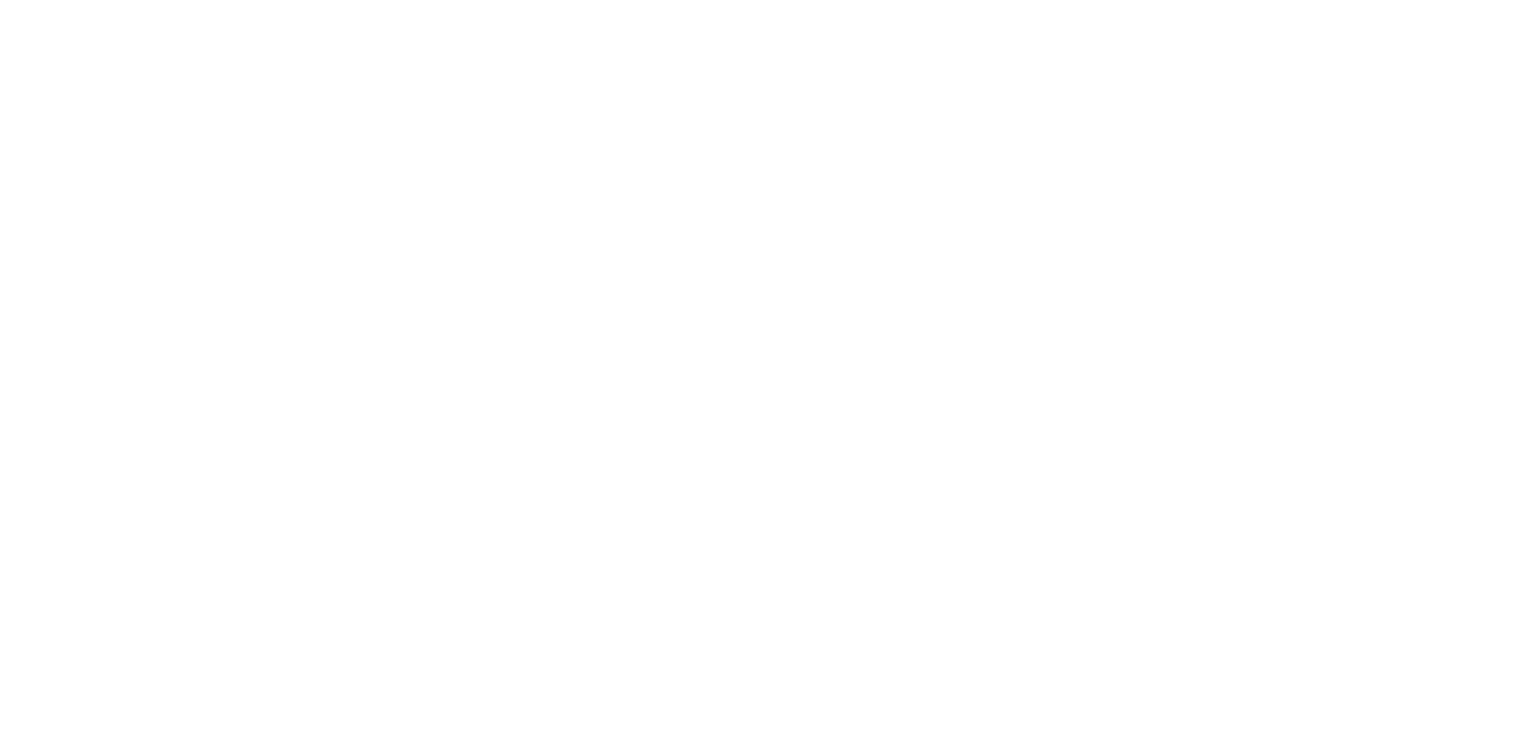 scroll, scrollTop: 0, scrollLeft: 0, axis: both 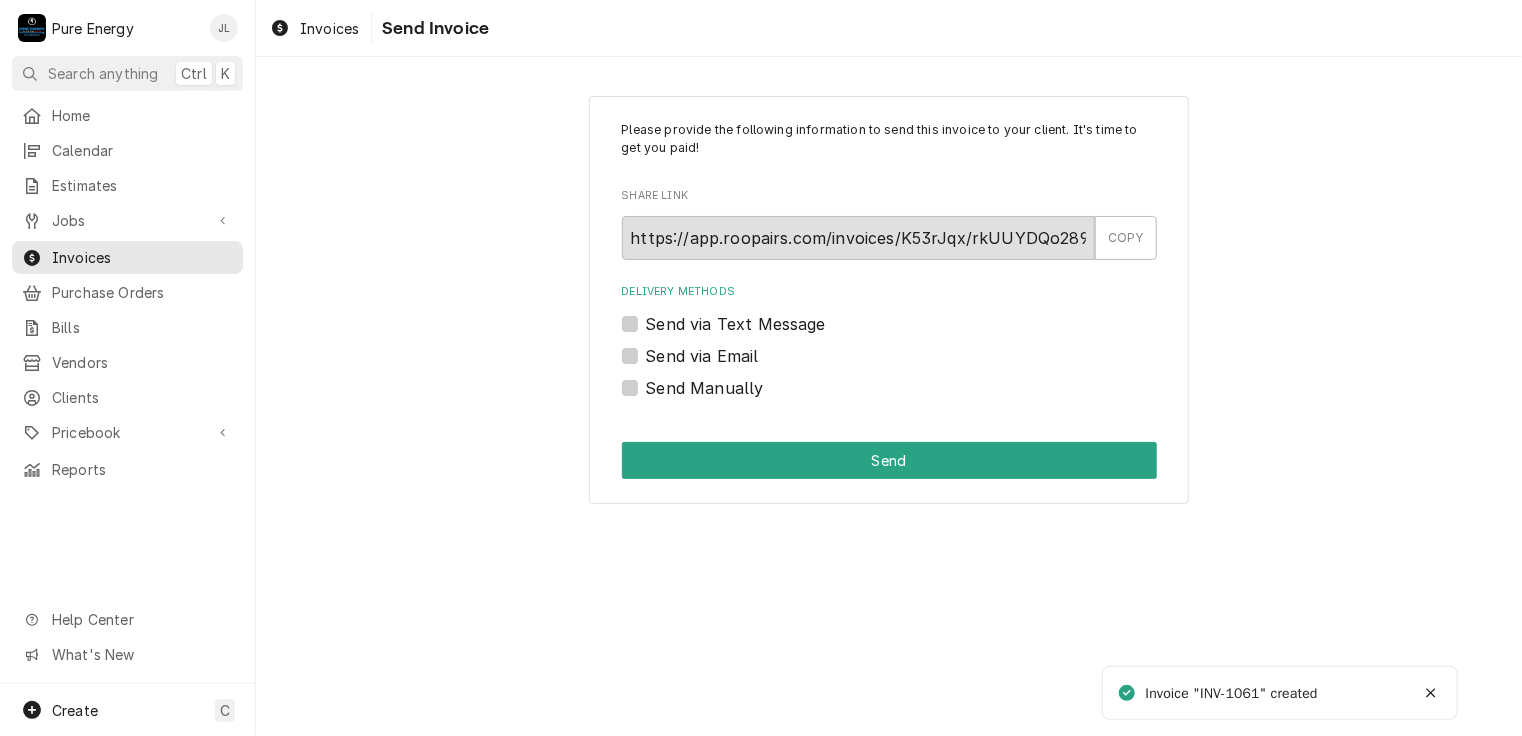 click on "Send Manually" at bounding box center [705, 388] 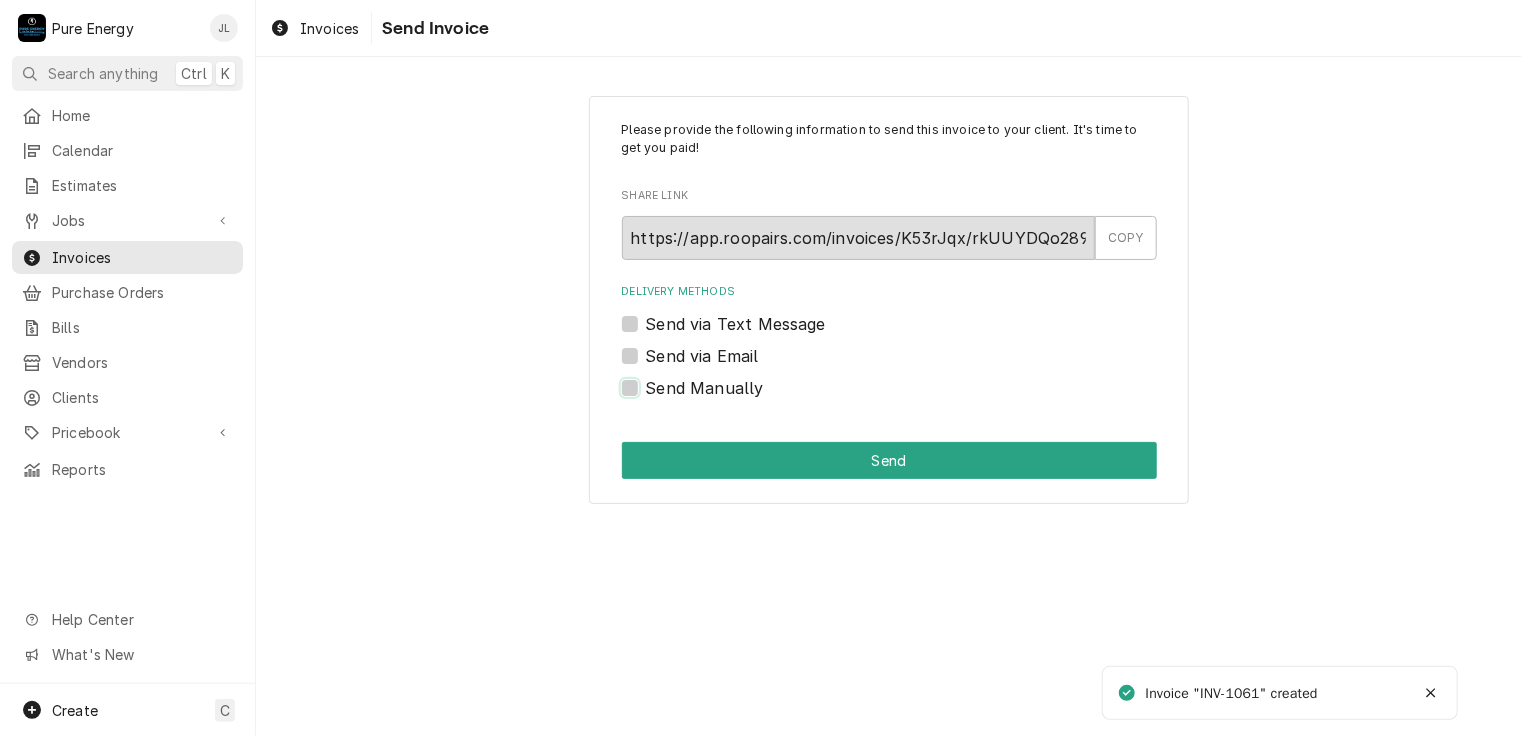 click on "Send Manually" at bounding box center [913, 398] 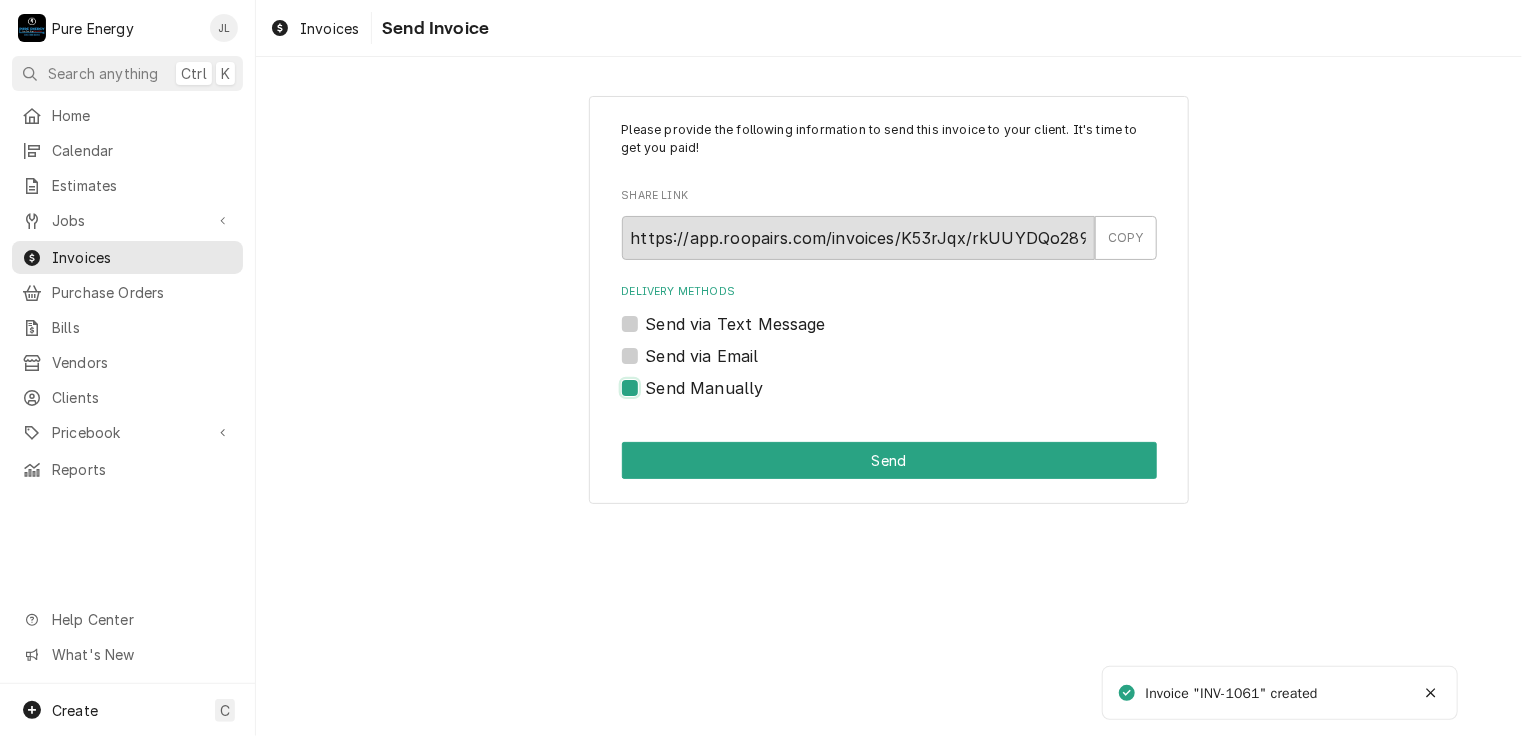 checkbox on "true" 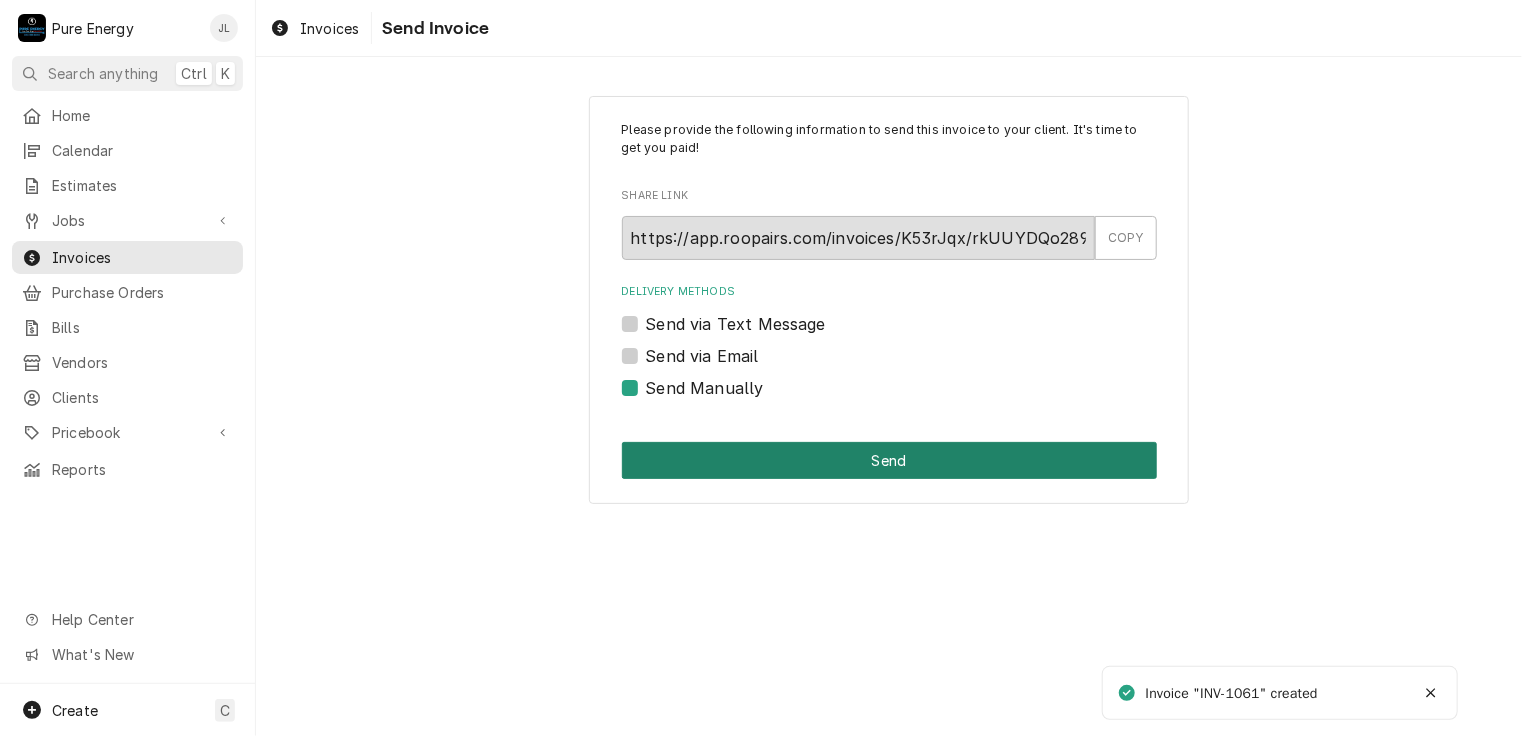 click on "Send" at bounding box center [889, 460] 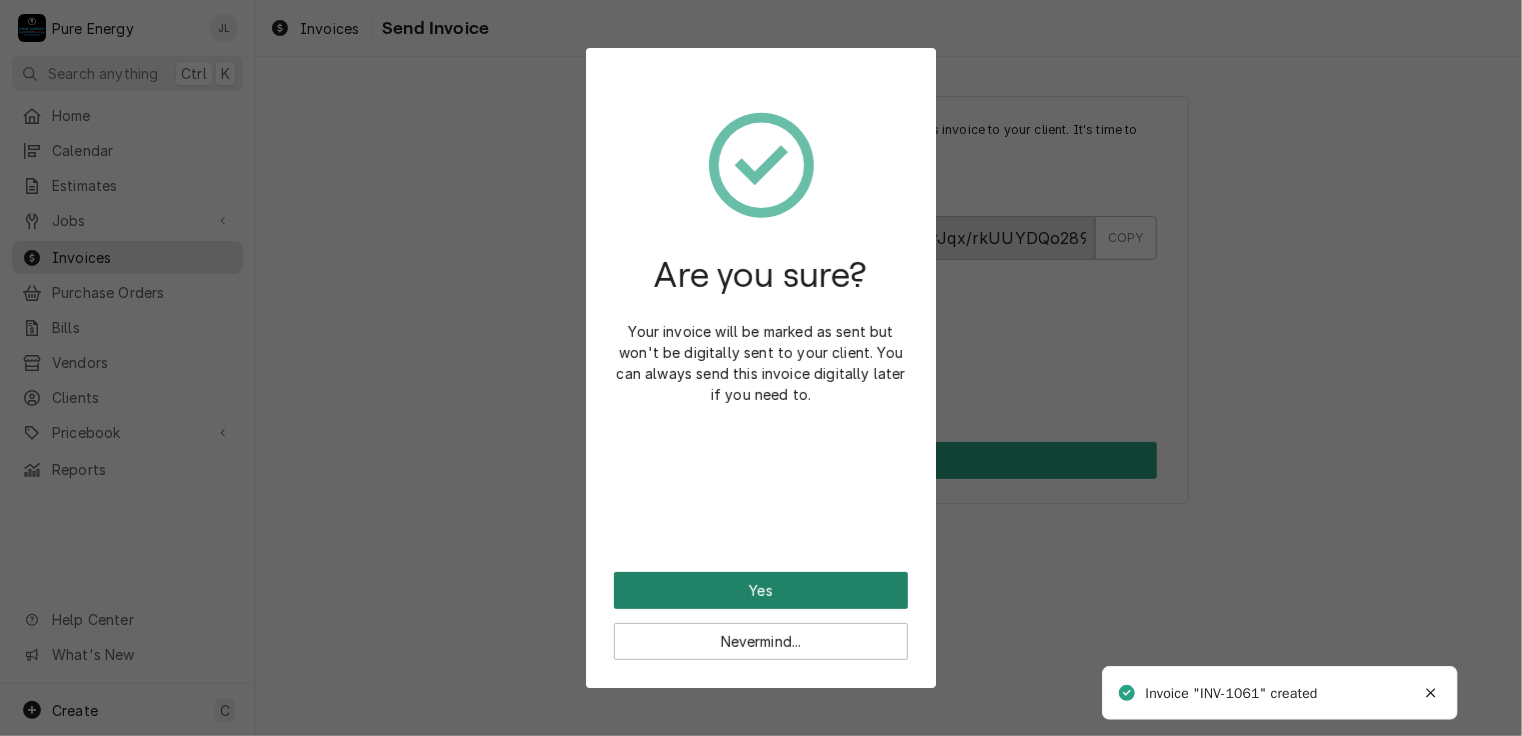 click on "Yes" at bounding box center (761, 590) 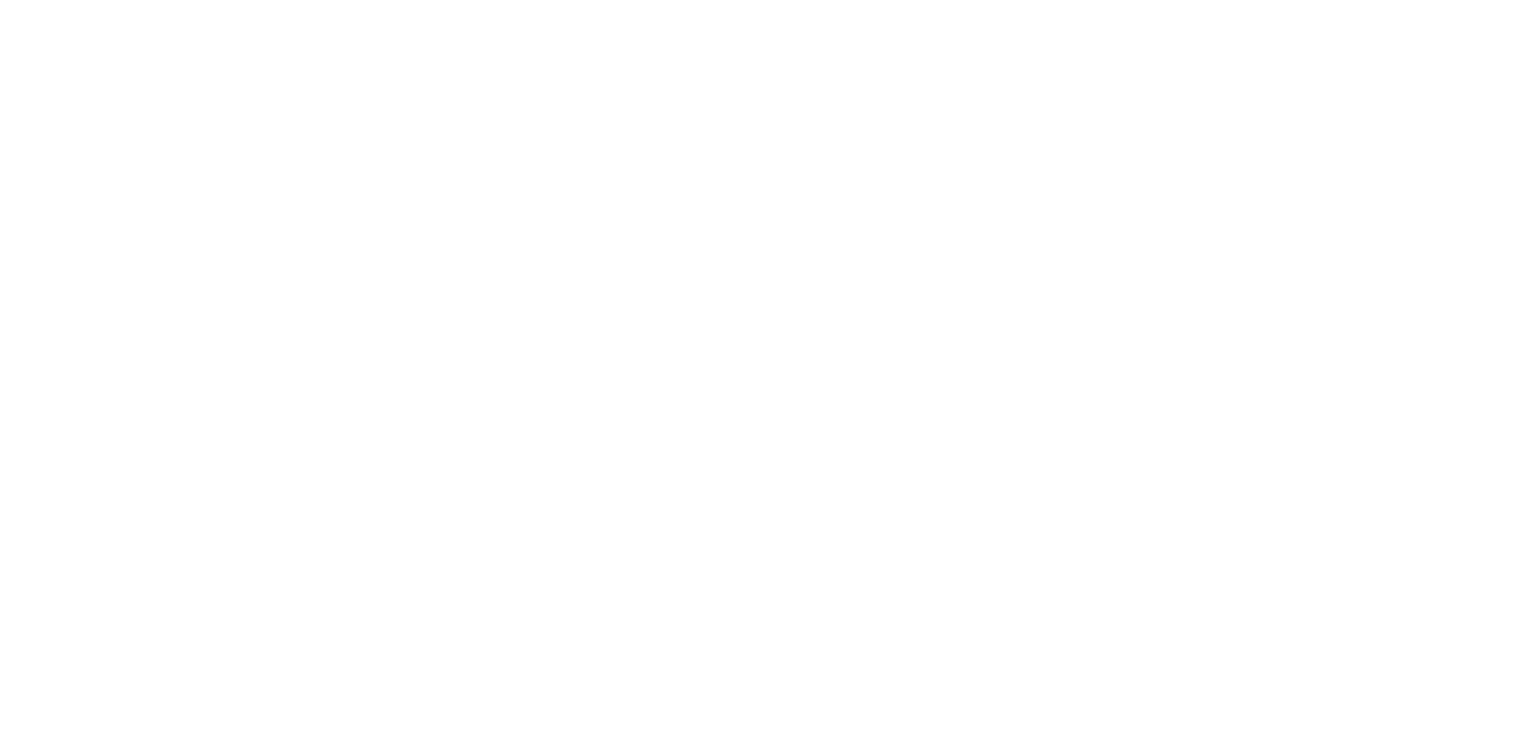 scroll, scrollTop: 0, scrollLeft: 0, axis: both 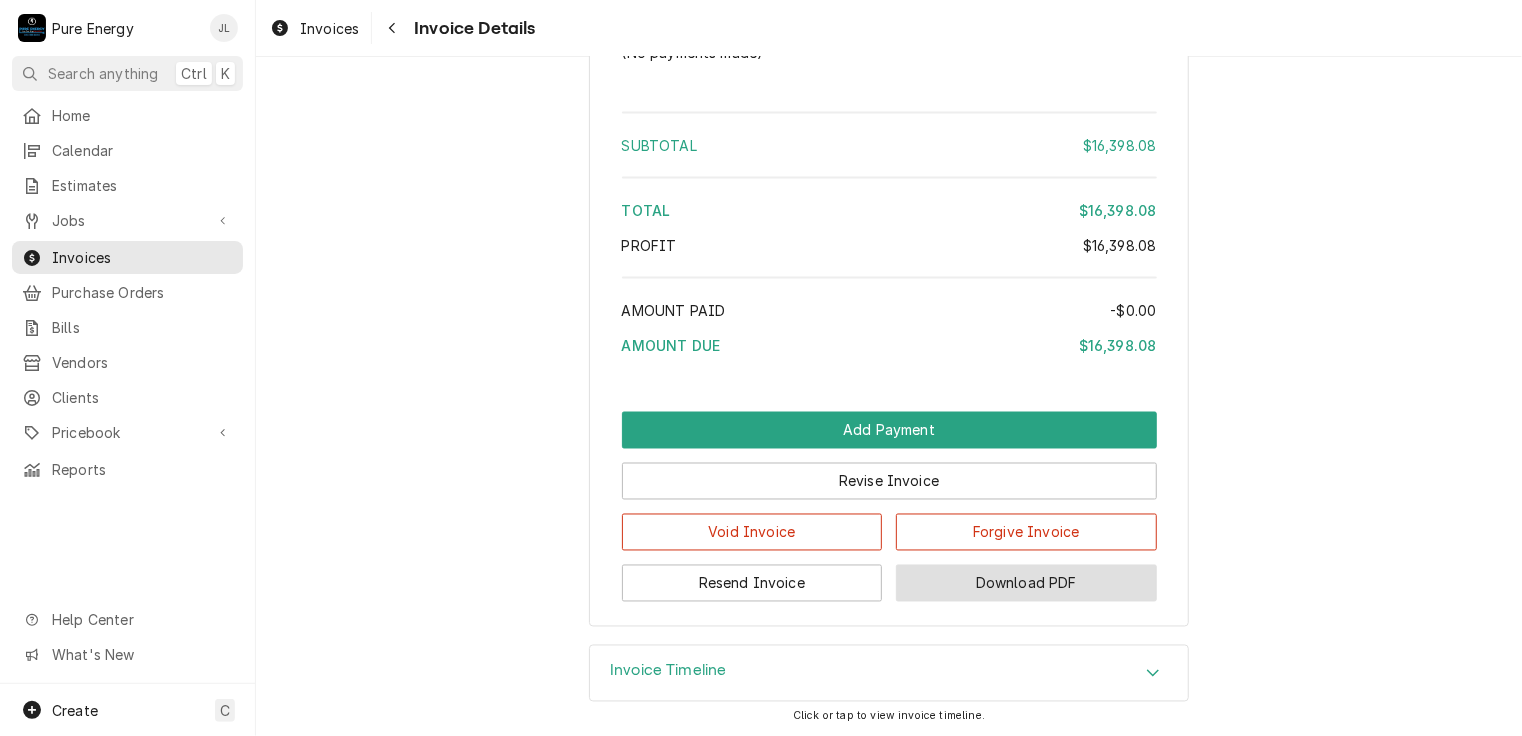 click on "Download PDF" at bounding box center [1026, 583] 